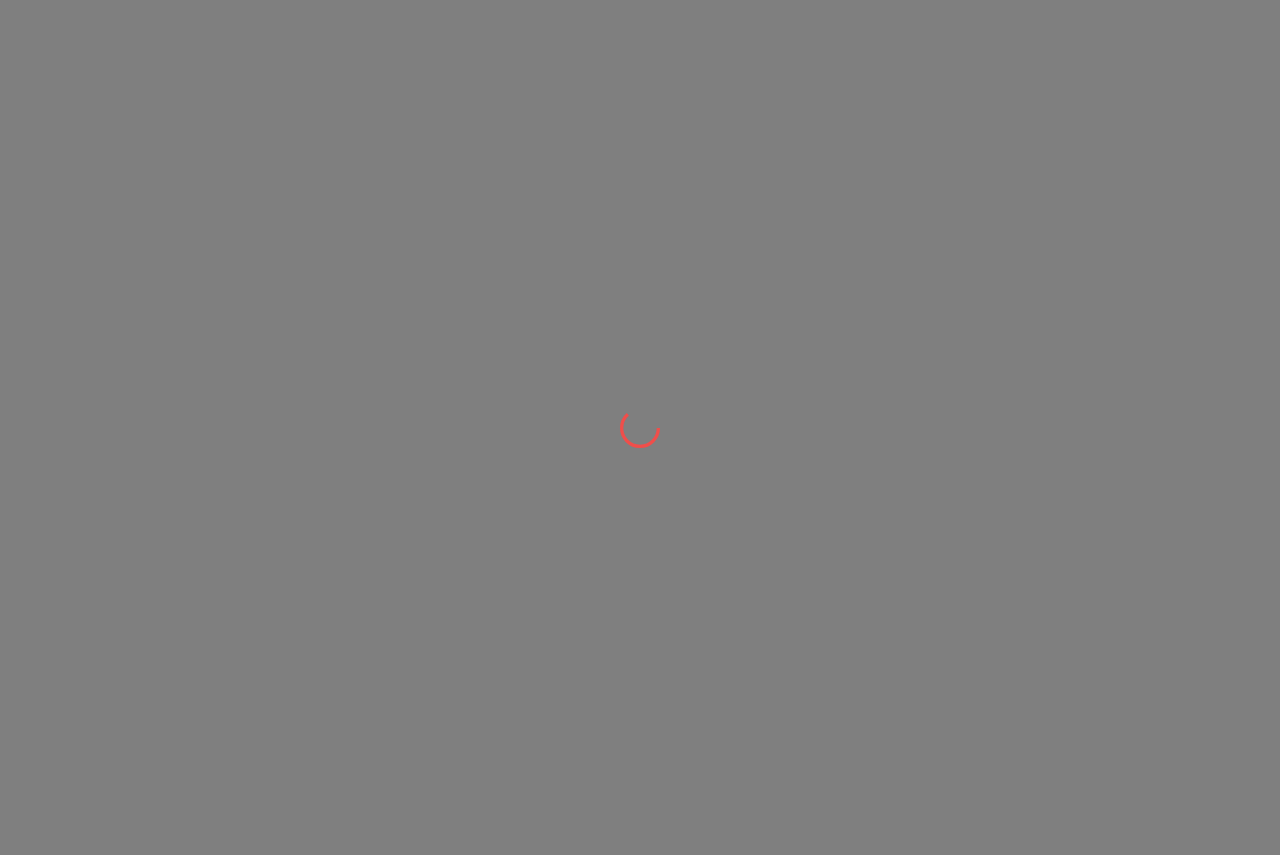 scroll, scrollTop: 0, scrollLeft: 0, axis: both 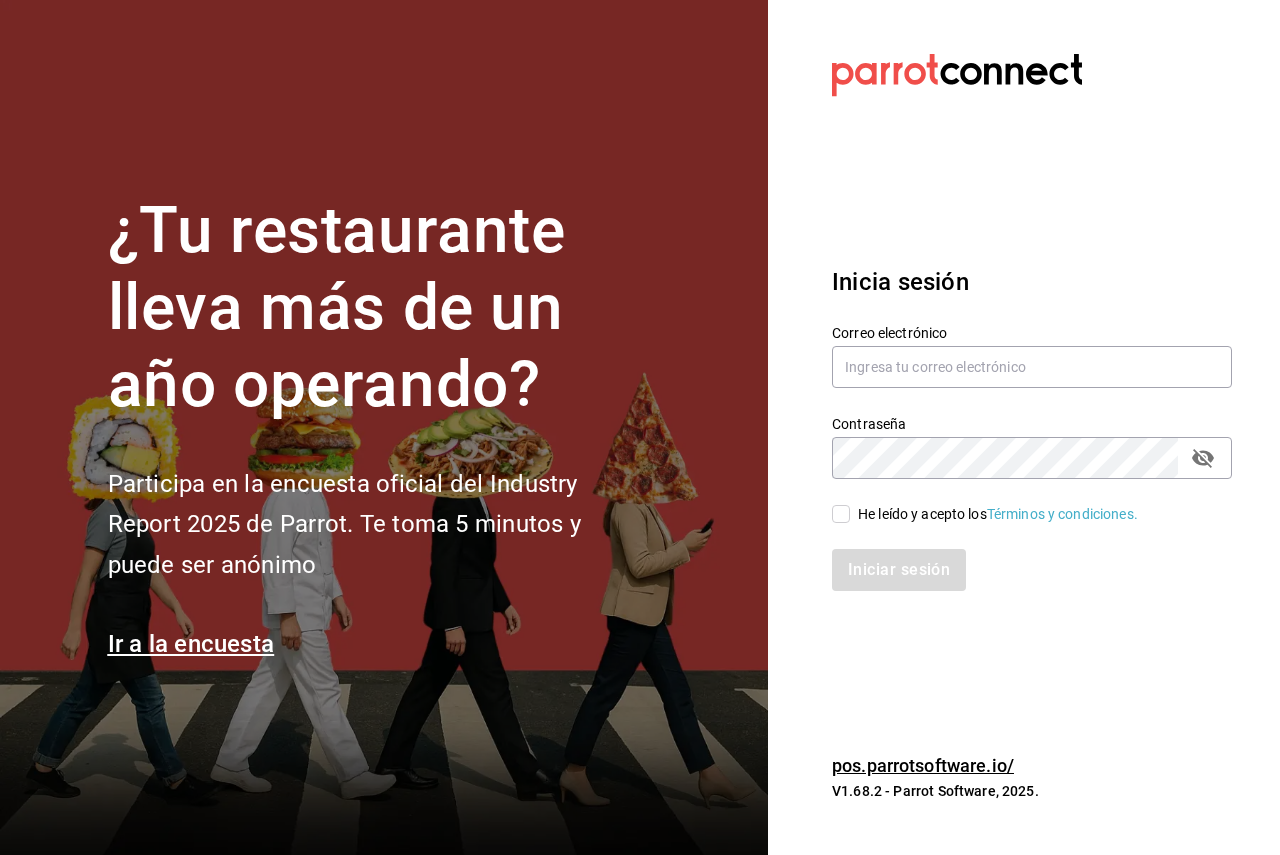 drag, startPoint x: 973, startPoint y: 533, endPoint x: 962, endPoint y: 522, distance: 15.556349 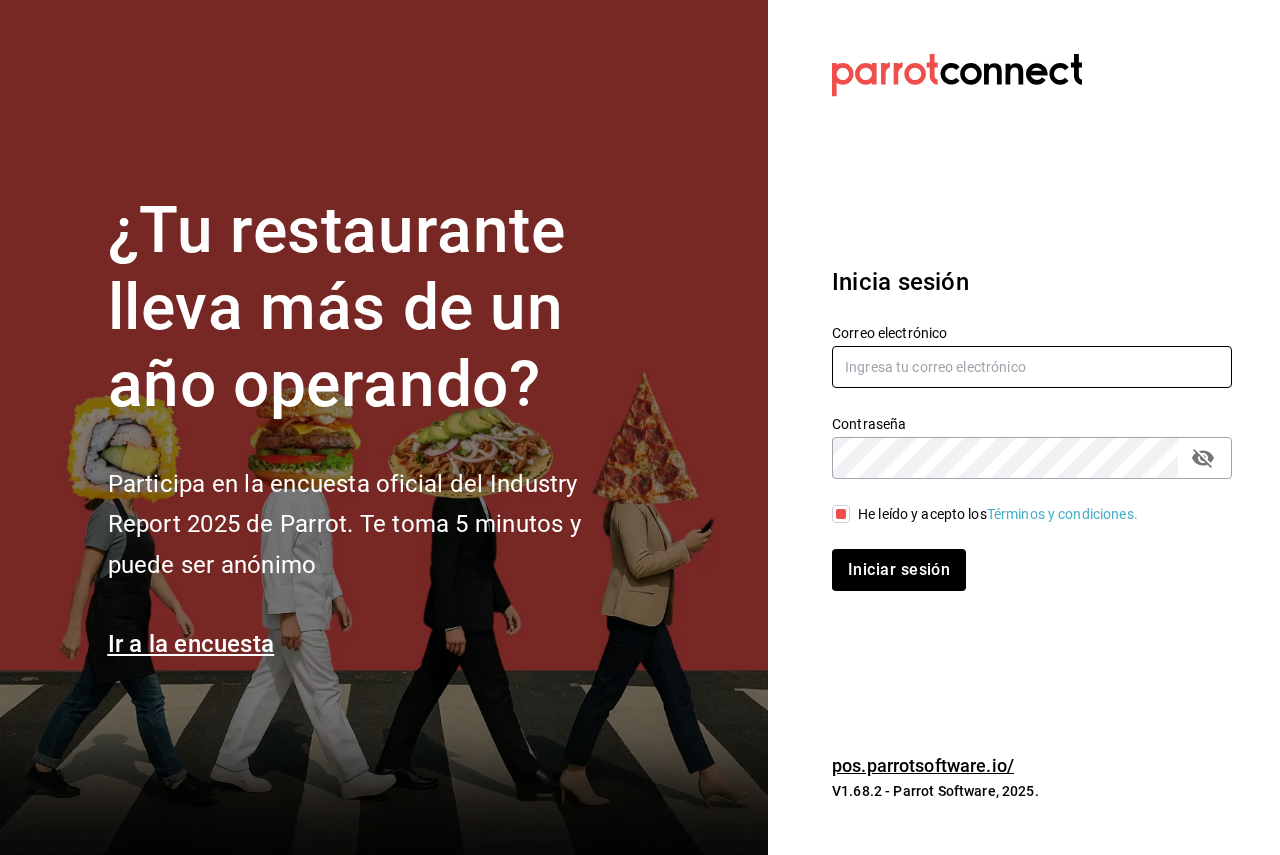 click at bounding box center (1032, 367) 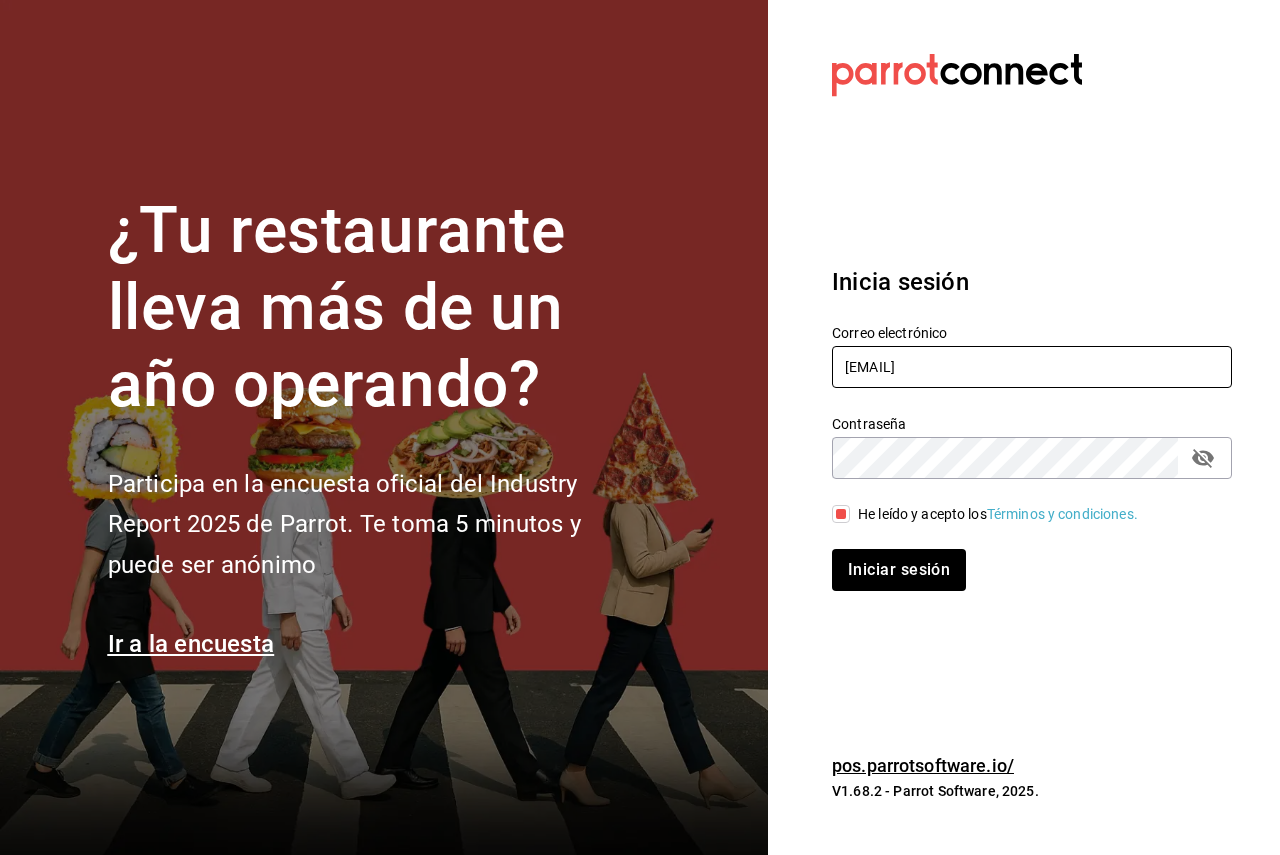 type on "[EMAIL]" 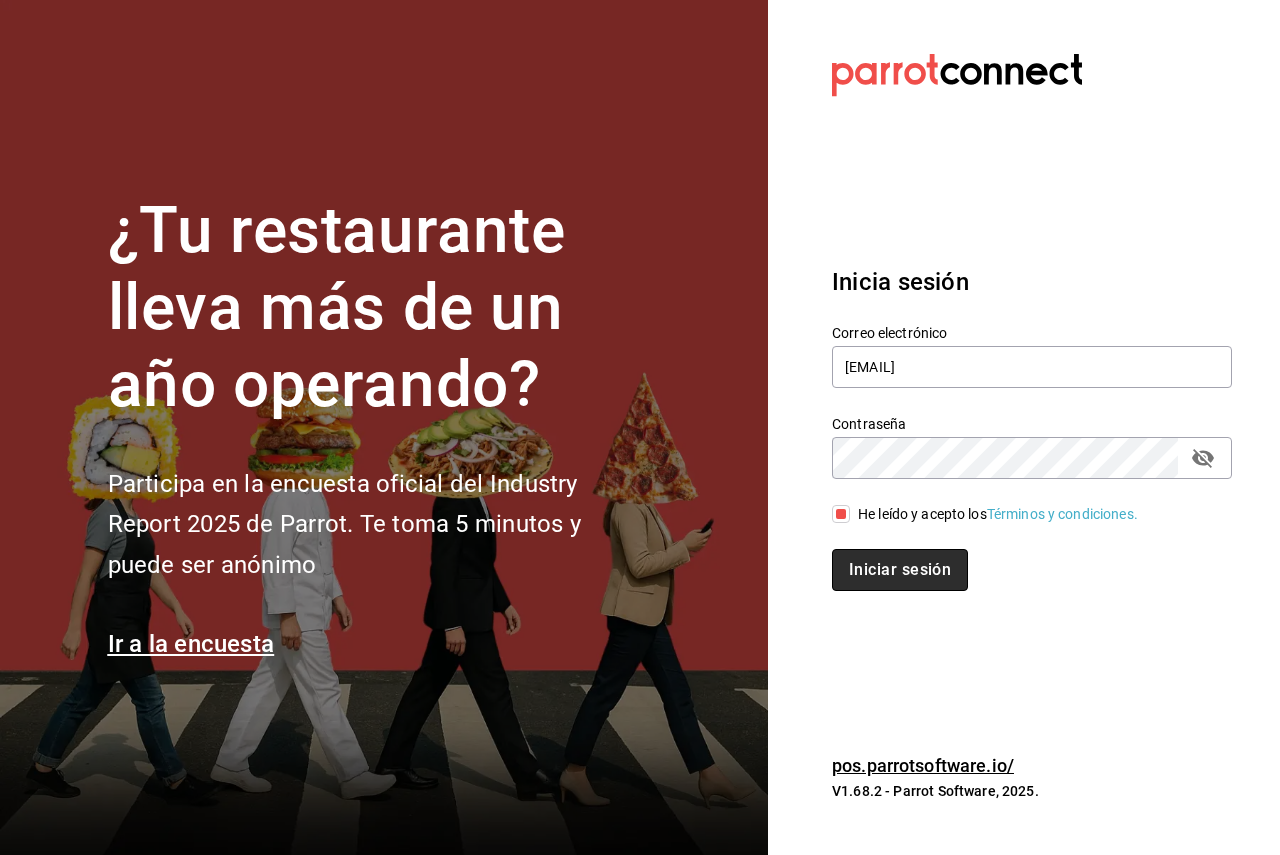 click on "Iniciar sesión" at bounding box center (900, 570) 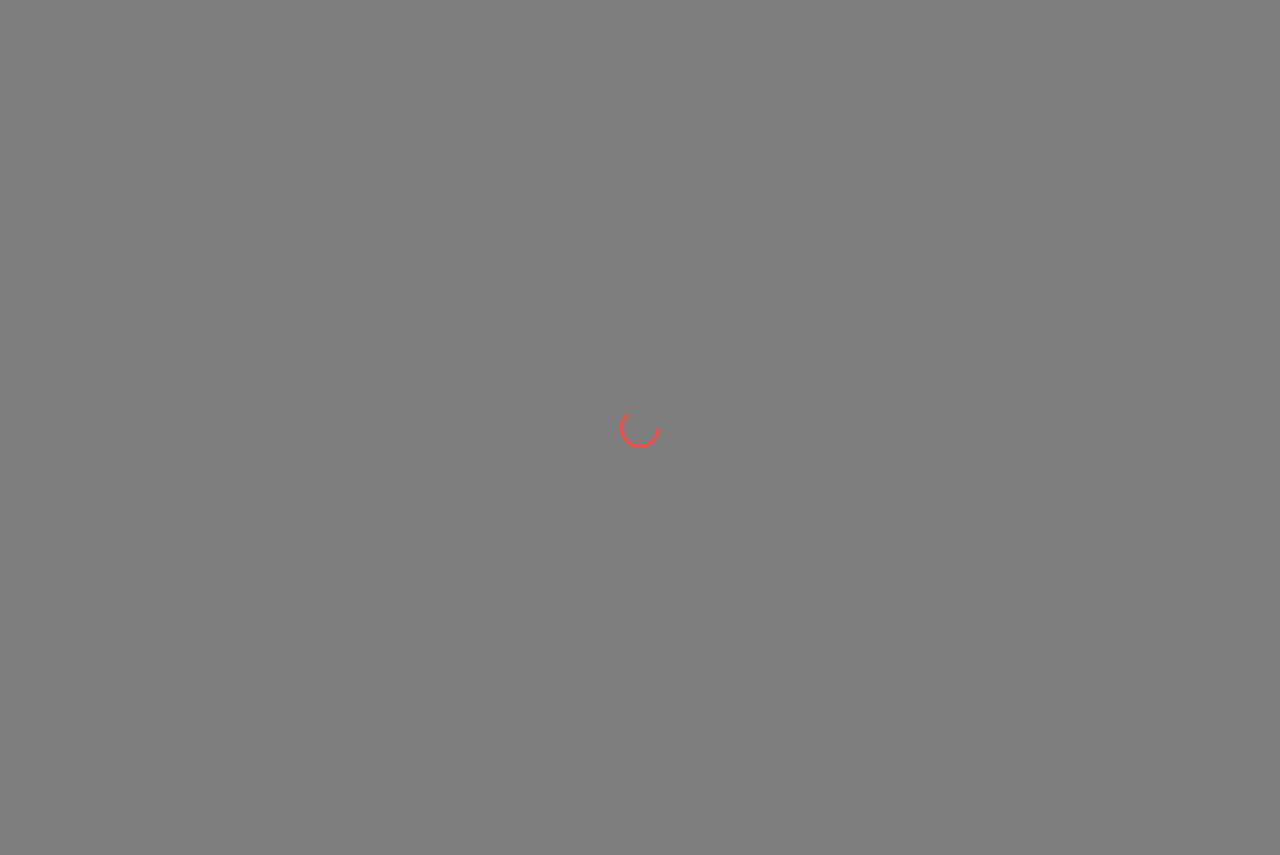 scroll, scrollTop: 0, scrollLeft: 0, axis: both 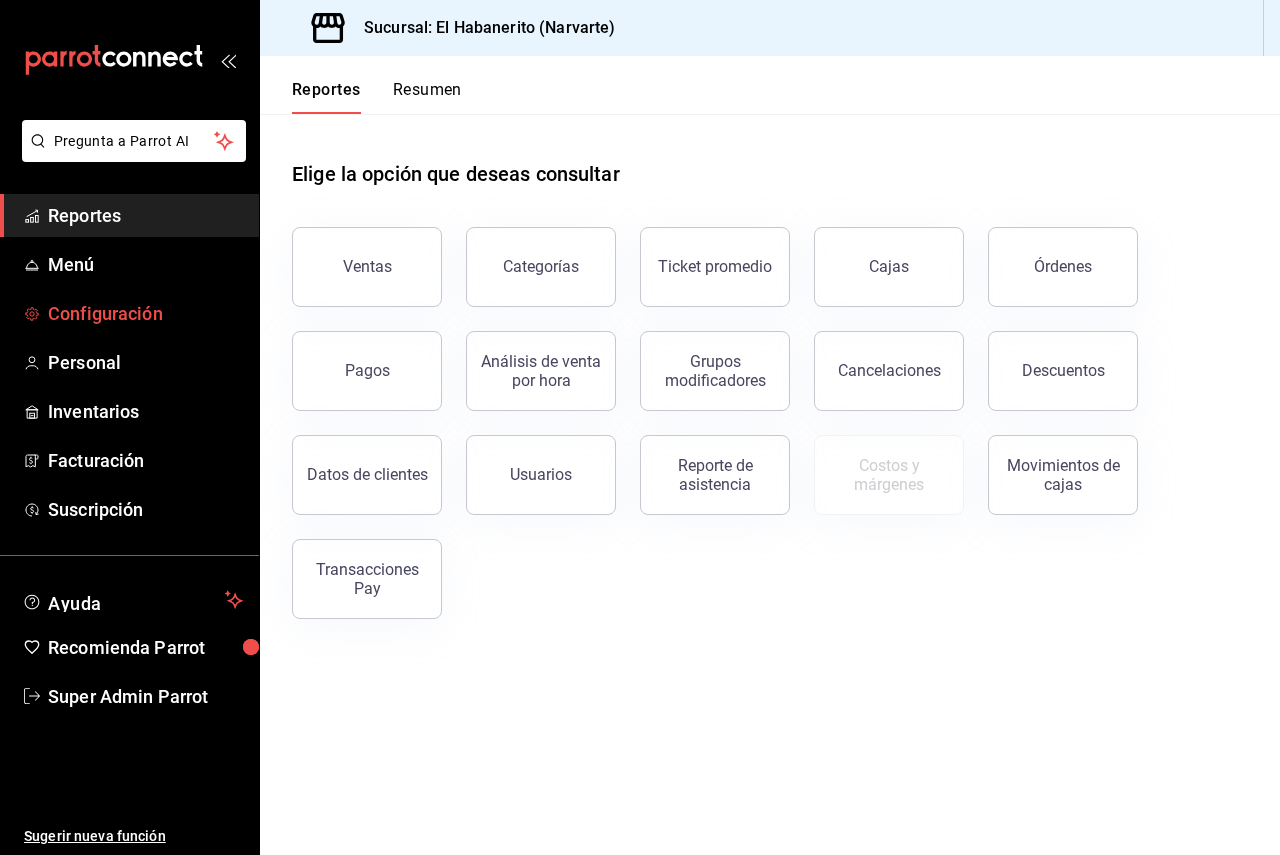 click on "Configuración" at bounding box center [145, 313] 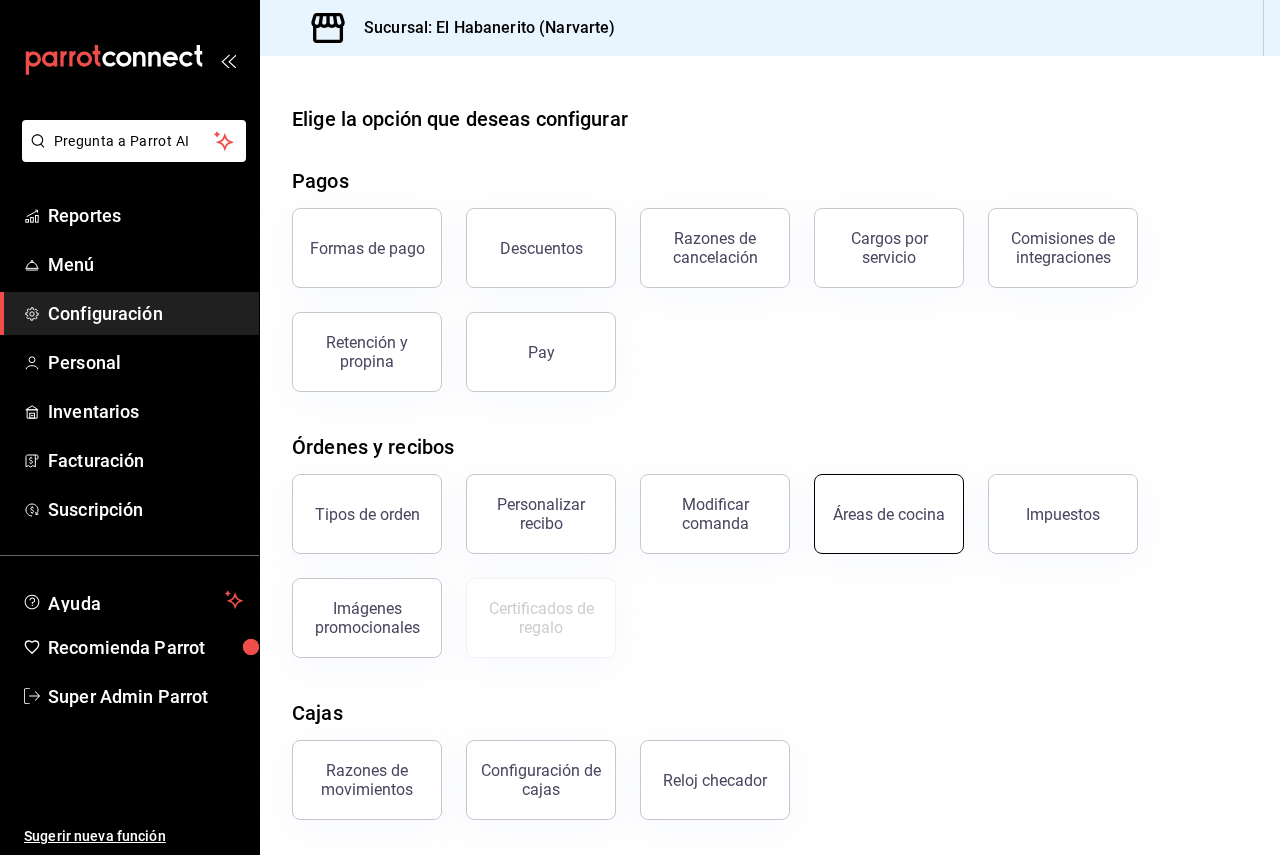 click on "Áreas de cocina" at bounding box center (889, 514) 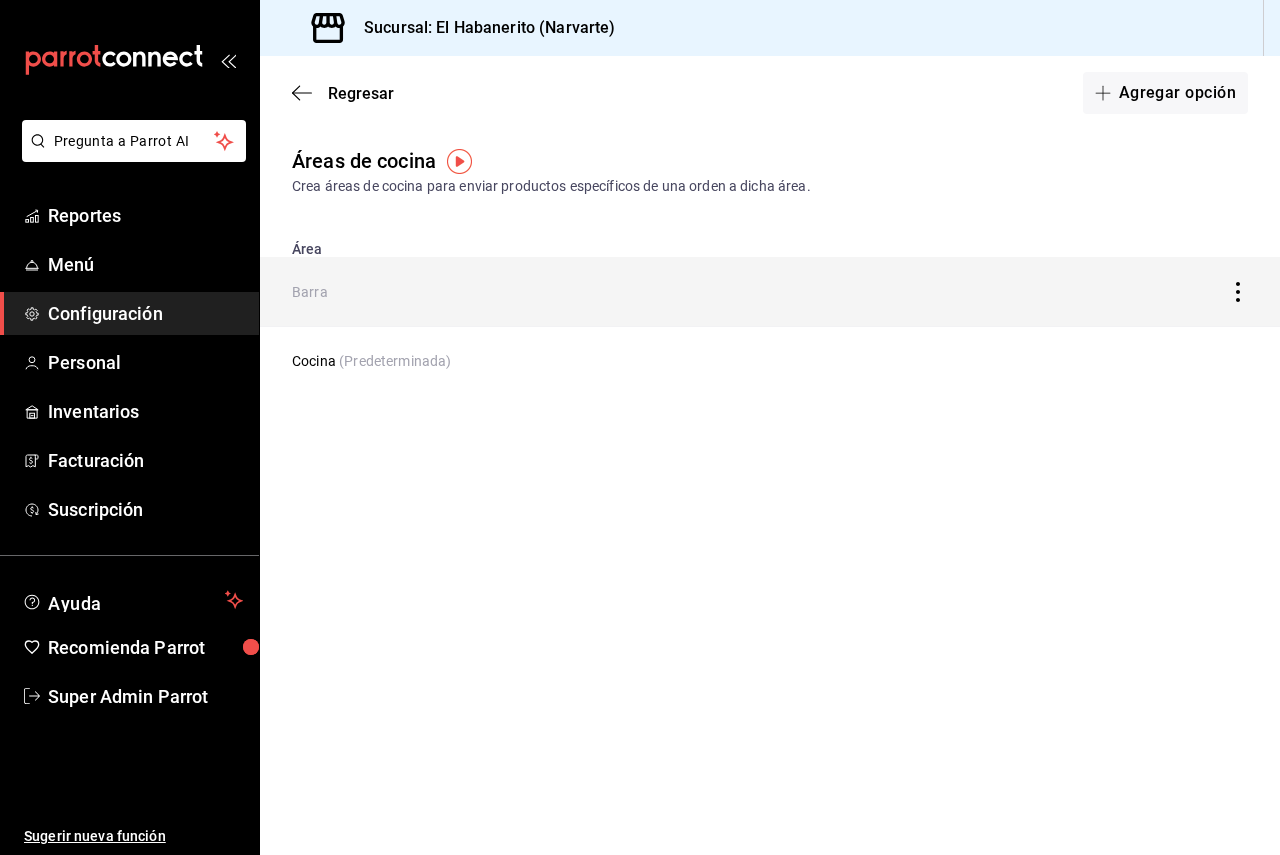 click 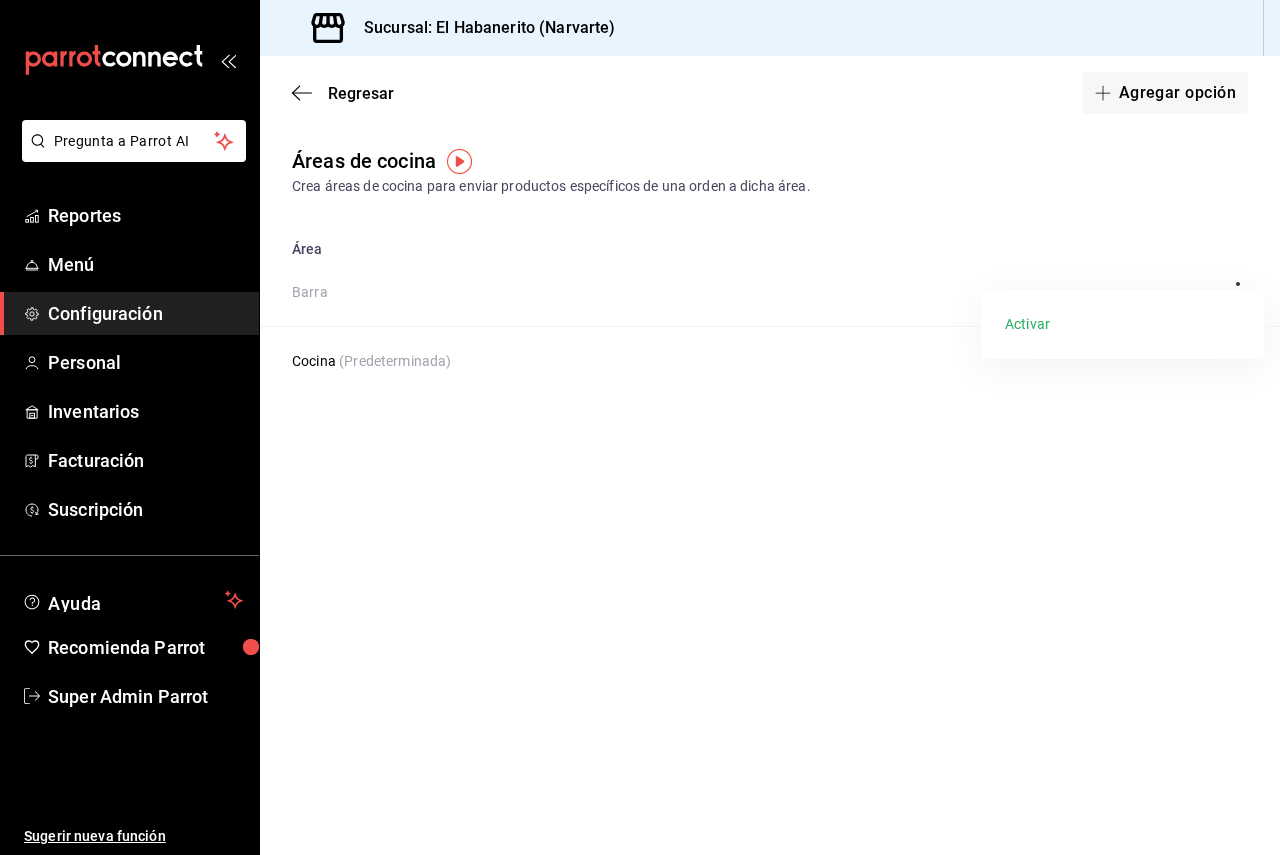 click at bounding box center (640, 427) 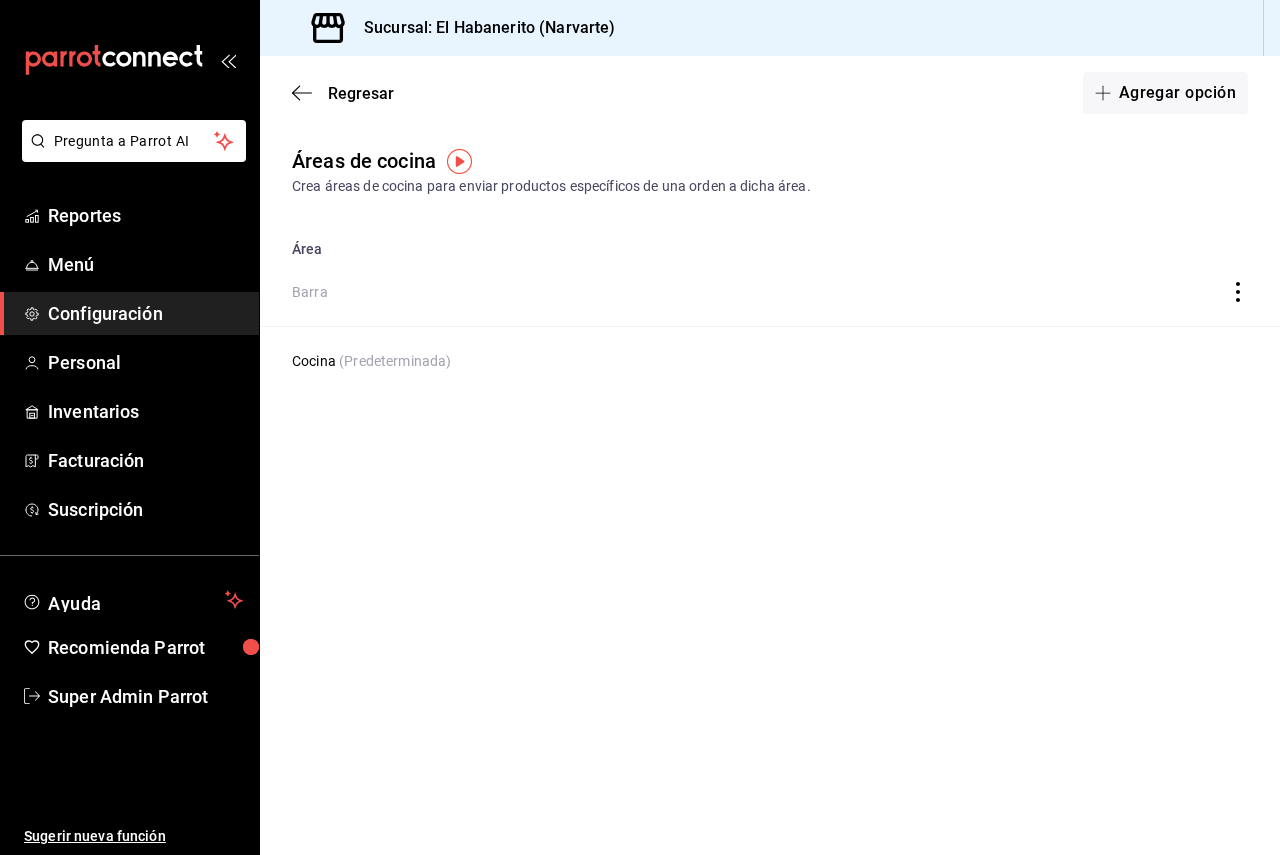 type 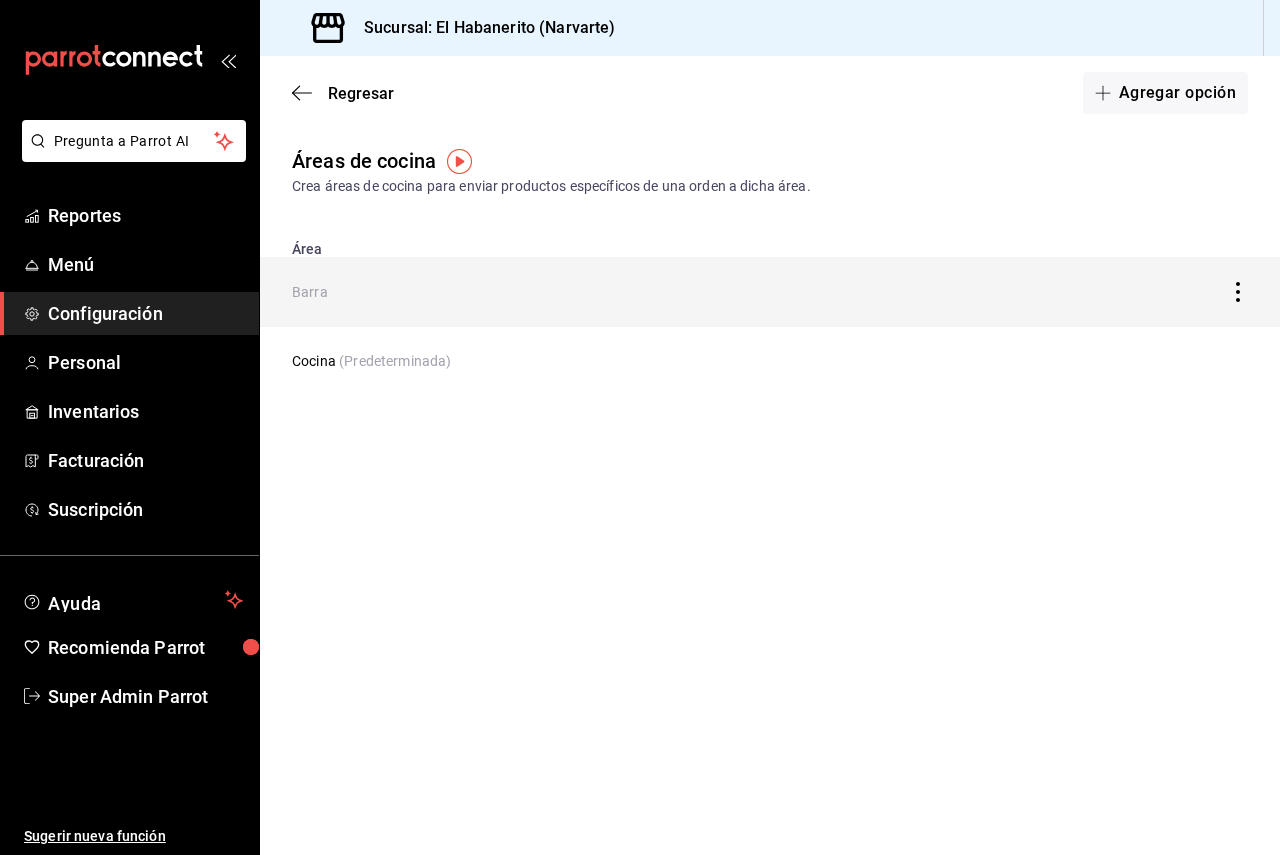 click 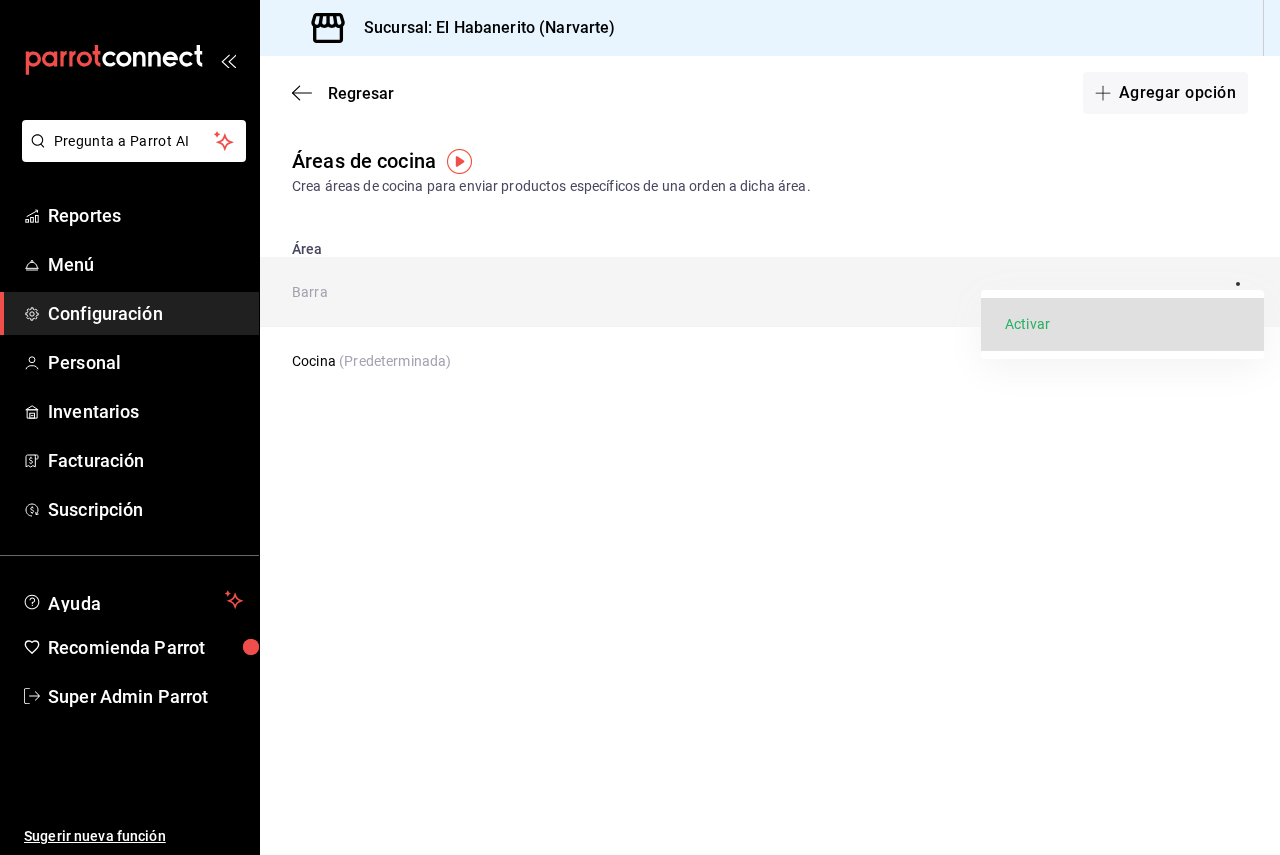 type 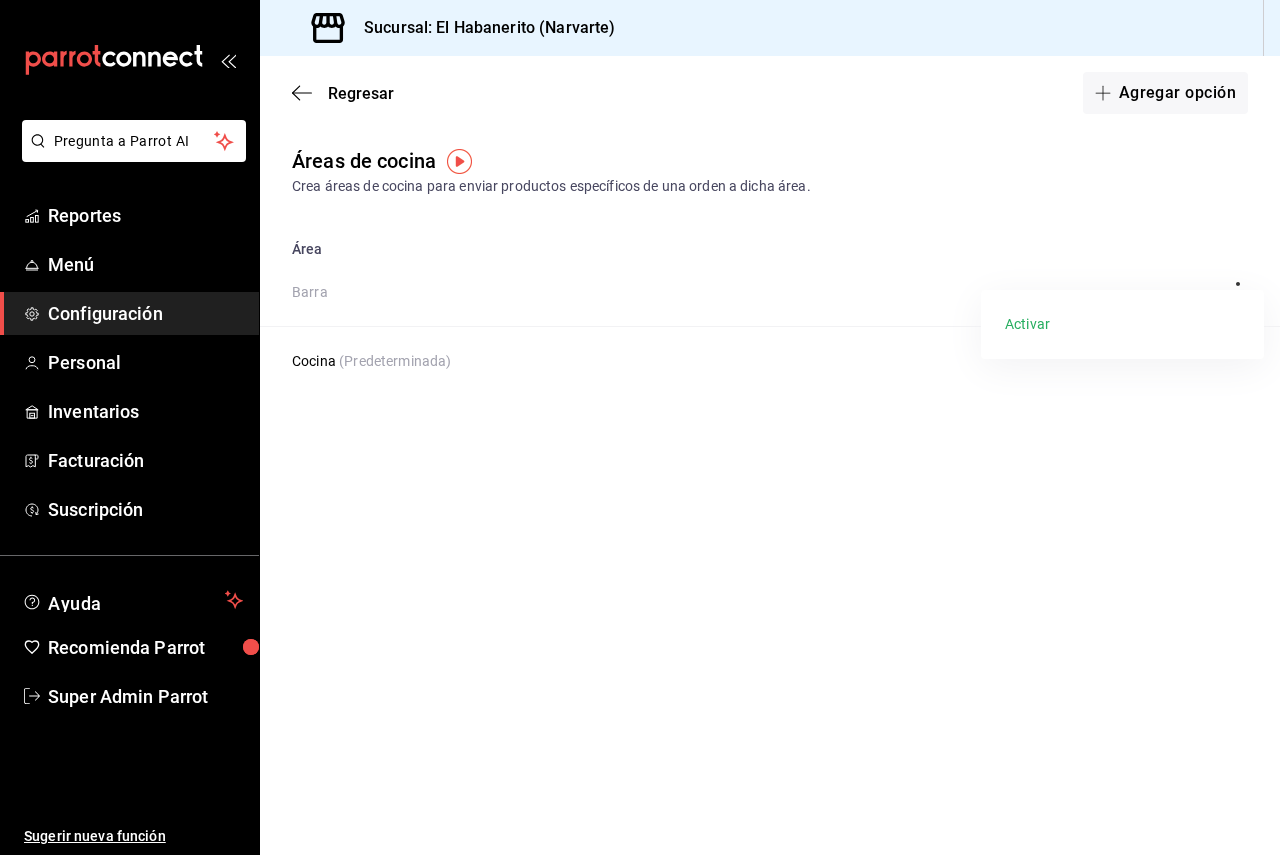 click on "Activar" at bounding box center [1027, 324] 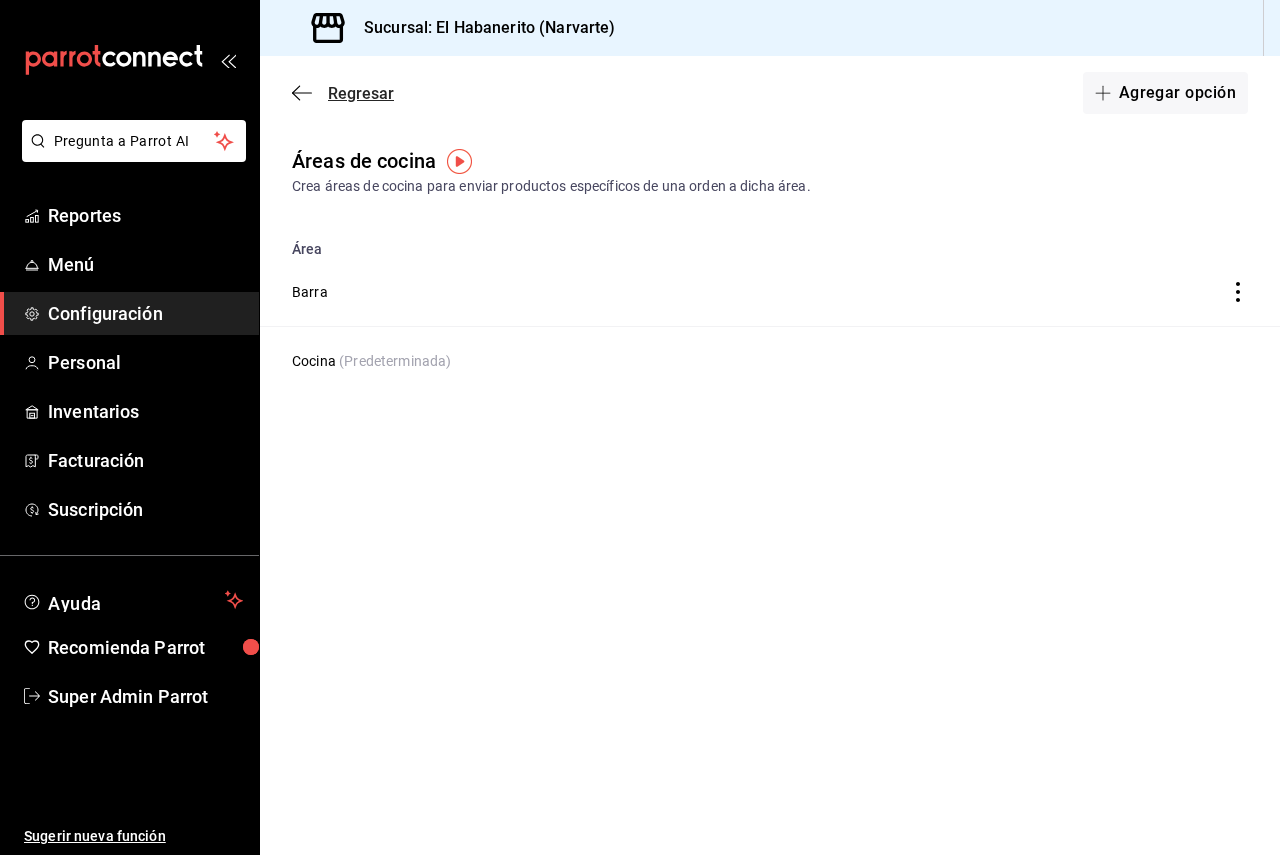 click 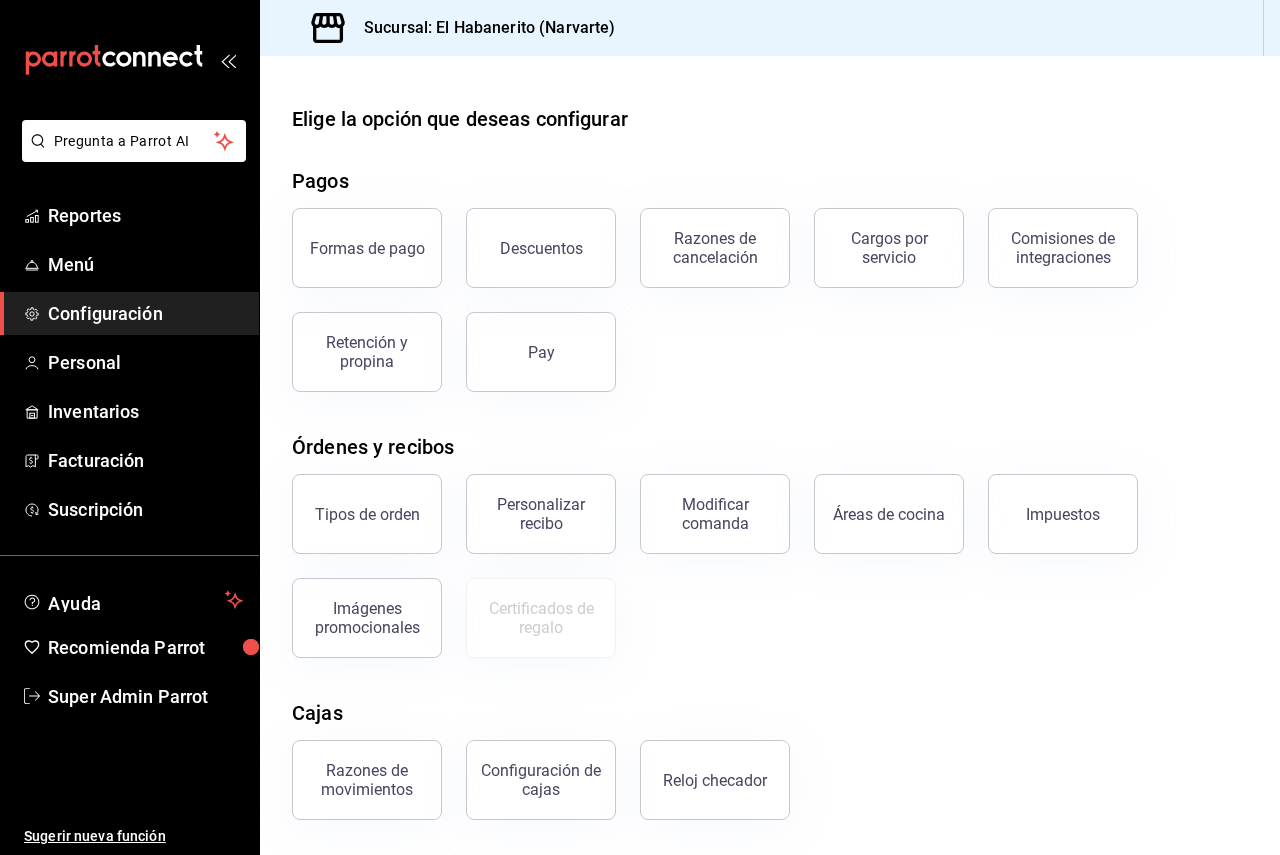 click on "Elige la opción que deseas configurar" at bounding box center (460, 119) 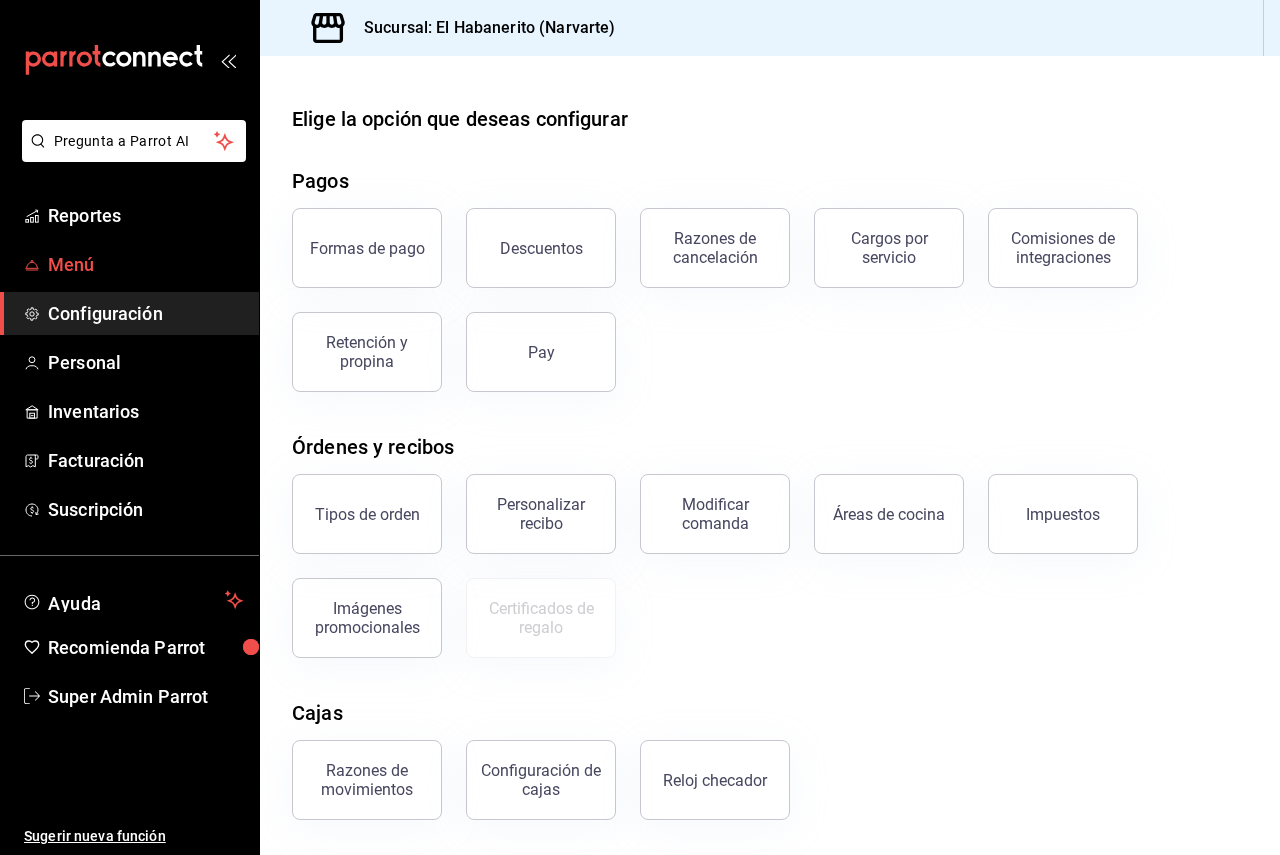 click on "Menú" at bounding box center [145, 264] 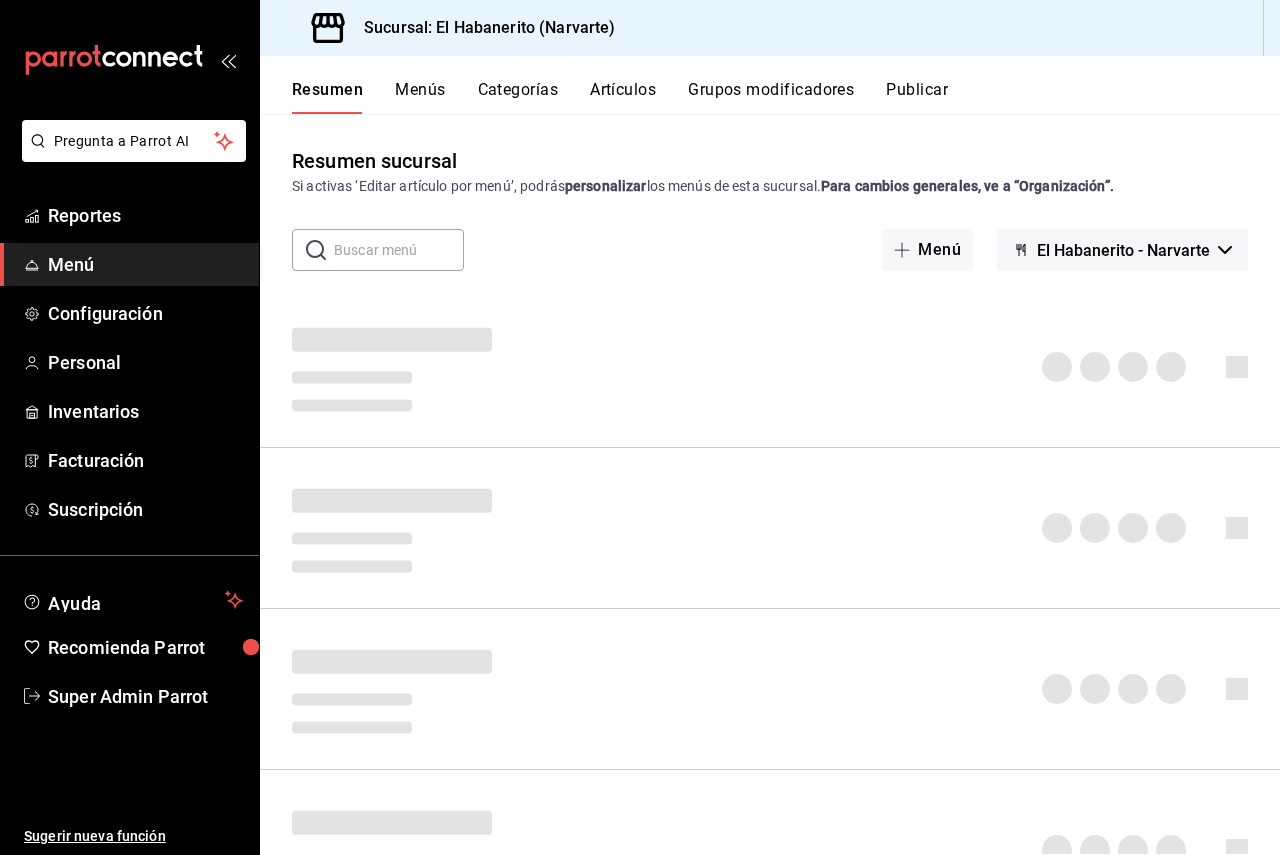 click on "Categorías" at bounding box center [518, 97] 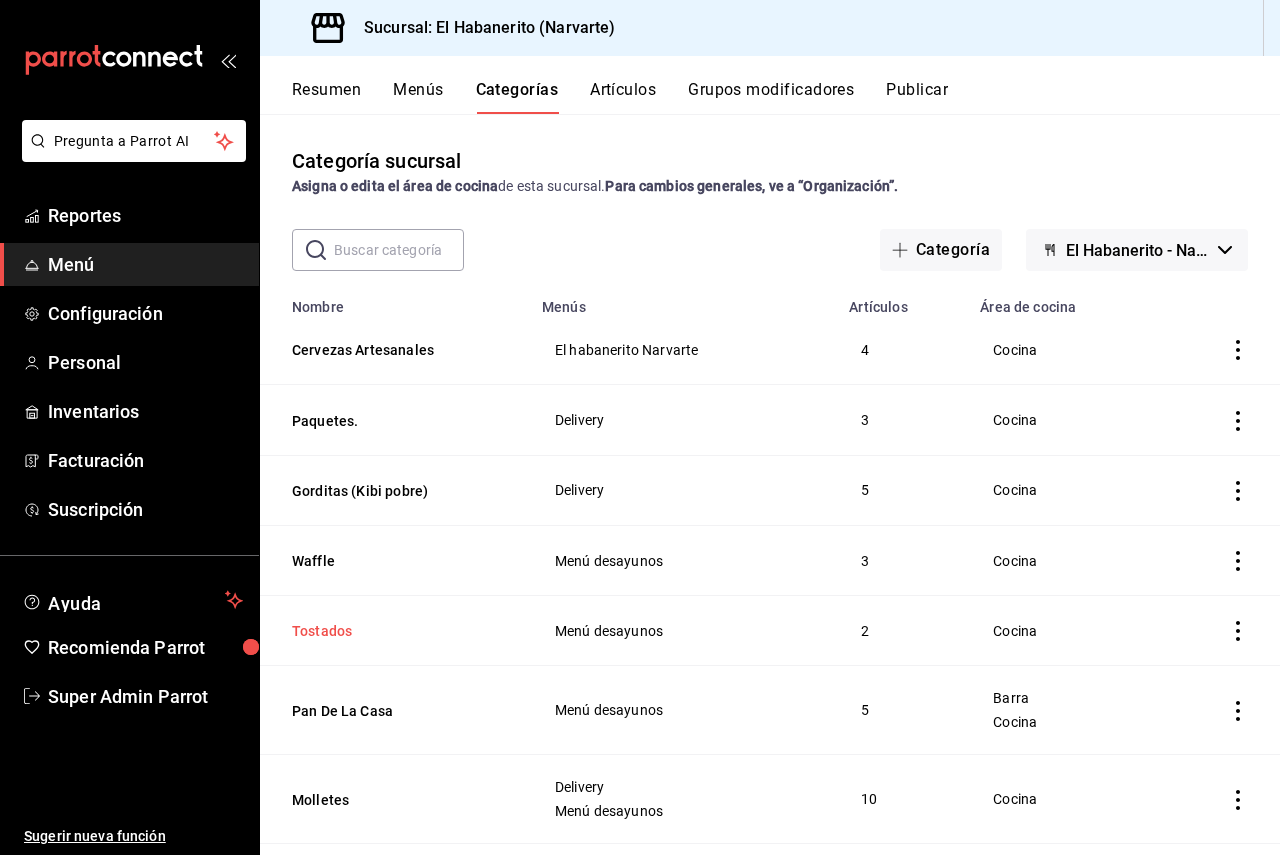 click on "Tostados" at bounding box center (392, 631) 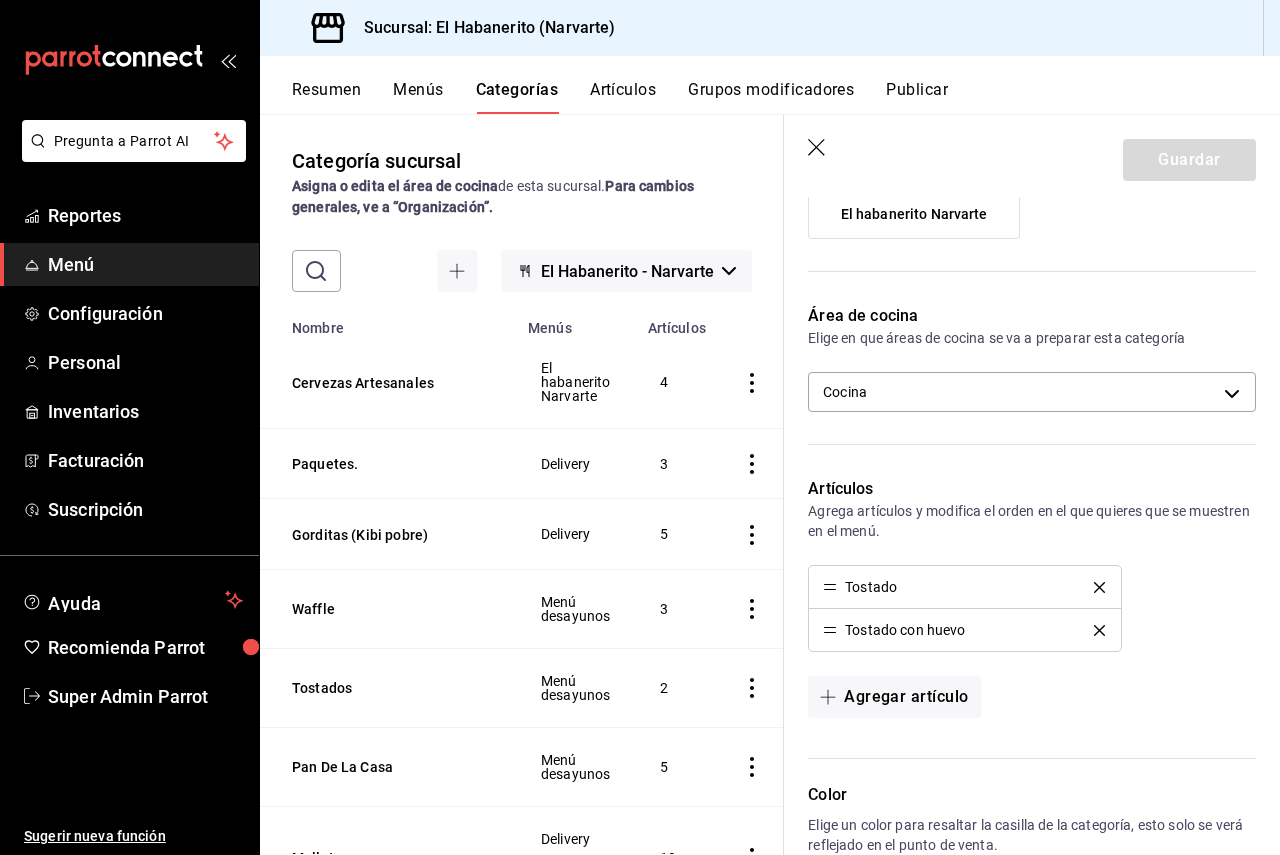scroll, scrollTop: 300, scrollLeft: 0, axis: vertical 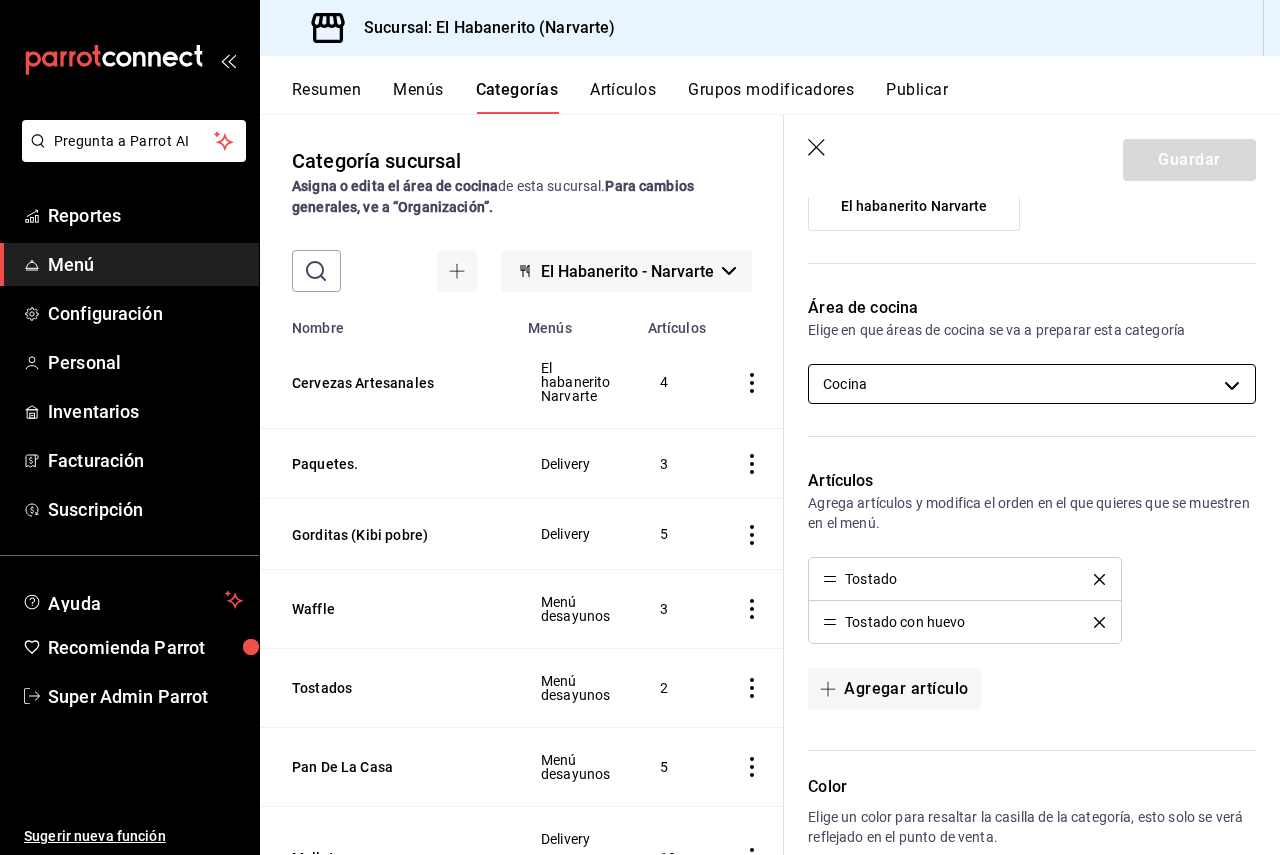 click on "Pregunta a Parrot AI Reportes   Menú   Configuración   Personal   Inventarios   Facturación   Suscripción   Ayuda Recomienda Parrot   Super Admin Parrot   Sugerir nueva función   Sucursal: El Habanerito ([CITY]) Resumen Menús Categorías Artículos Grupos modificadores Publicar Categoría sucursal Asigna o edita el área de cocina  de esta sucursal.  Para cambios generales, ve a “Organización”. ​ ​ El Habanerito - [CITY] Nombre Menús Artículos Cervezas Artesanales El habanerito [CITY] 4 Paquetes. Delivery 3 Gorditas (Kibi pobre) Delivery 5 Waffle Menú desayunos 3 Tostados Menú desayunos 2 Pan De La Casa Menú desayunos 5 Molletes Delivery Menú desayunos 10 Huevos Delivery Menú desayunos 16 Hot cakes Menú desayunos 3 Especialidades Delivery Menú desayunos 8 Chilaquiles Delivery Menú desayunos 12 Cafés Delivery Menú desayunos 10 Bowls Menú desayunos 1 Bebidas Desayunos Delivery Menú desayunos 6 Paquetes El habanerito [CITY] 4 Quesadillas El habanerito [CITY] 7 Entradas 11 5" at bounding box center [640, 427] 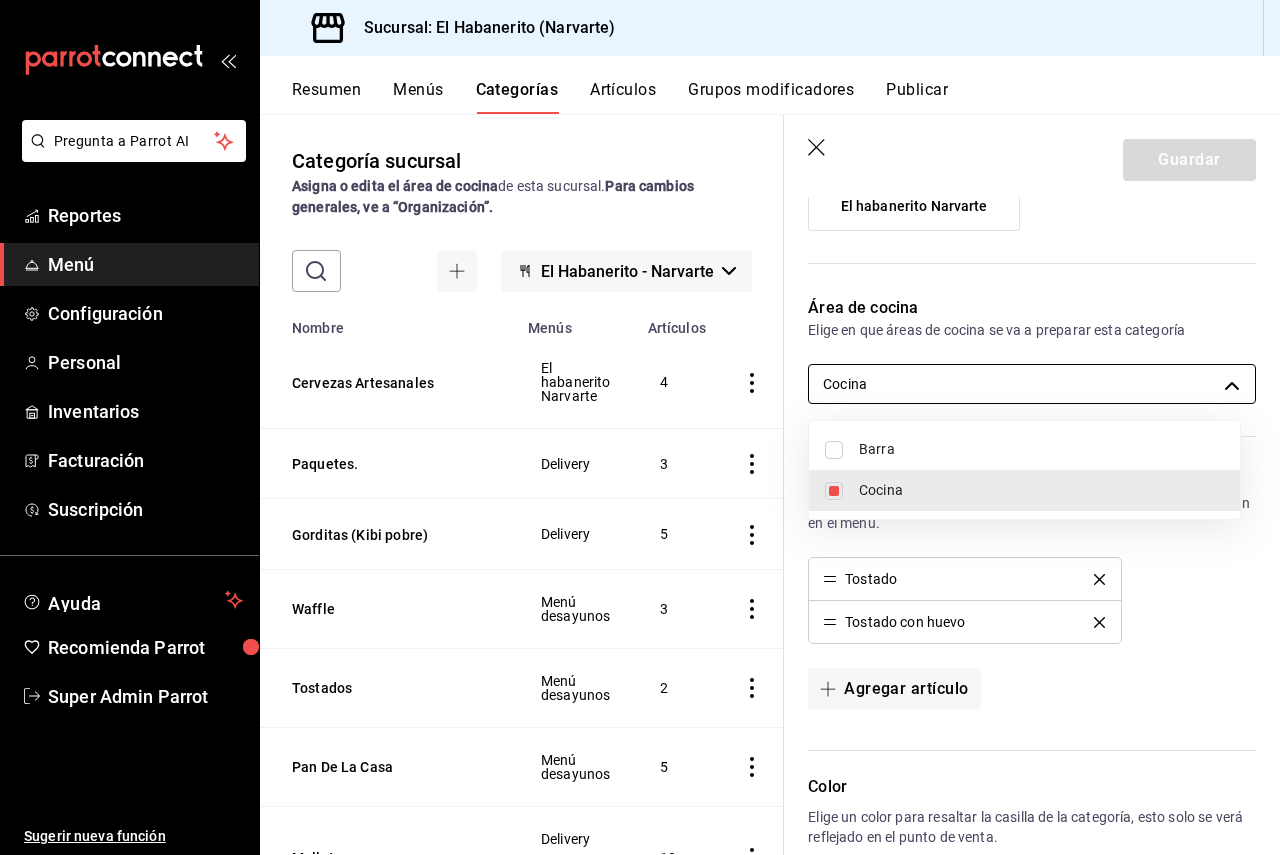 click at bounding box center (640, 427) 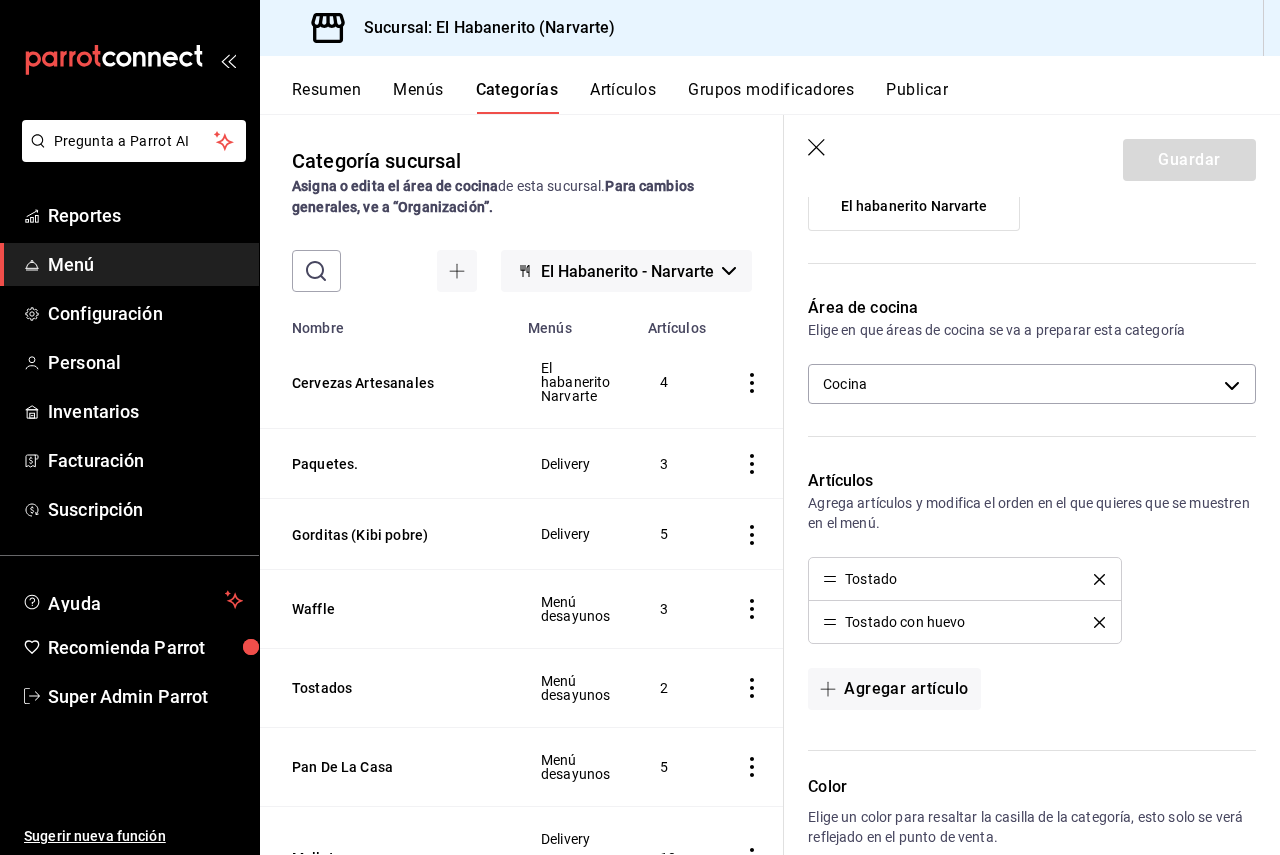 click on "Tostados" at bounding box center [388, 687] 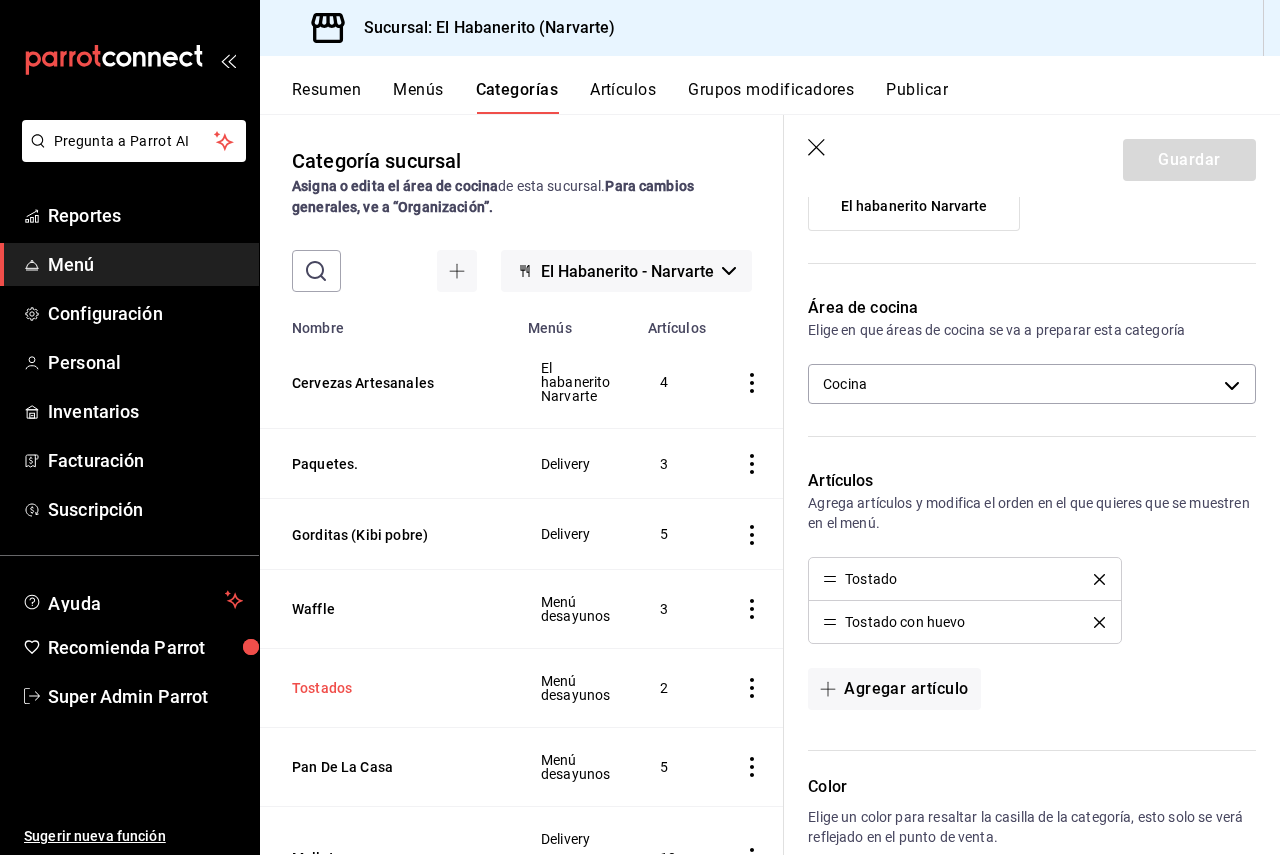 click on "Tostados" at bounding box center [392, 688] 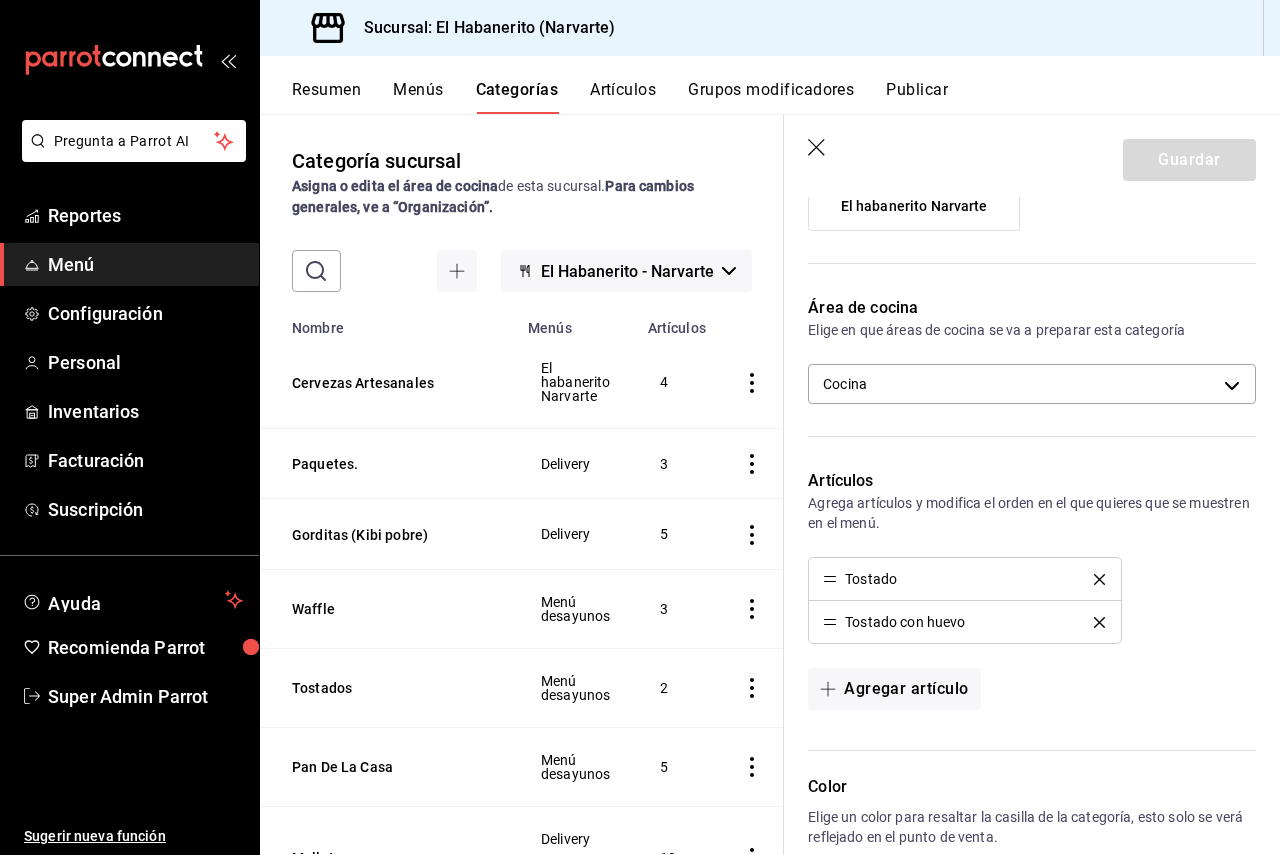 click on "Pan De La Casa" at bounding box center (388, 766) 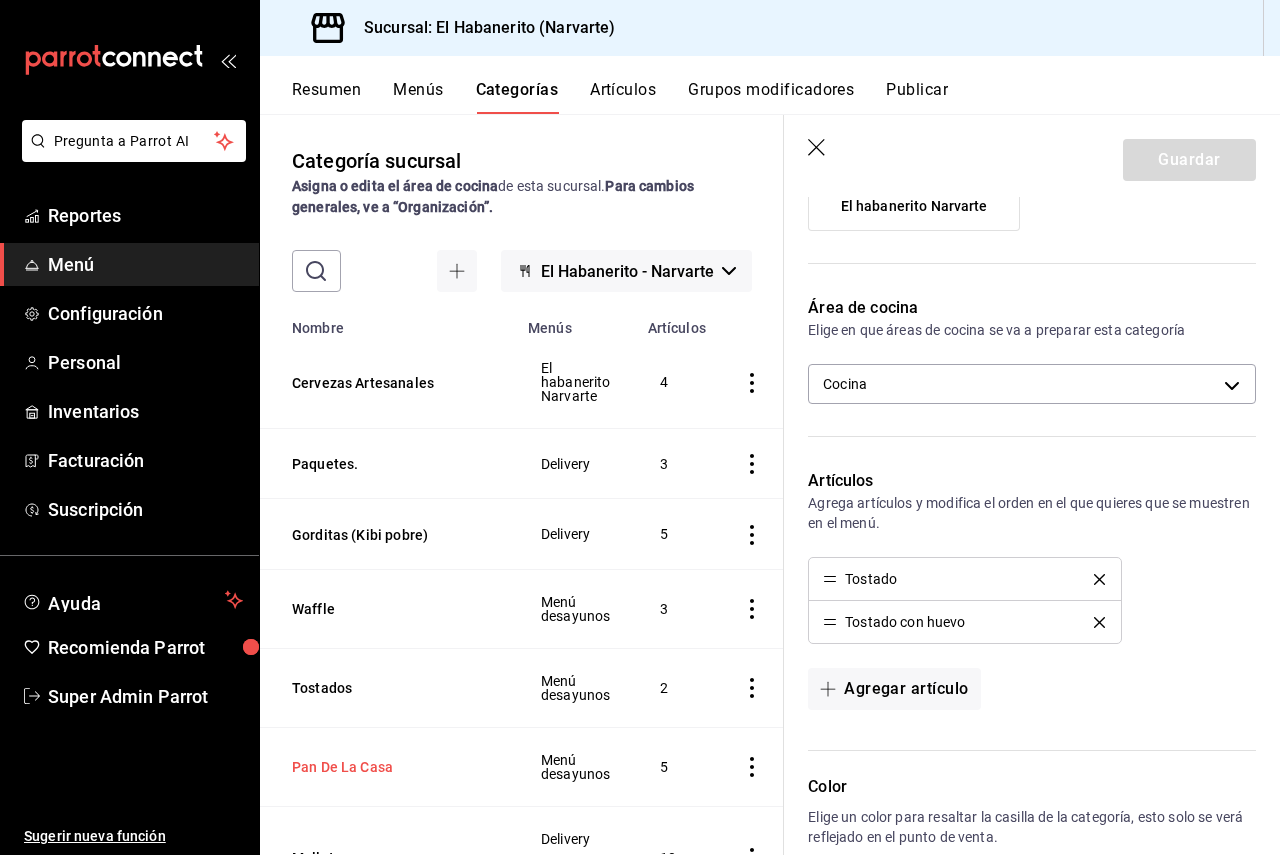click on "Pan De La Casa" at bounding box center (392, 767) 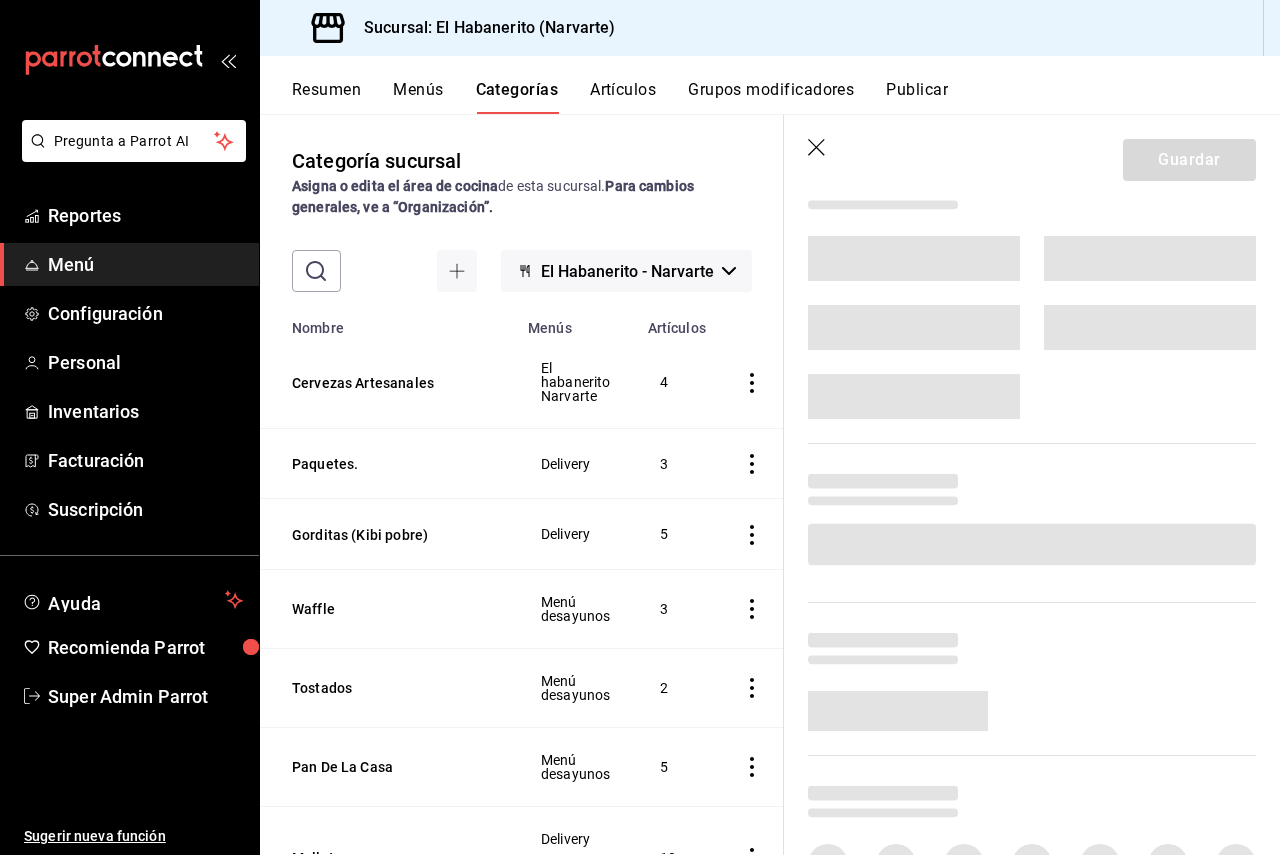 scroll, scrollTop: 0, scrollLeft: 0, axis: both 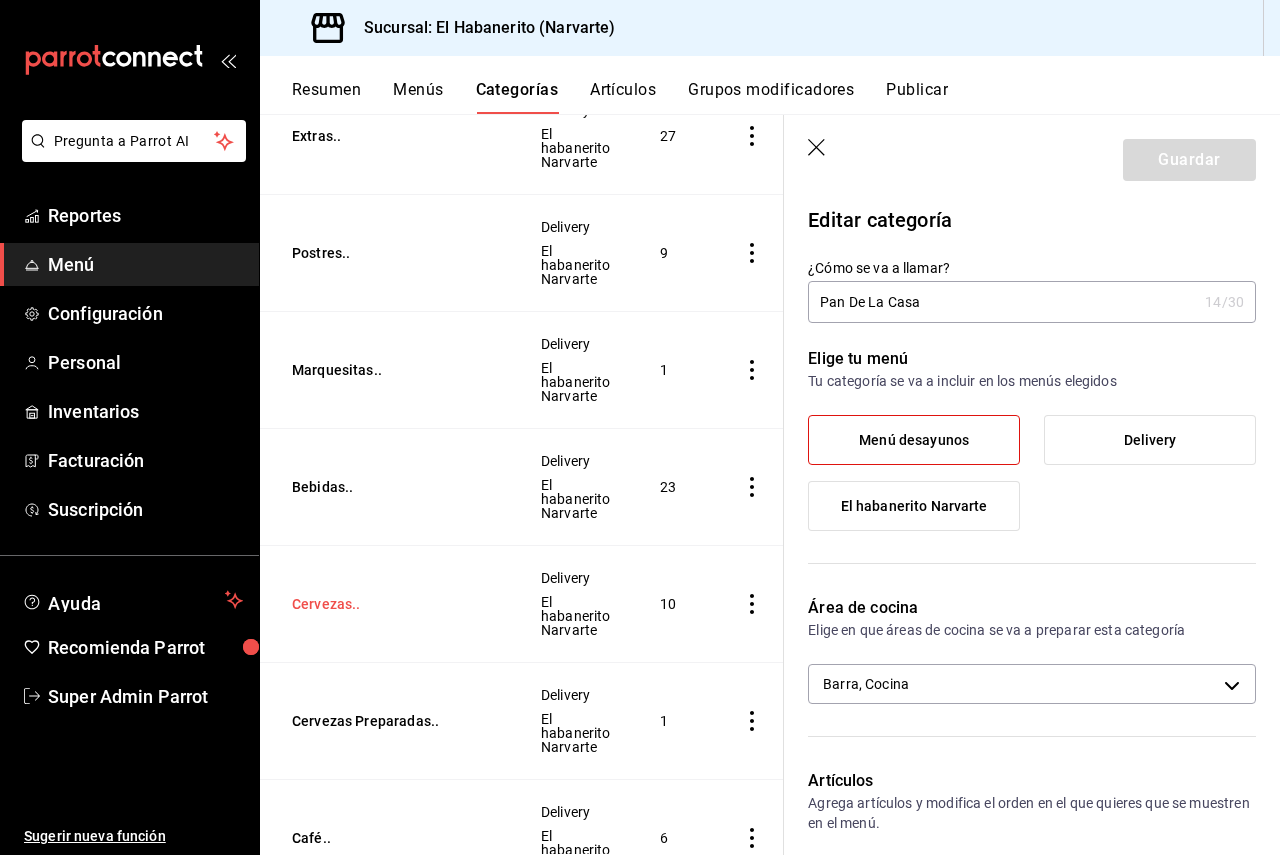 click on "Cervezas.." at bounding box center [392, 604] 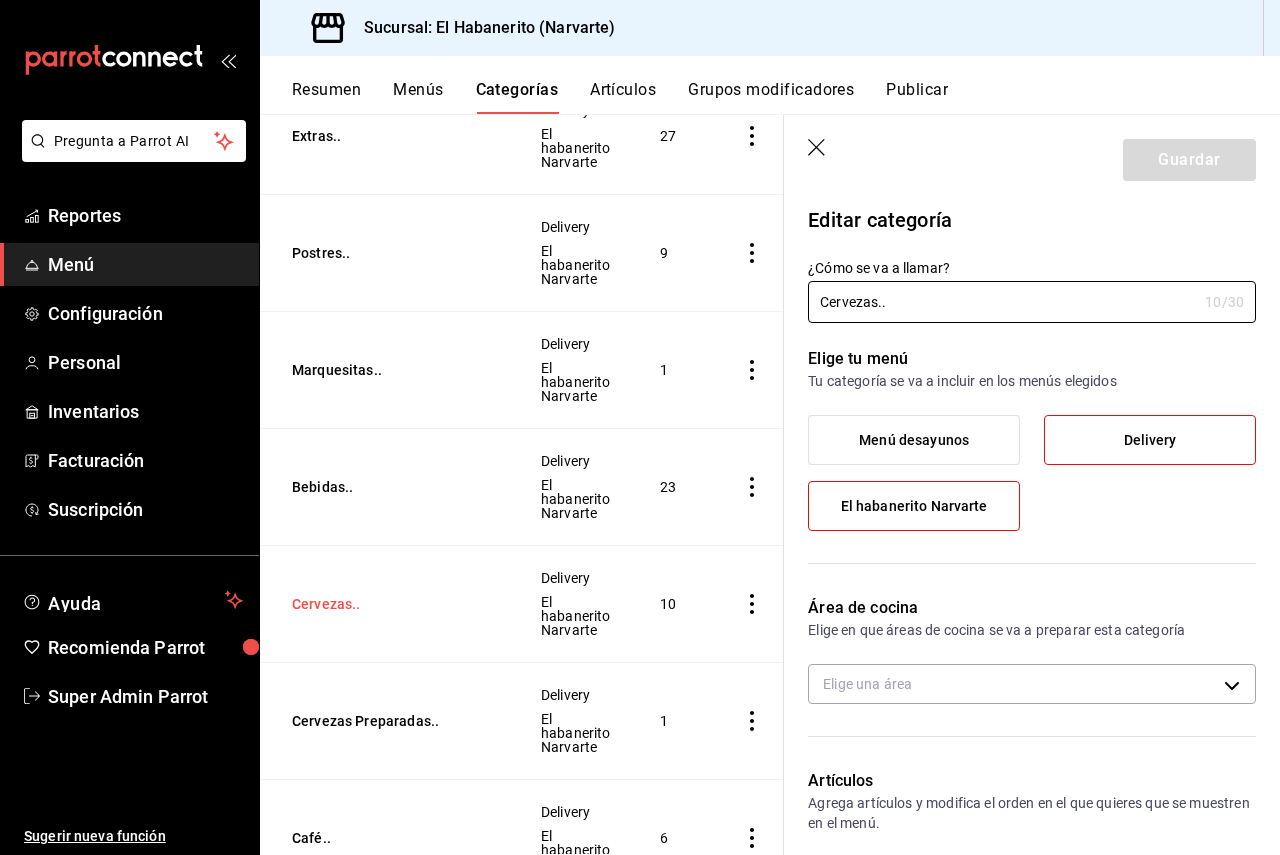 type on "[UUID]" 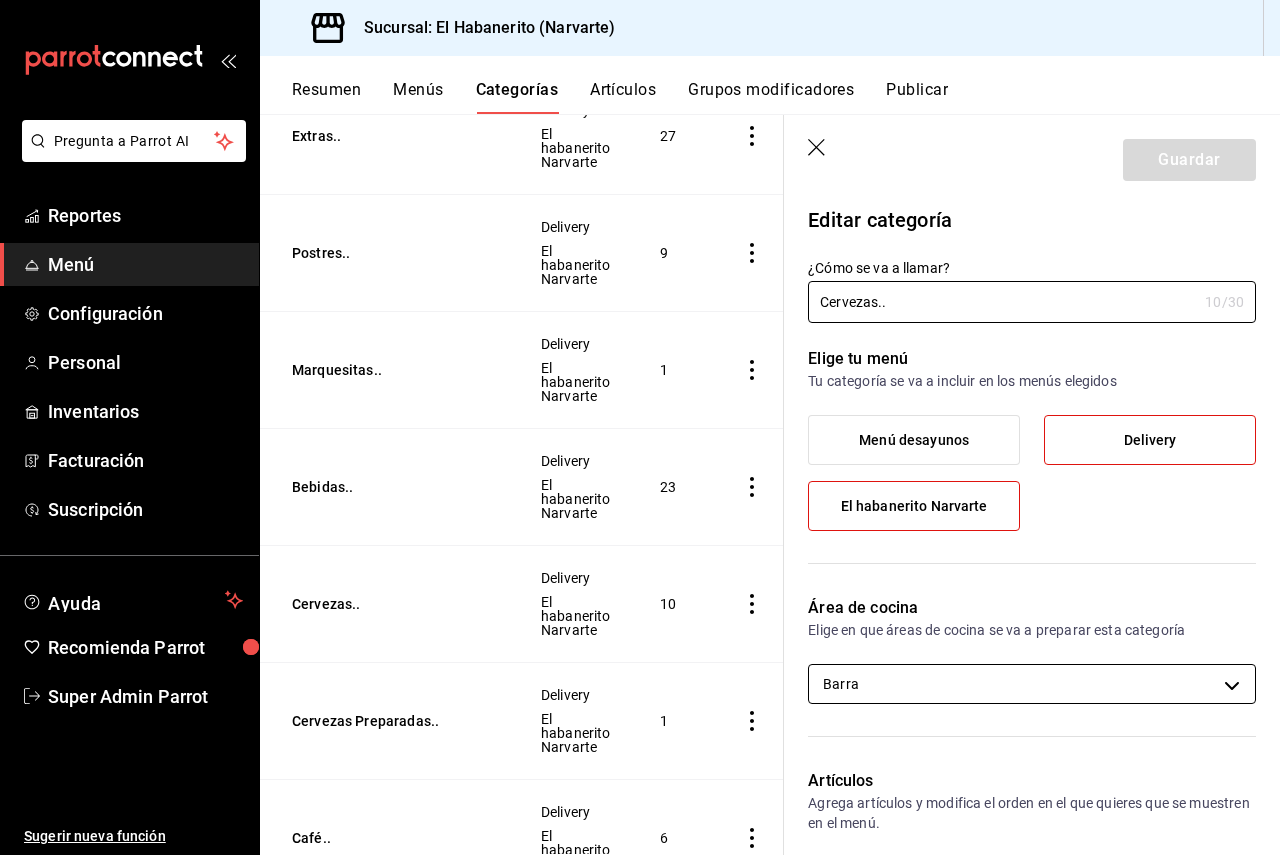 click on "Pregunta a Parrot AI Reportes   Menú   Configuración   Personal   Inventarios   Facturación   Suscripción   Ayuda Recomienda Parrot   Super Admin Parrot   Sugerir nueva función   Sucursal: El Habanerito ([CITY]) Resumen Menús Categorías Artículos Grupos modificadores Publicar Categoría sucursal Asigna o edita el área de cocina  de esta sucursal.  Para cambios generales, ve a “Organización”. ​ ​ El Habanerito - [CITY] Nombre Menús Artículos Cervezas Artesanales El habanerito [CITY] 4 Paquetes. Delivery 3 Gorditas (Kibi pobre) Delivery 5 Waffle Menú desayunos 3 Tostados Menú desayunos 2 Pan De La Casa Menú desayunos 5 Molletes Delivery Menú desayunos 10 Huevos Delivery Menú desayunos 16 Hot cakes Menú desayunos 3 Especialidades Delivery Menú desayunos 8 Chilaquiles Delivery Menú desayunos 12 Cafés Delivery Menú desayunos 10 Bowls Menú desayunos 1 Bebidas Desayunos Delivery Menú desayunos 6 Paquetes El habanerito [CITY] 4 Quesadillas El habanerito [CITY] 7 Entradas 11 5" at bounding box center [640, 427] 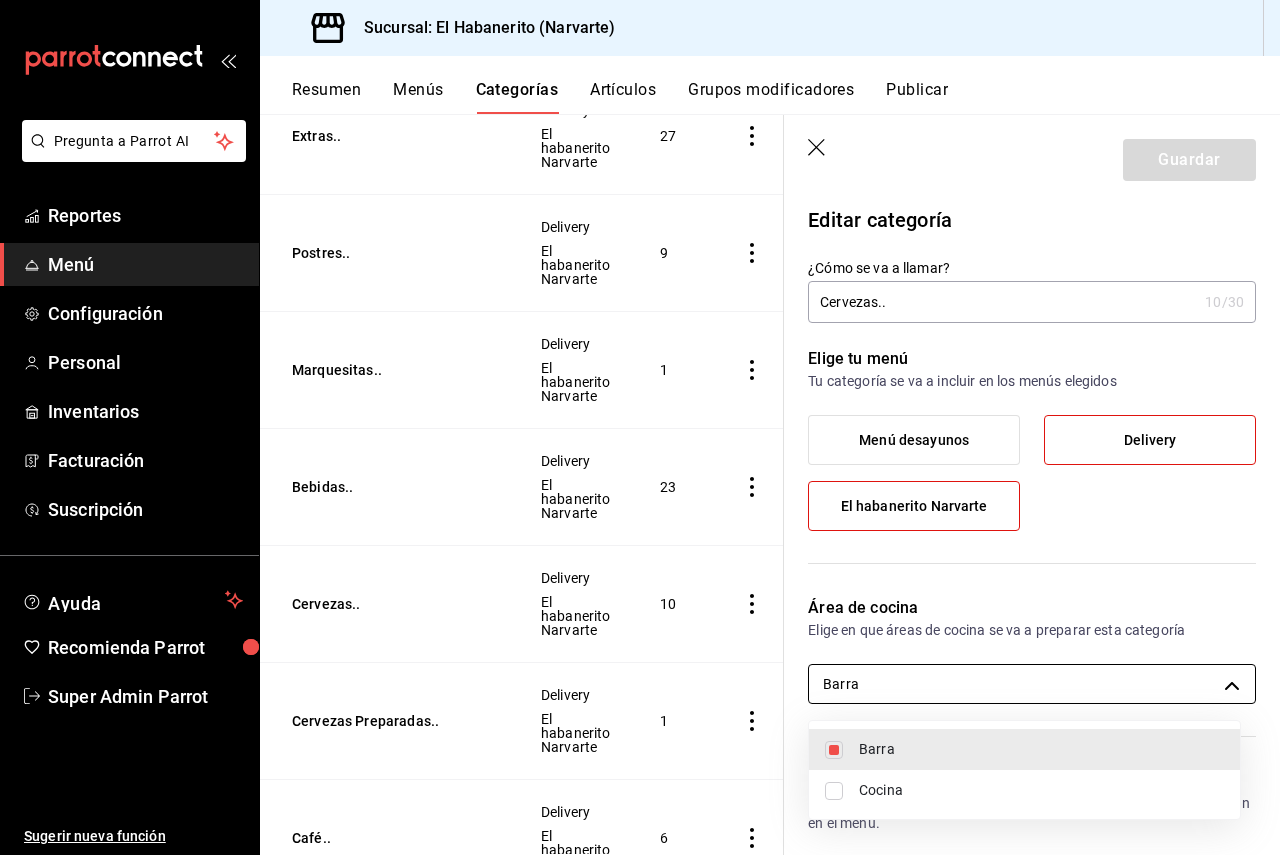 type 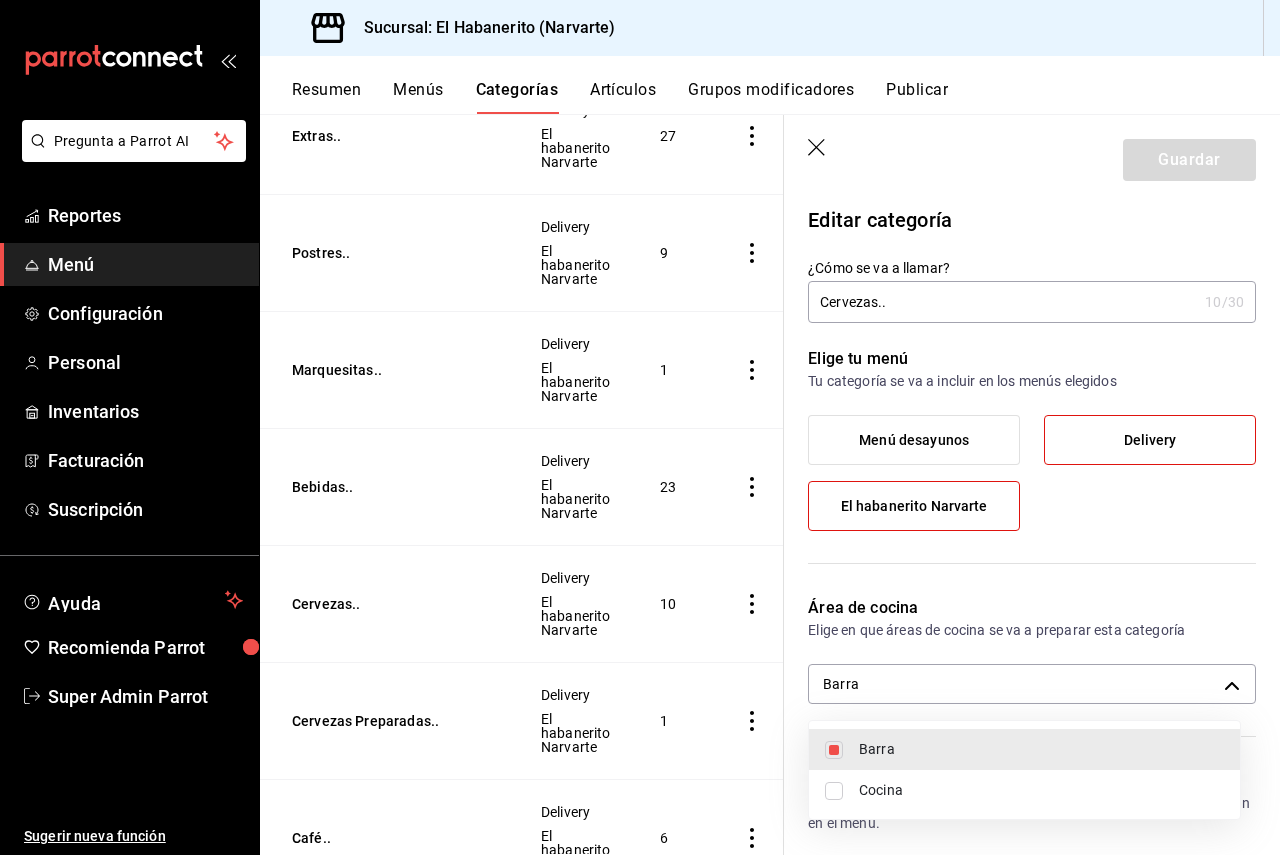 click at bounding box center (640, 427) 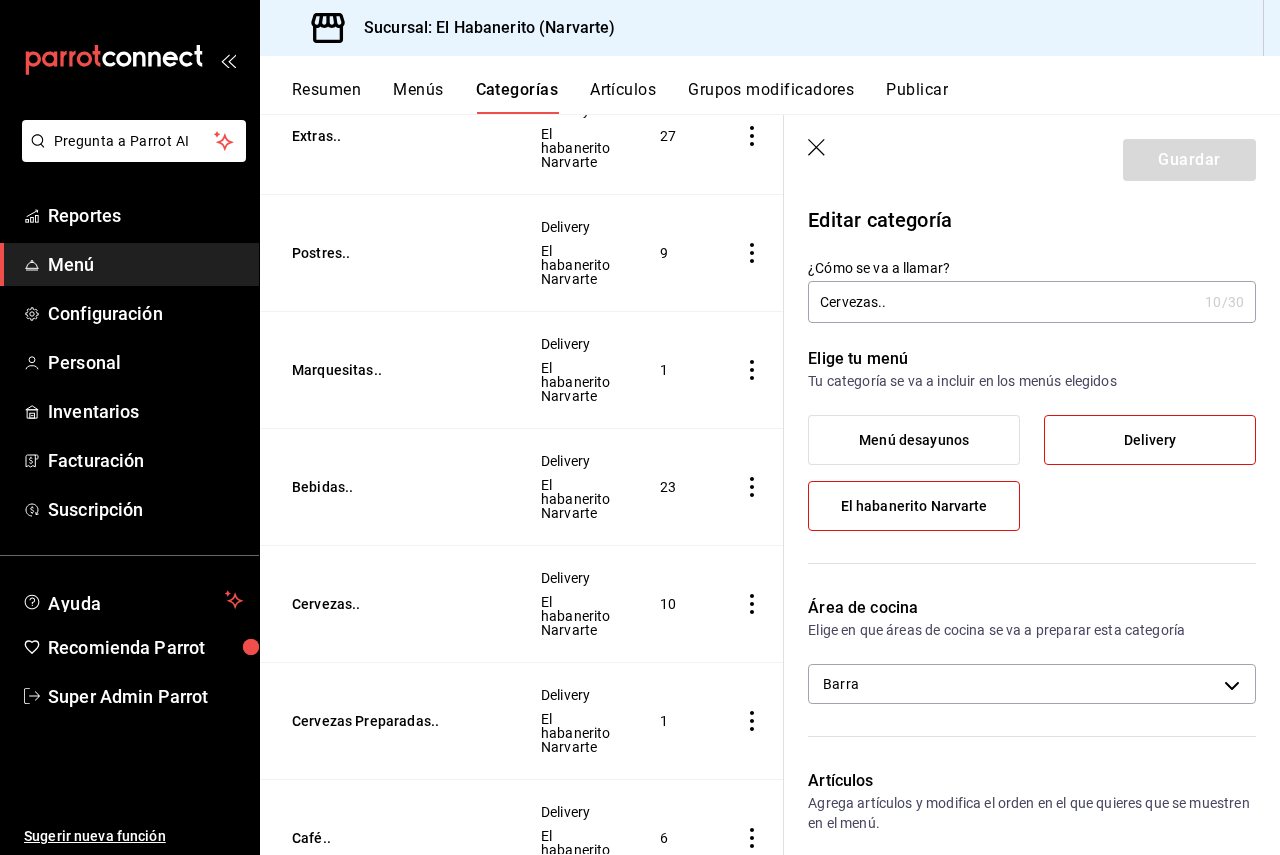click on "Categorías" at bounding box center [517, 97] 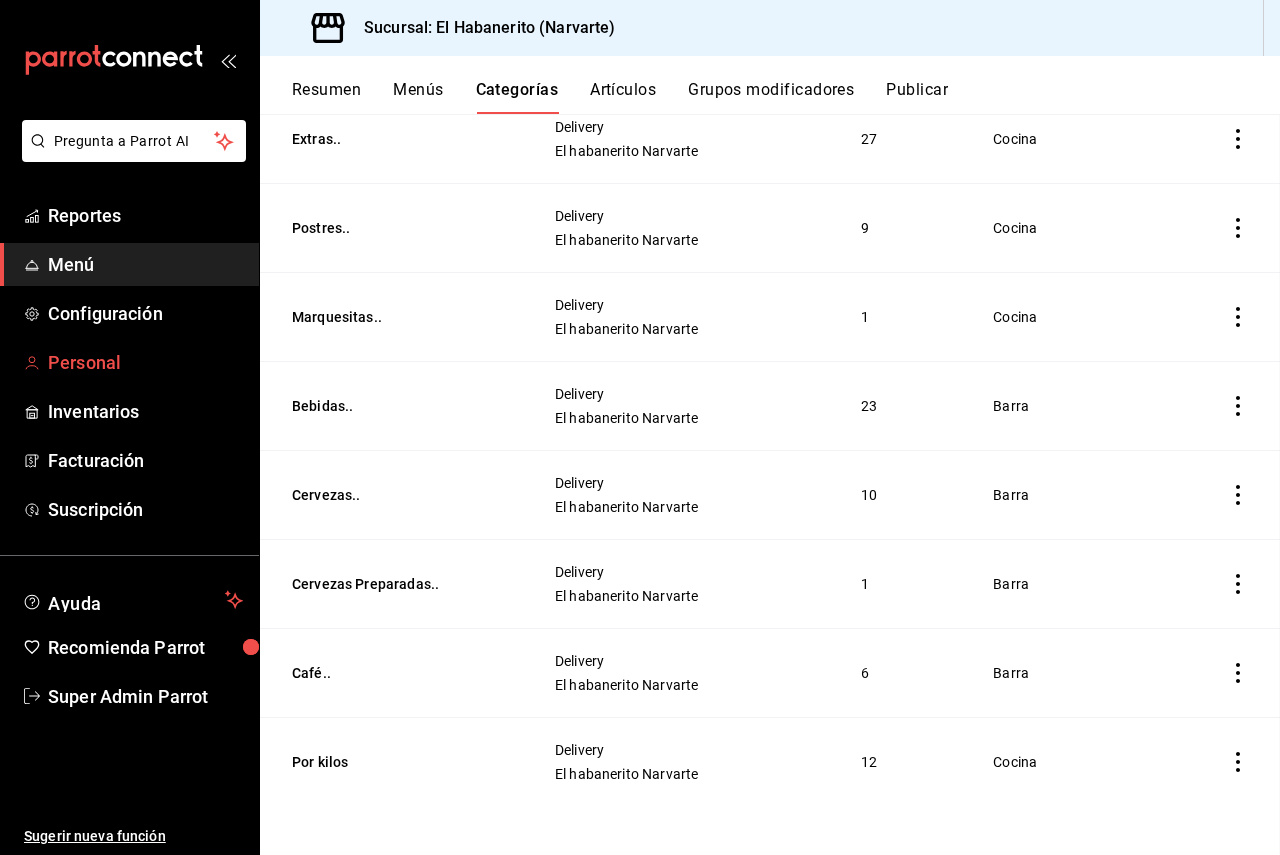 scroll, scrollTop: 2269, scrollLeft: 0, axis: vertical 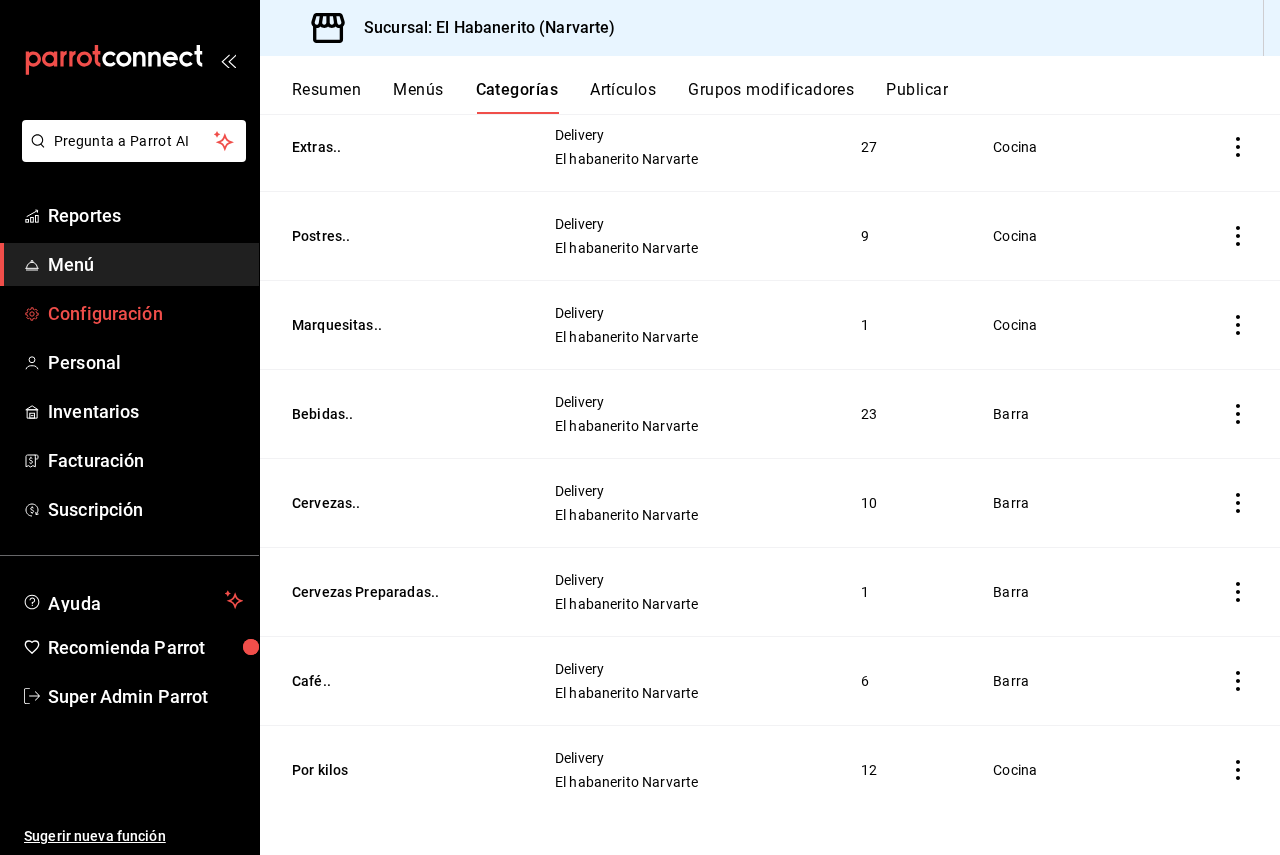 click on "Configuración" at bounding box center (145, 313) 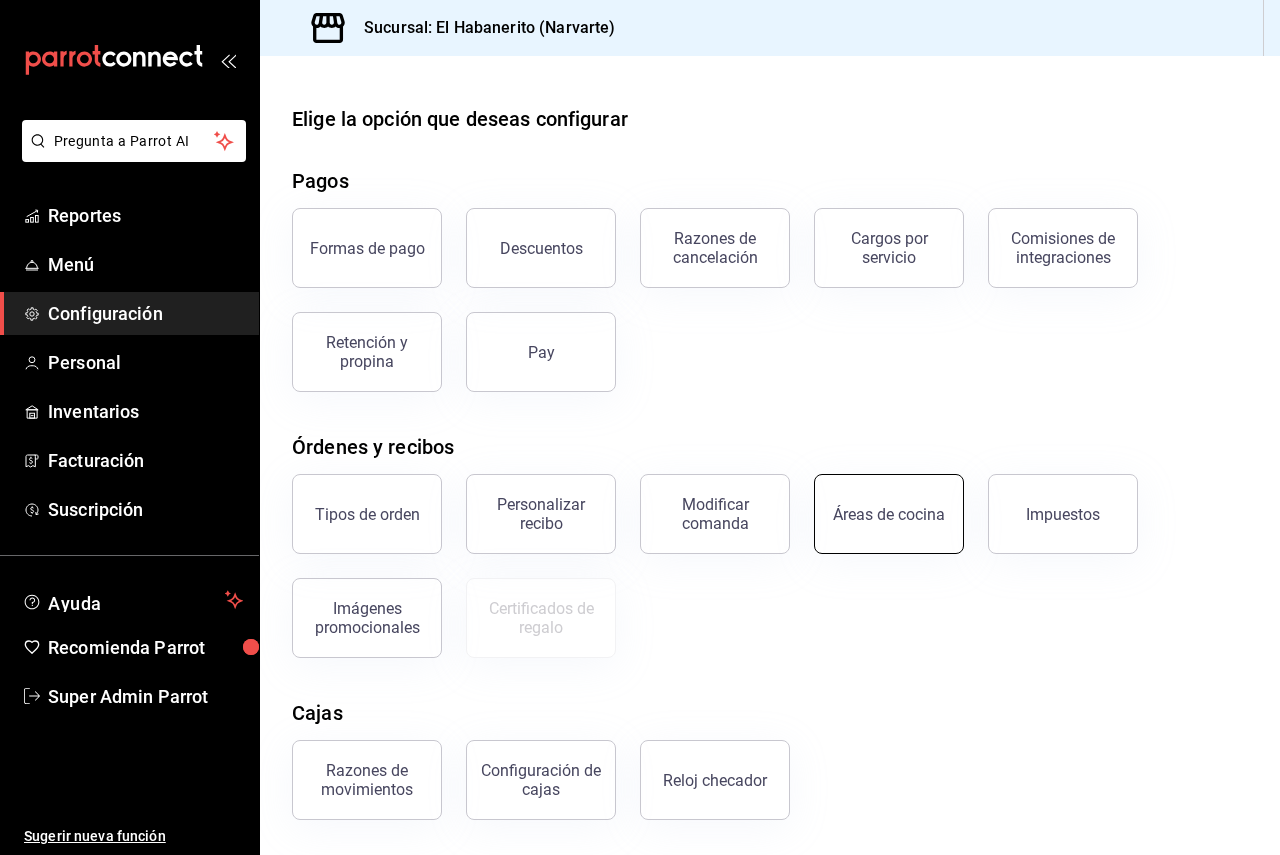 click on "Áreas de cocina" at bounding box center (889, 514) 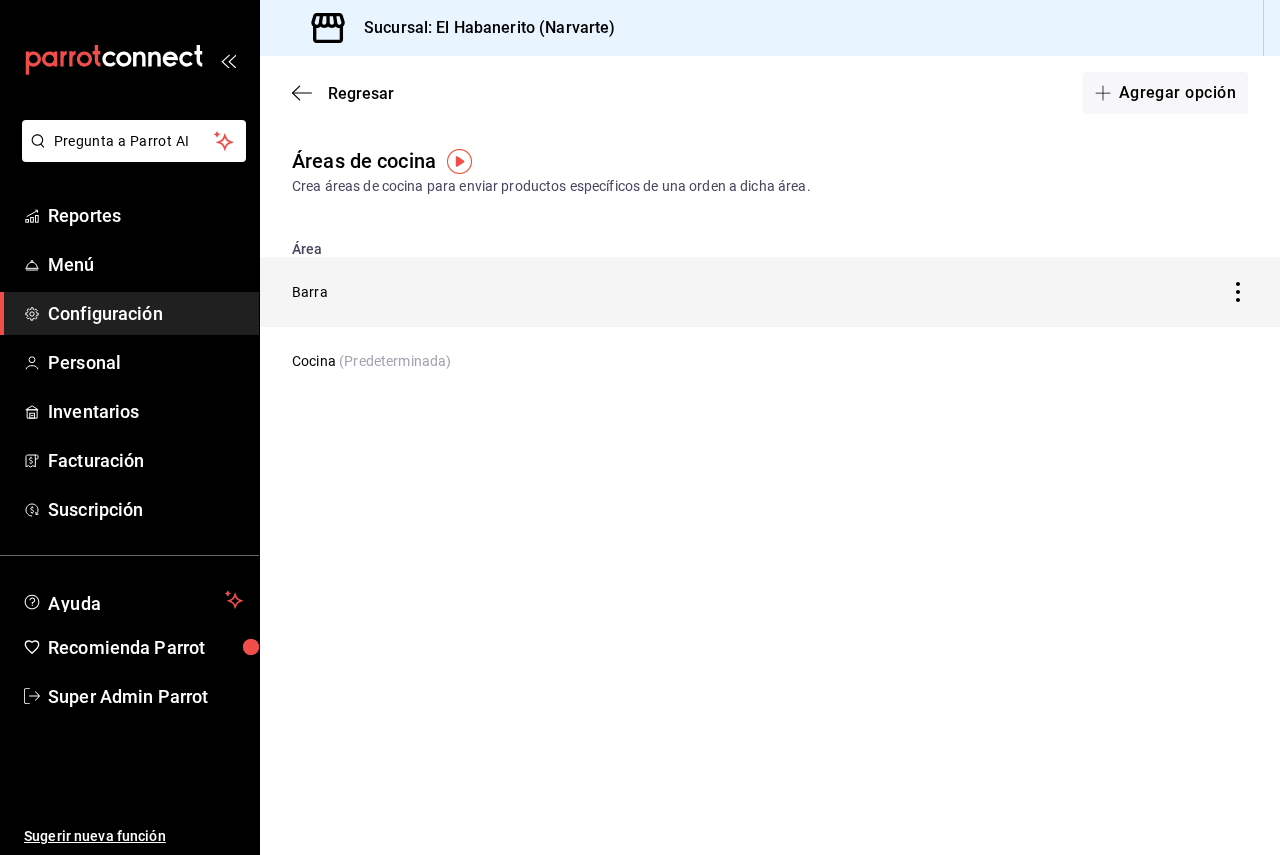 click 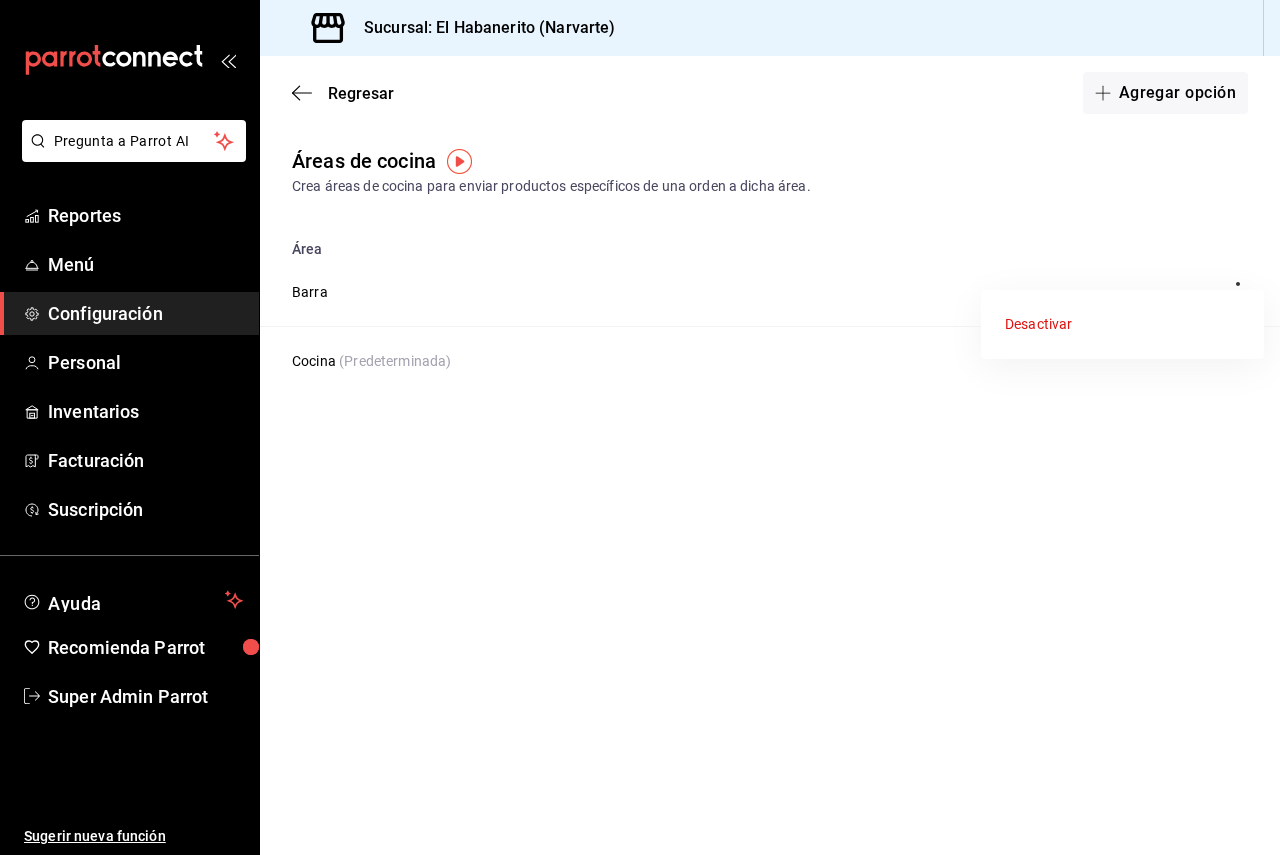 click on "Desactivar" at bounding box center [1122, 324] 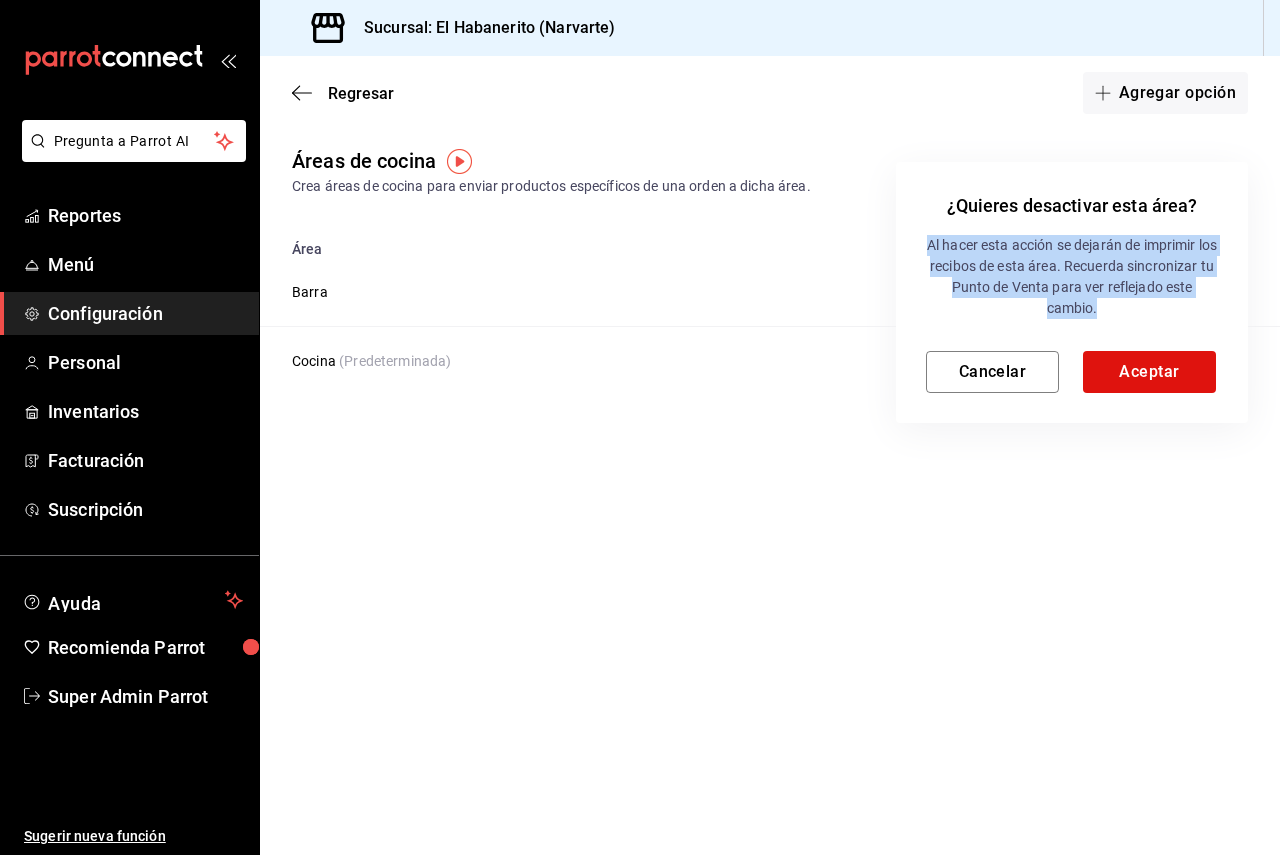 drag, startPoint x: 1089, startPoint y: 319, endPoint x: 947, endPoint y: 243, distance: 161.05899 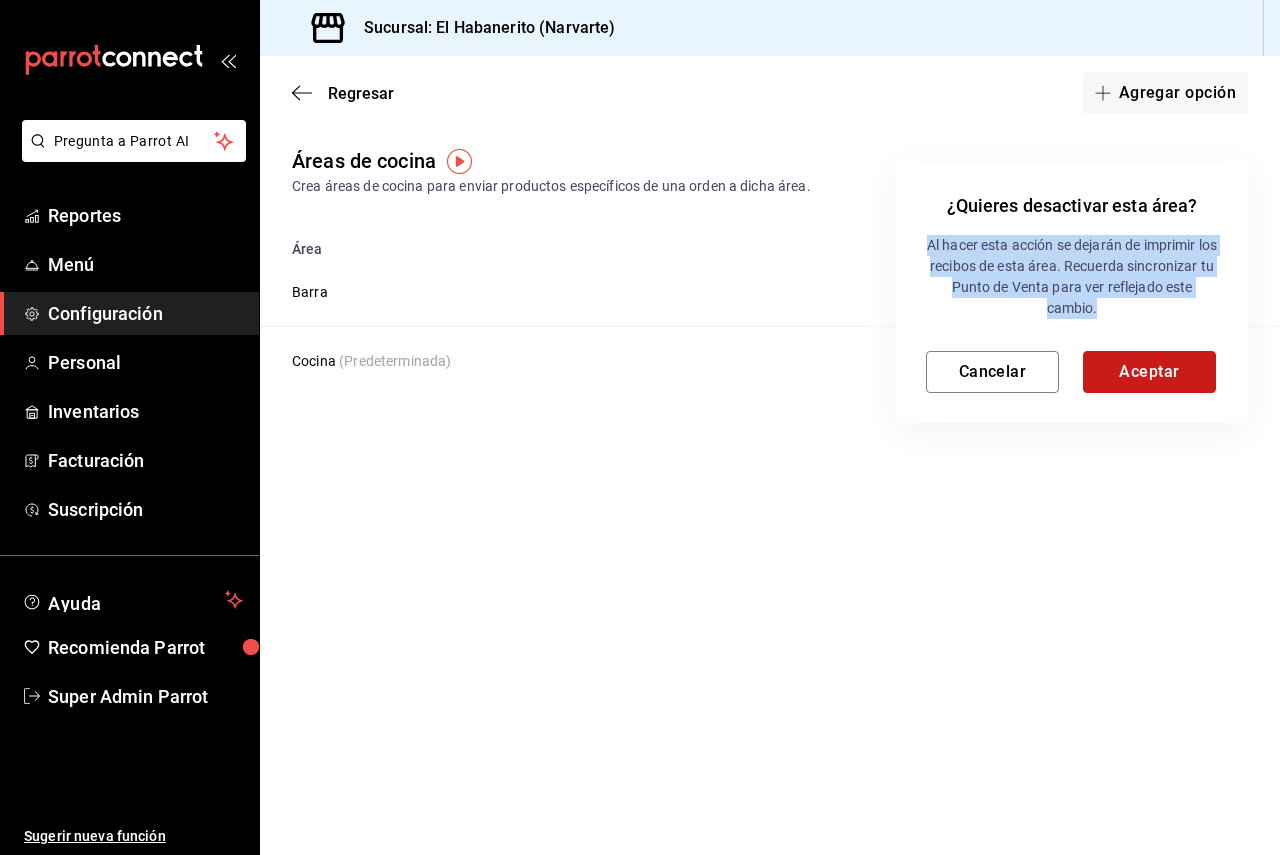 click on "Aceptar" at bounding box center (1149, 372) 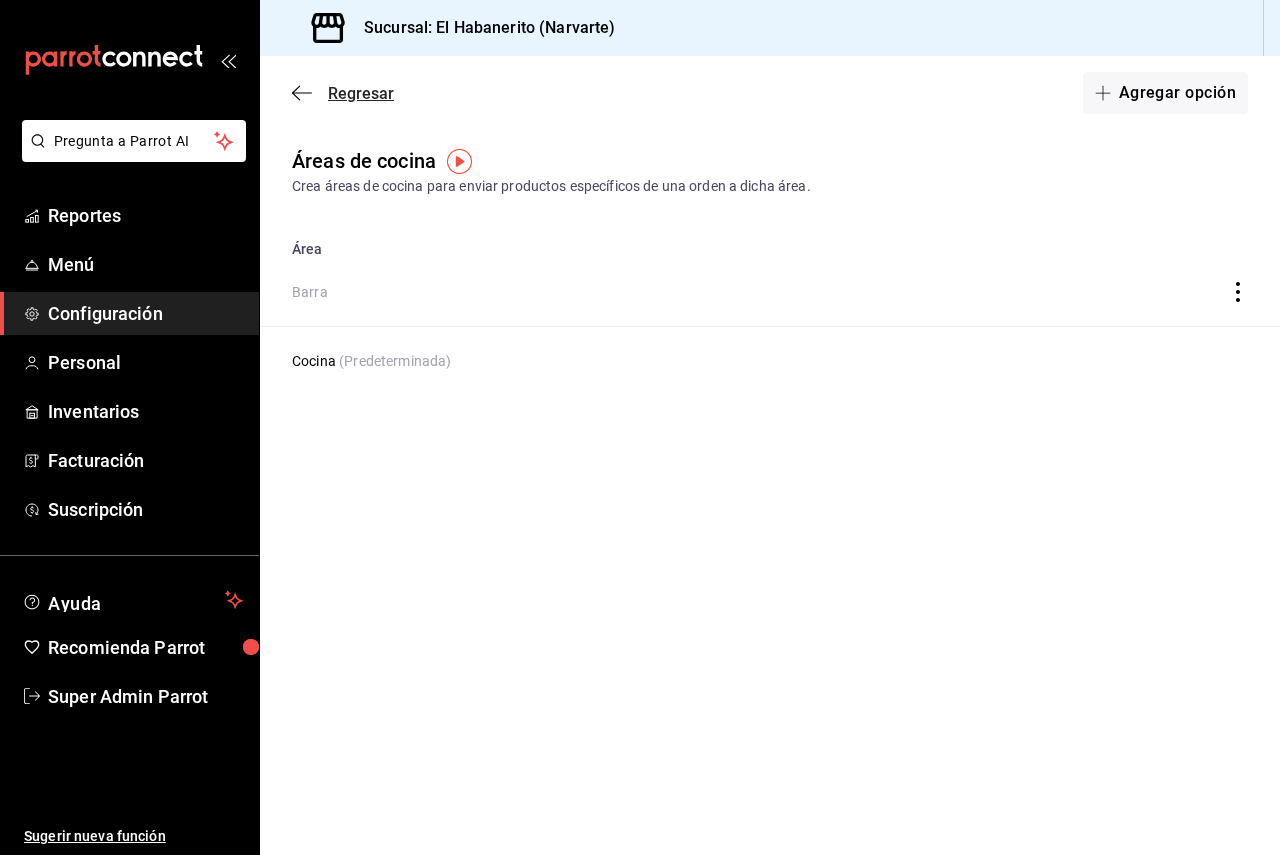 click 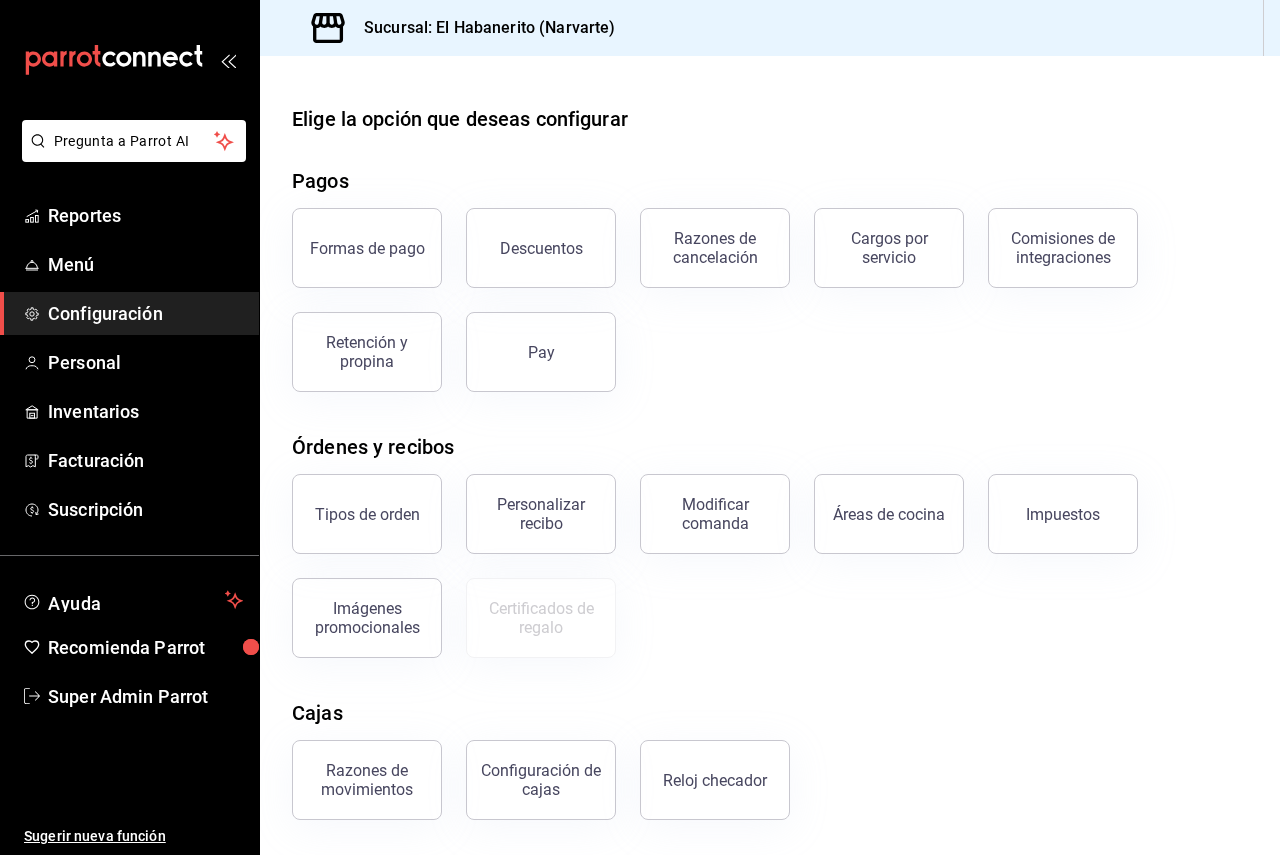 click on "Configuración" at bounding box center (145, 313) 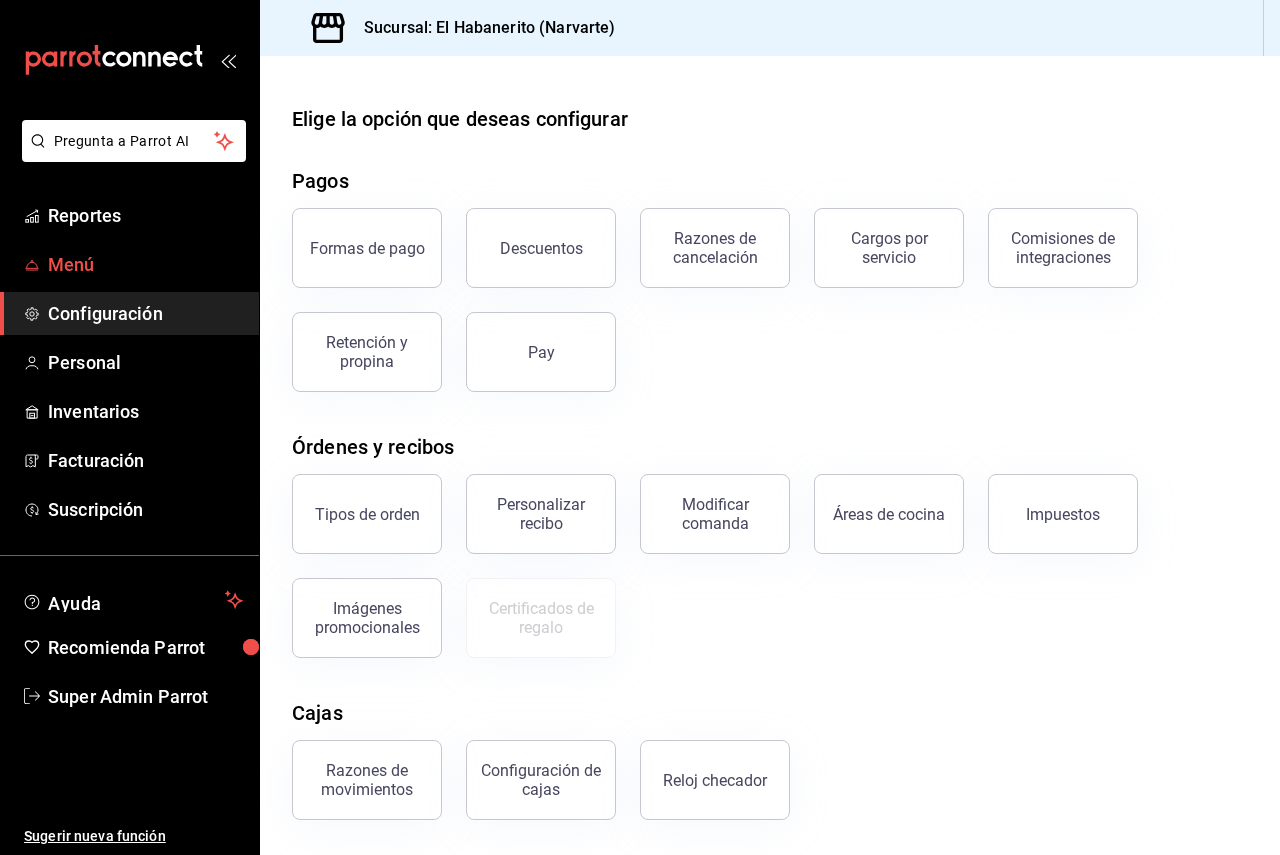 click on "Menú" at bounding box center (145, 264) 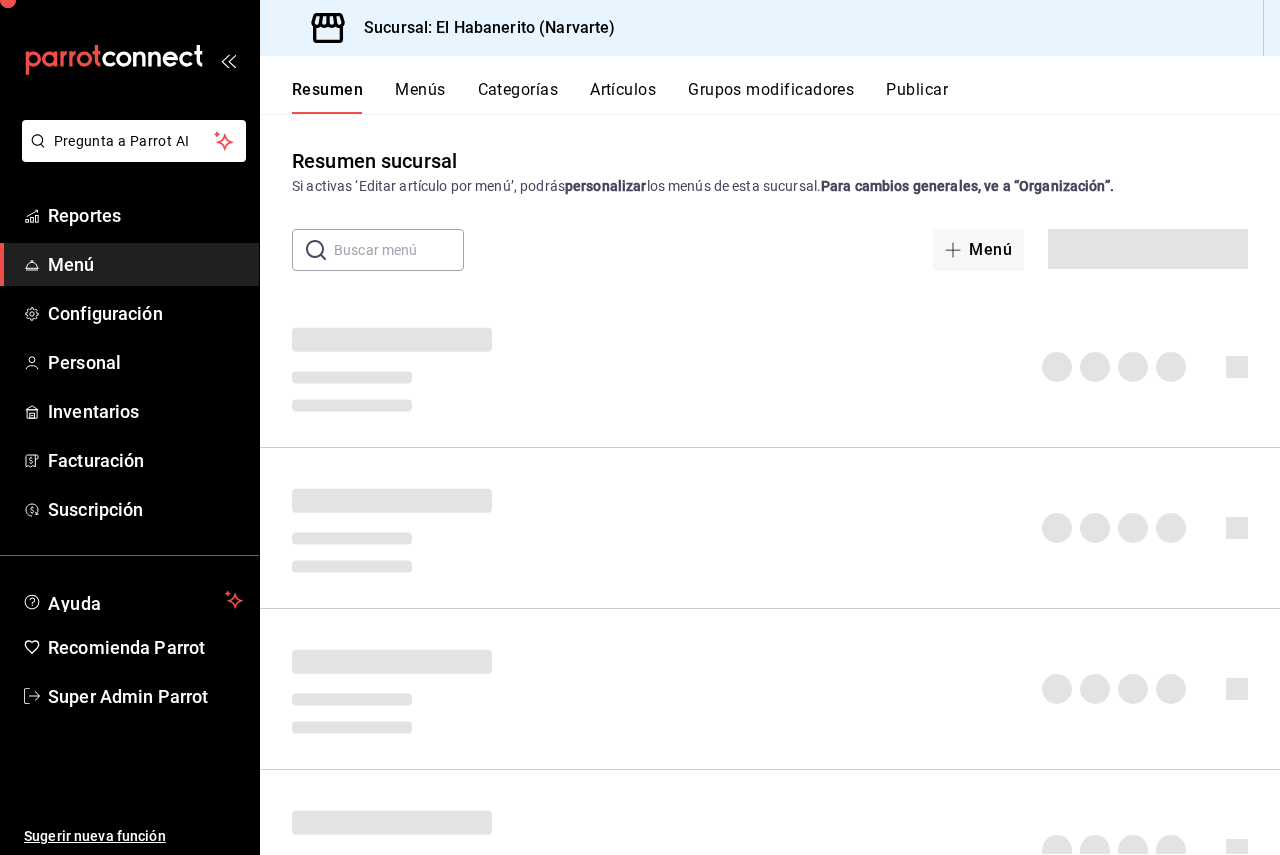 click on "Menú" at bounding box center (145, 264) 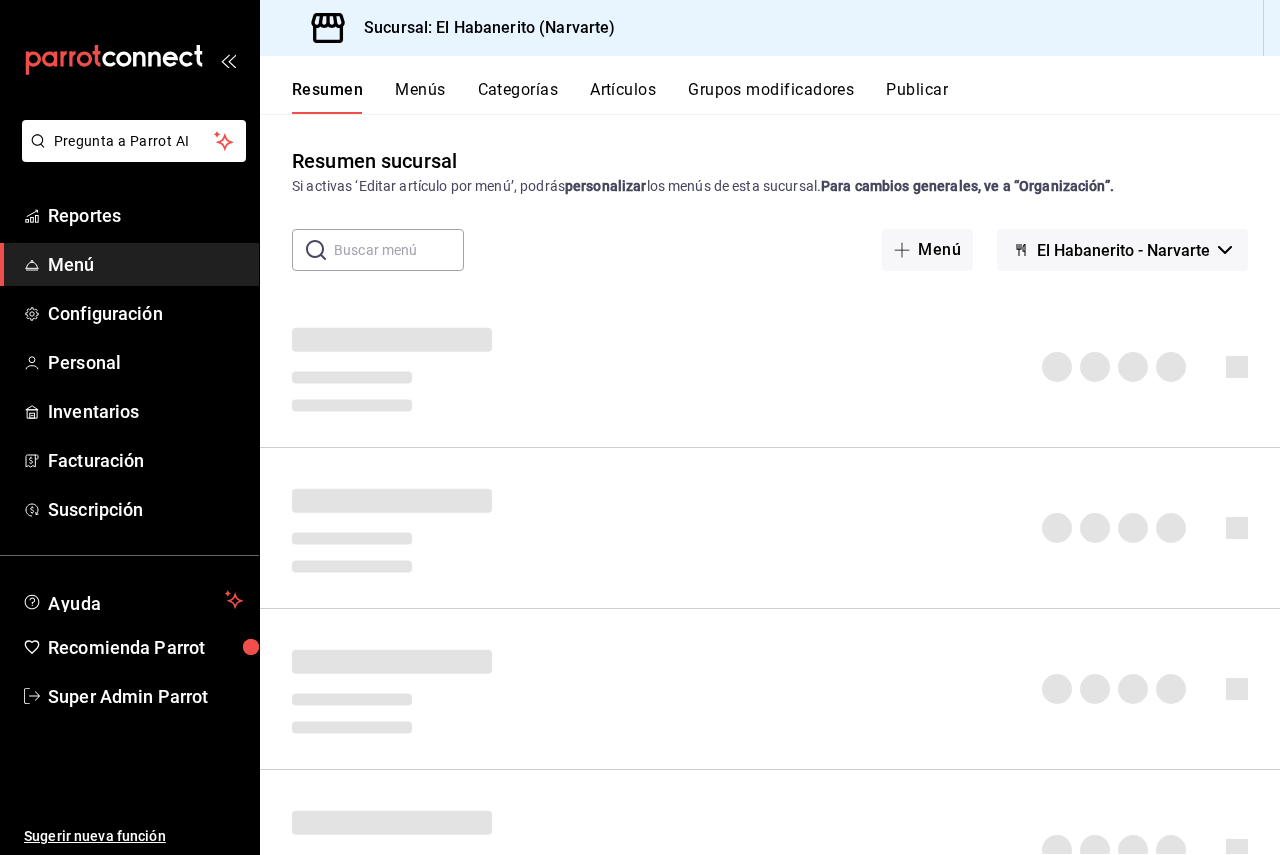 click on "Categorías" at bounding box center [518, 97] 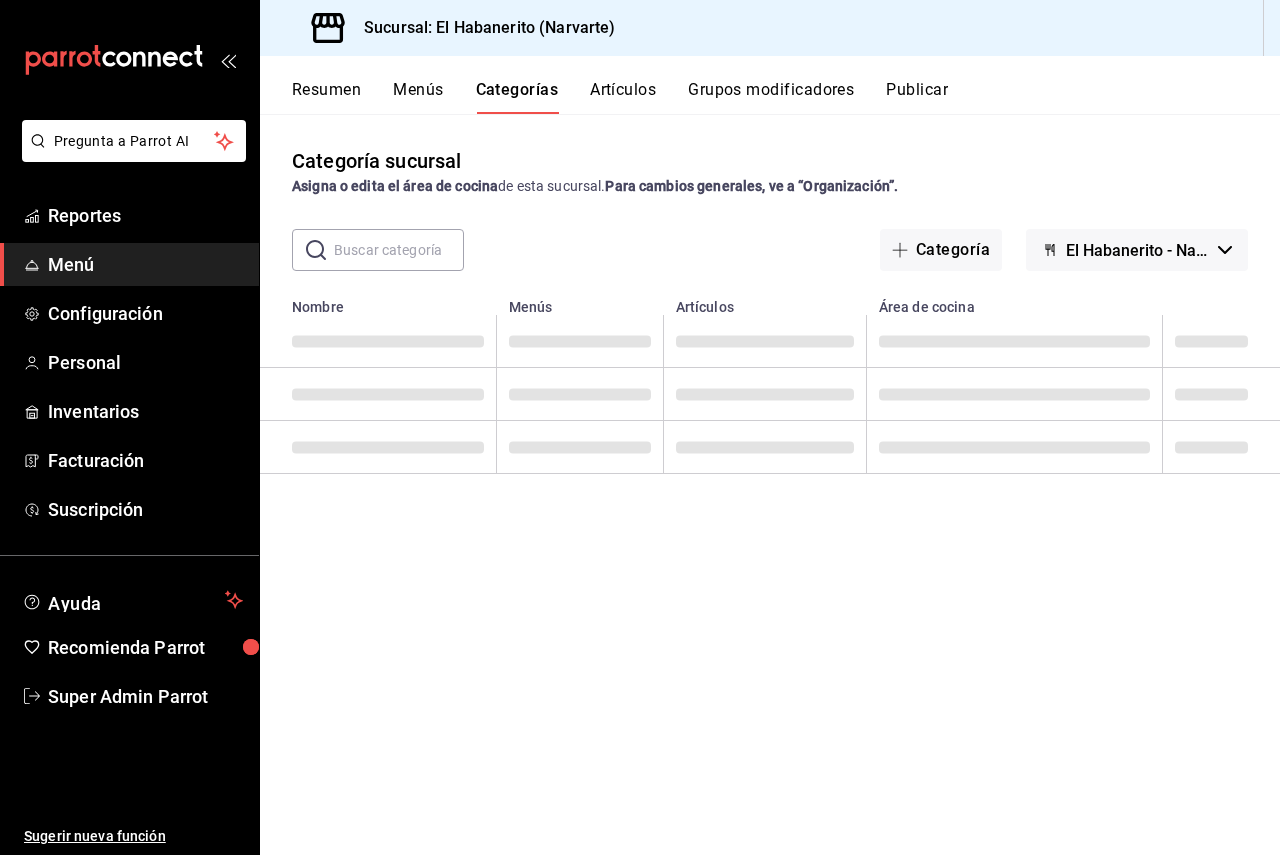 click at bounding box center [399, 250] 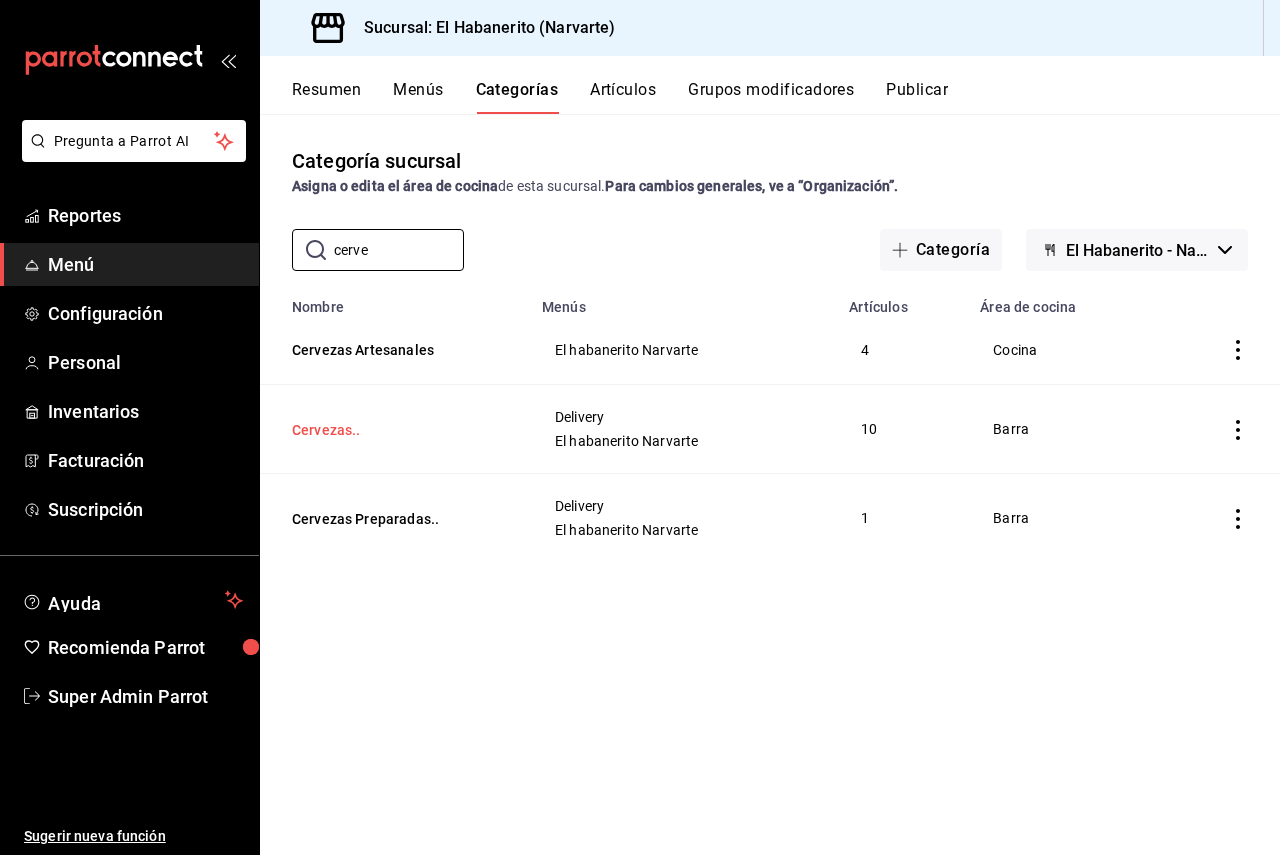 type on "cerve" 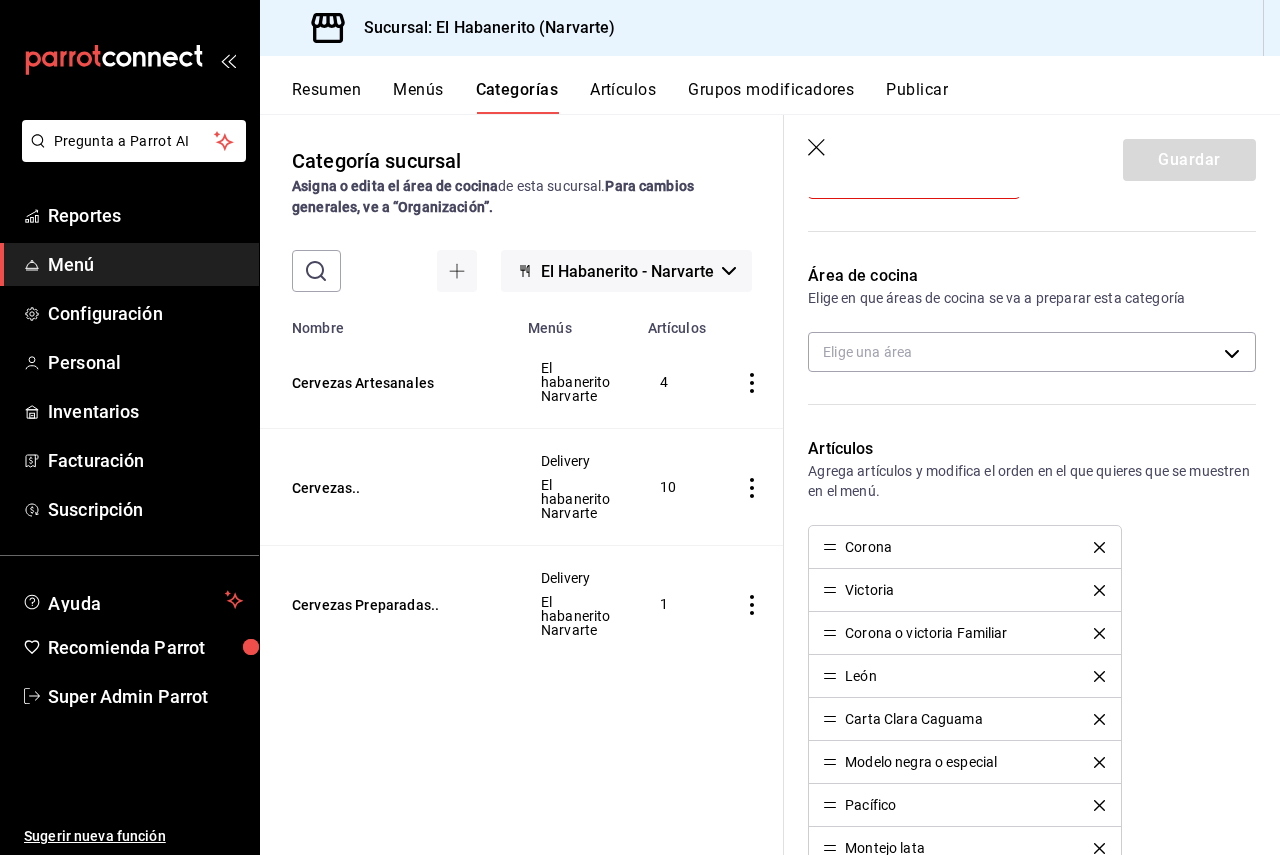 scroll, scrollTop: 279, scrollLeft: 0, axis: vertical 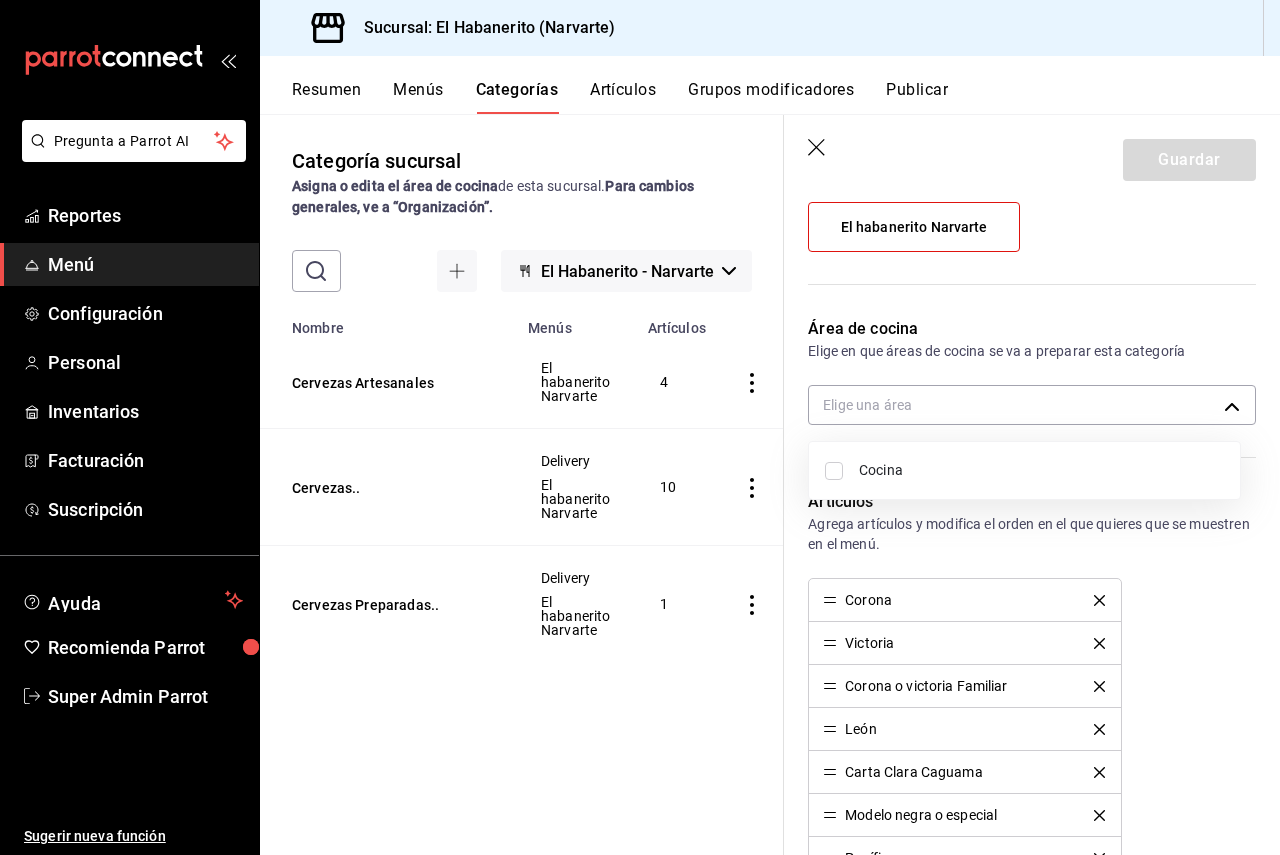 click on "Pregunta a Parrot AI Reportes   Menú   Configuración   Personal   Inventarios   Facturación   Suscripción   Ayuda Recomienda Parrot   Super Admin Parrot   Sugerir nueva función   Sucursal: El Habanerito ([CITY]) Resumen Menús Categorías Artículos Grupos modificadores Publicar Categoría sucursal Asigna o edita el área de cocina  de esta sucursal.  Para cambios generales, ve a “Organización”. ​ cerve ​ El Habanerito - [CITY] Nombre Menús Artículos Cervezas Artesanales El habanerito [CITY] 4 Cervezas.. Delivery El habanerito [CITY] 10 Cervezas Preparadas.. Delivery El habanerito [CITY] 1 Guardar Editar categoría ¿Cómo se va a llamar? Cervezas.. 10 /30 ¿Cómo se va a llamar? Elige tu menú Tu categoría se va a incluir en los menús elegidos Menú desayunos Delivery El habanerito [CITY] Área de cocina Elige en que áreas de cocina se va a preparar esta categoría Elige una área Artículos Agrega artículos y modifica el orden en el que quieres que se muestren en el menú. 13" at bounding box center [640, 427] 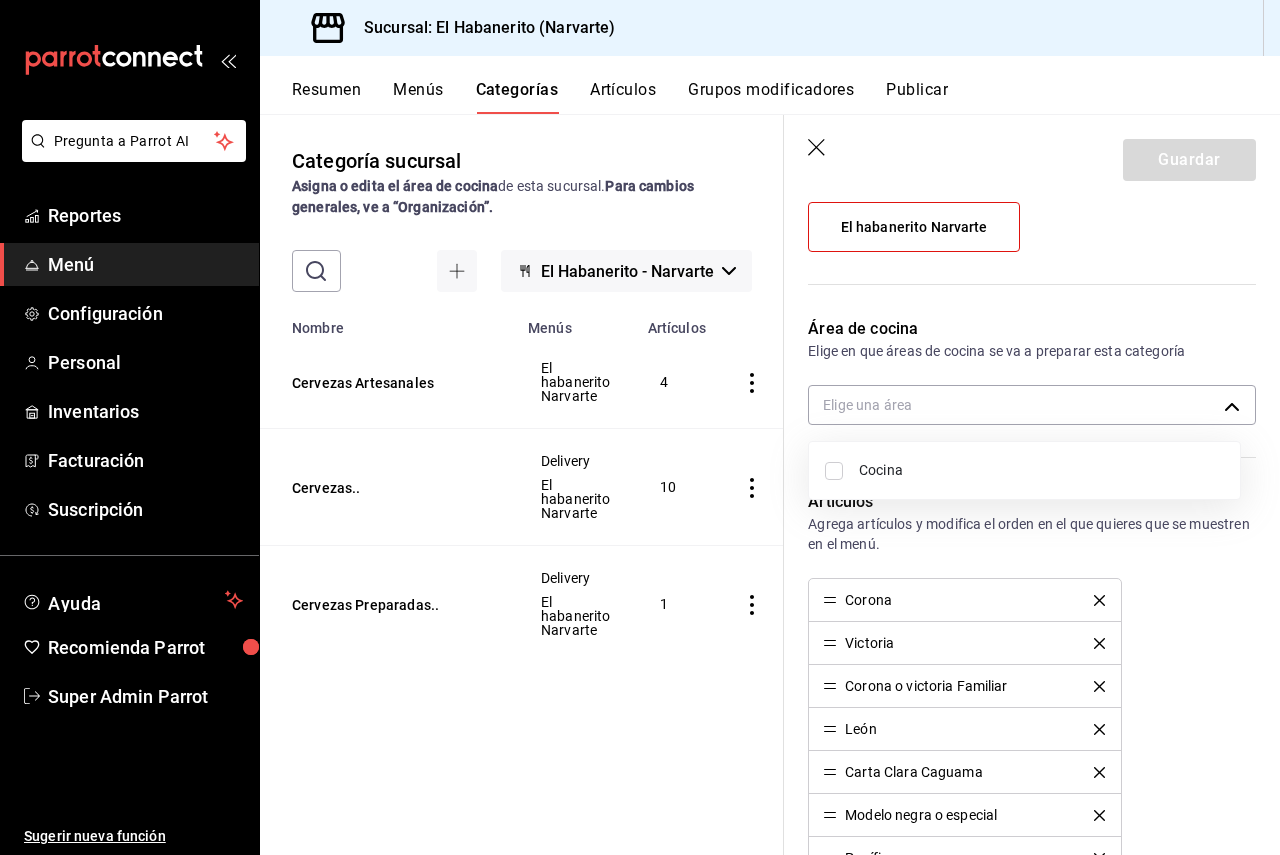 click at bounding box center [640, 427] 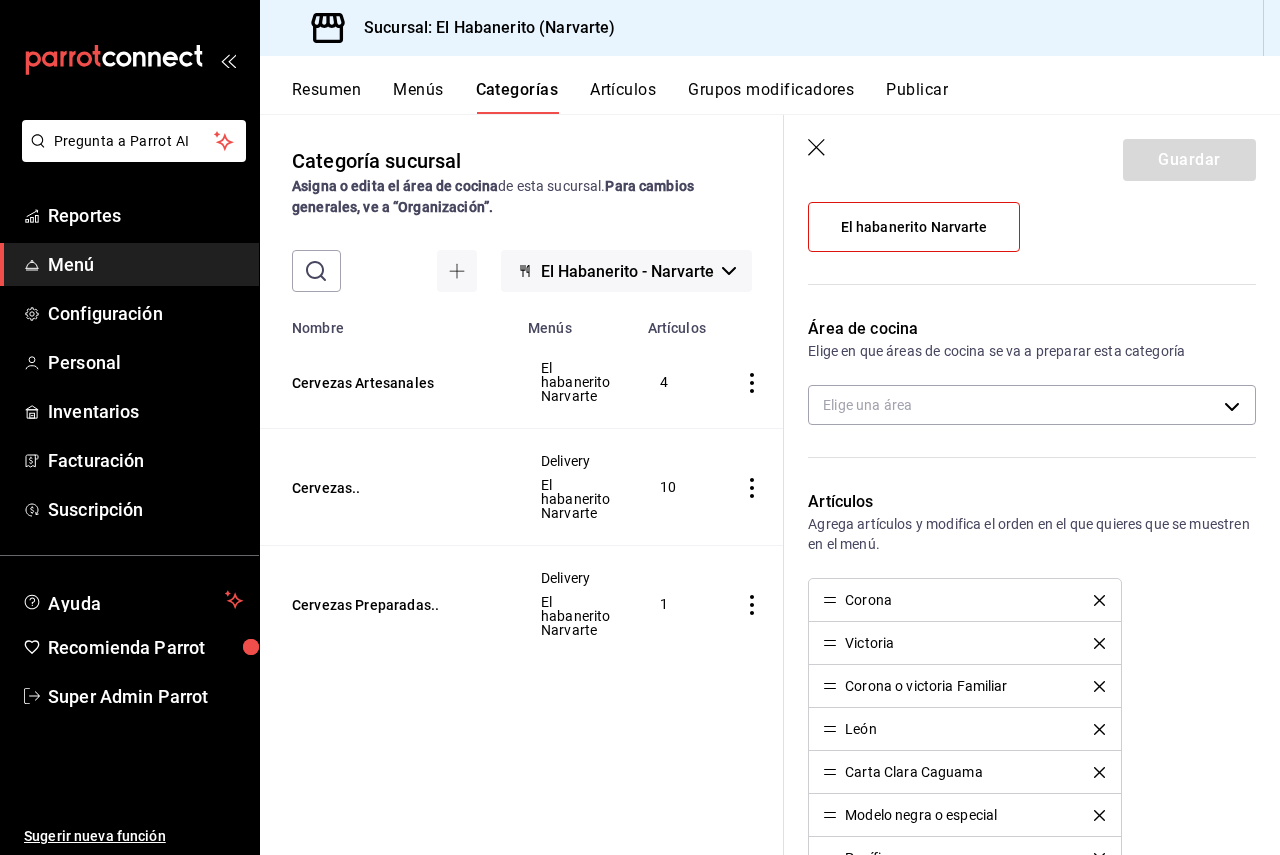 click 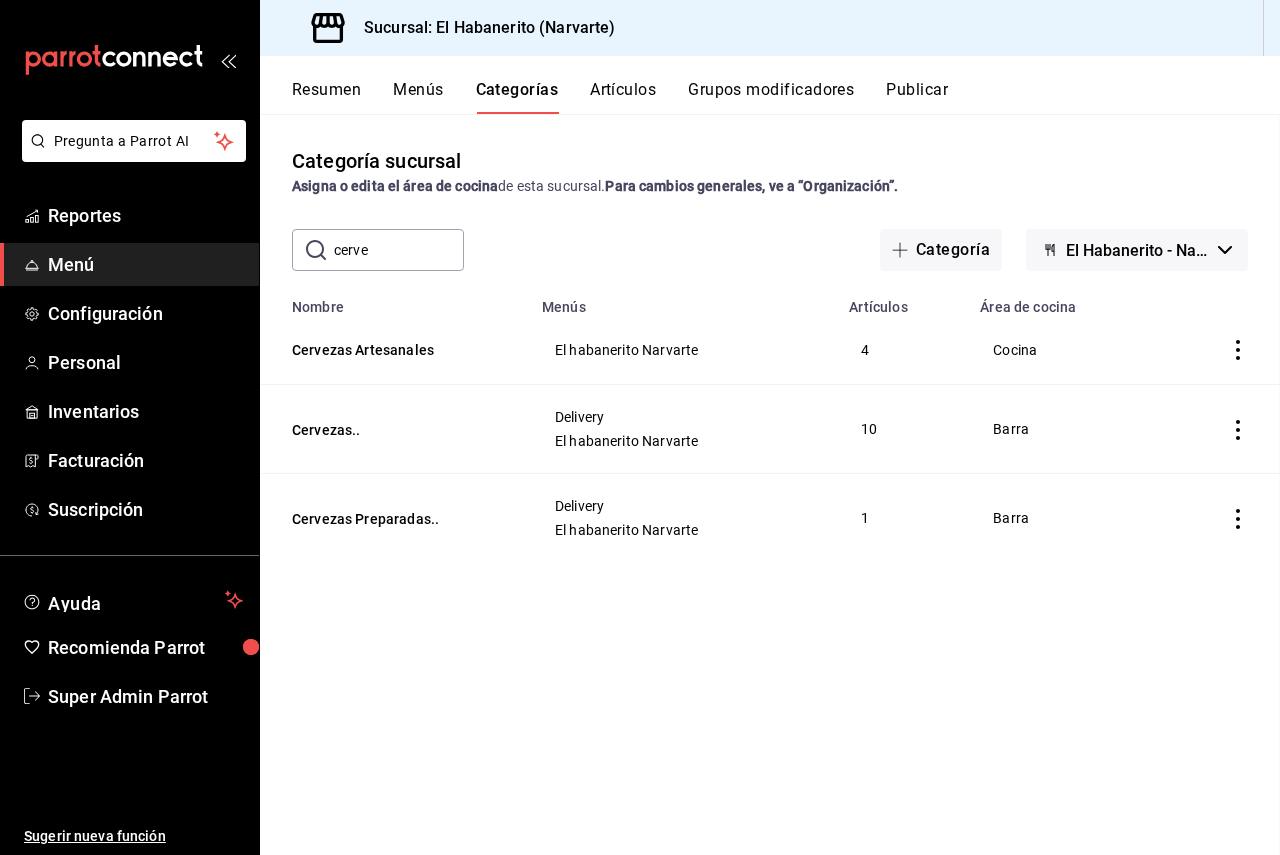 scroll, scrollTop: 0, scrollLeft: 0, axis: both 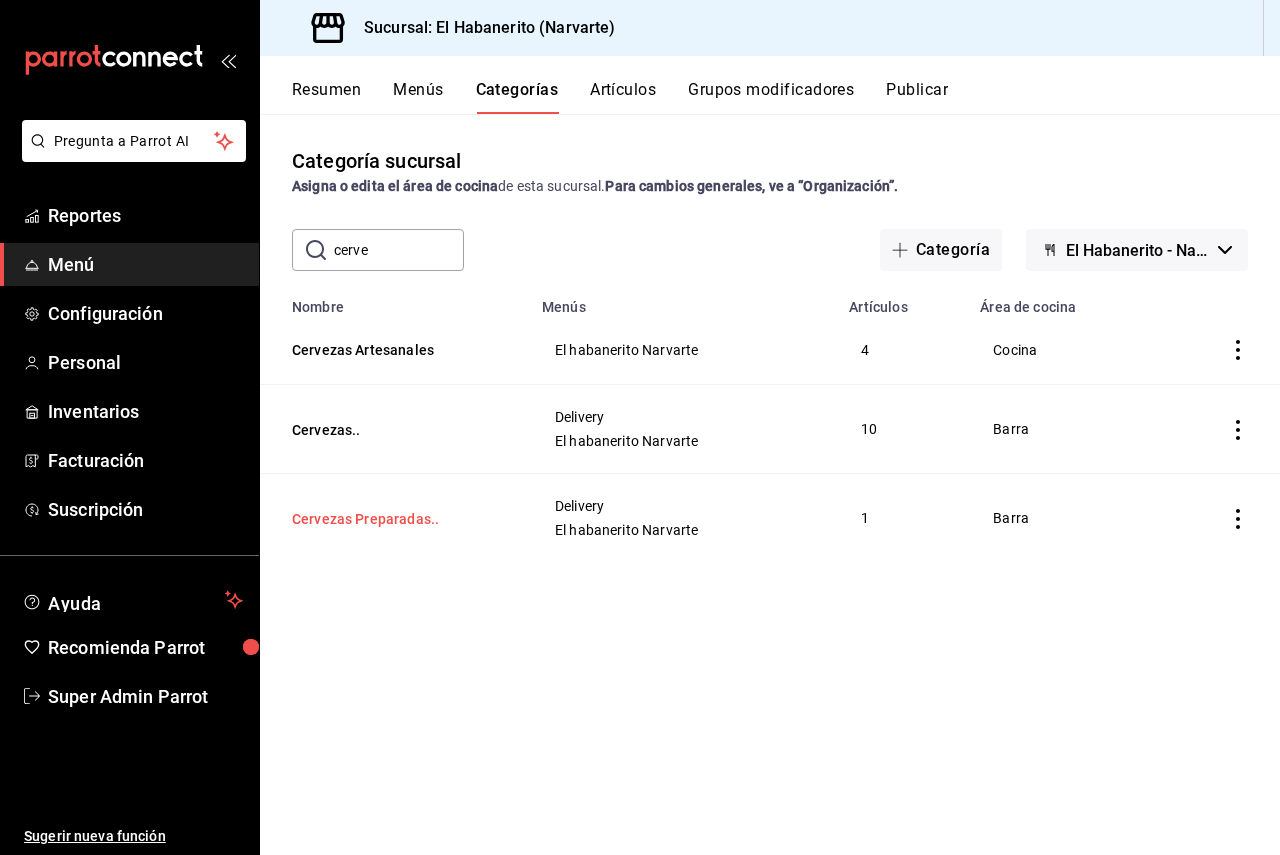 click on "Cervezas Preparadas.." at bounding box center [392, 519] 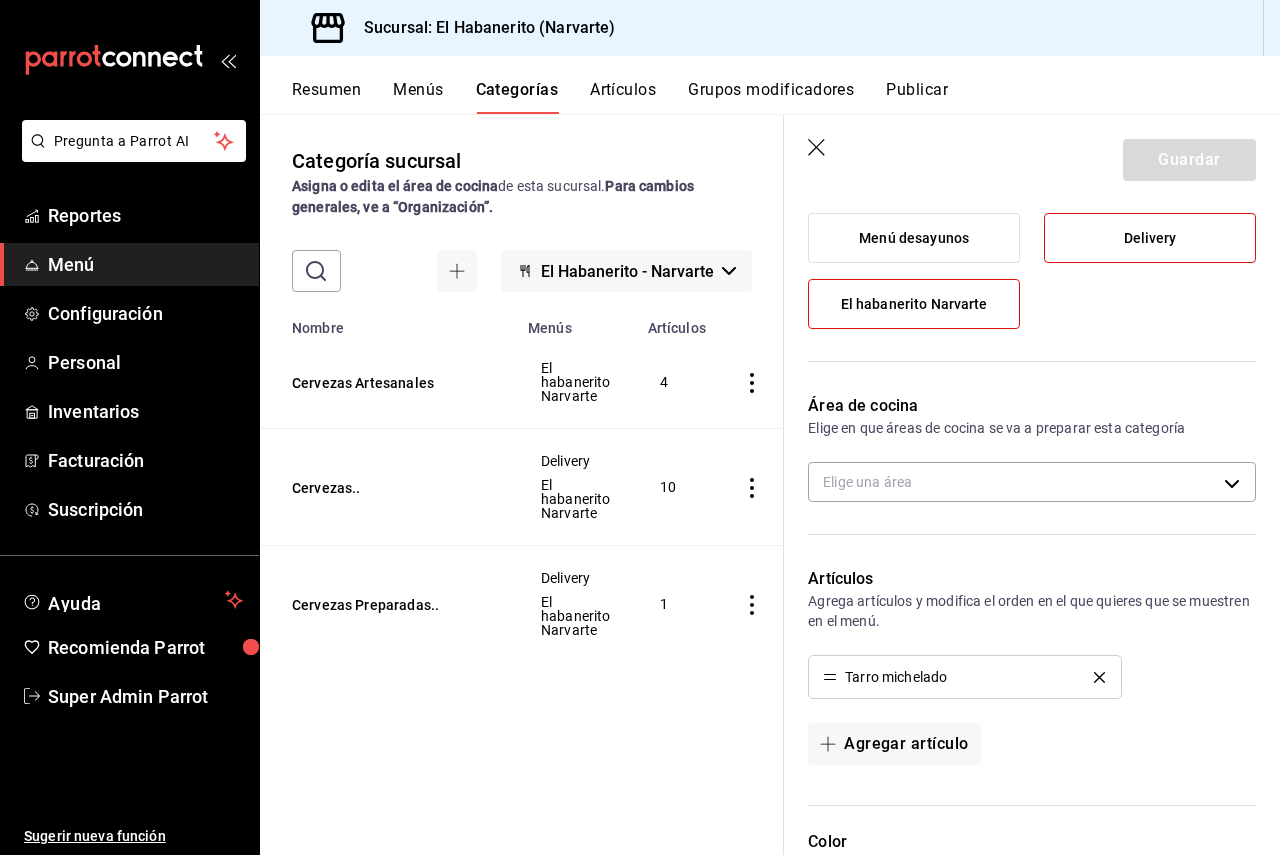 scroll, scrollTop: 310, scrollLeft: 0, axis: vertical 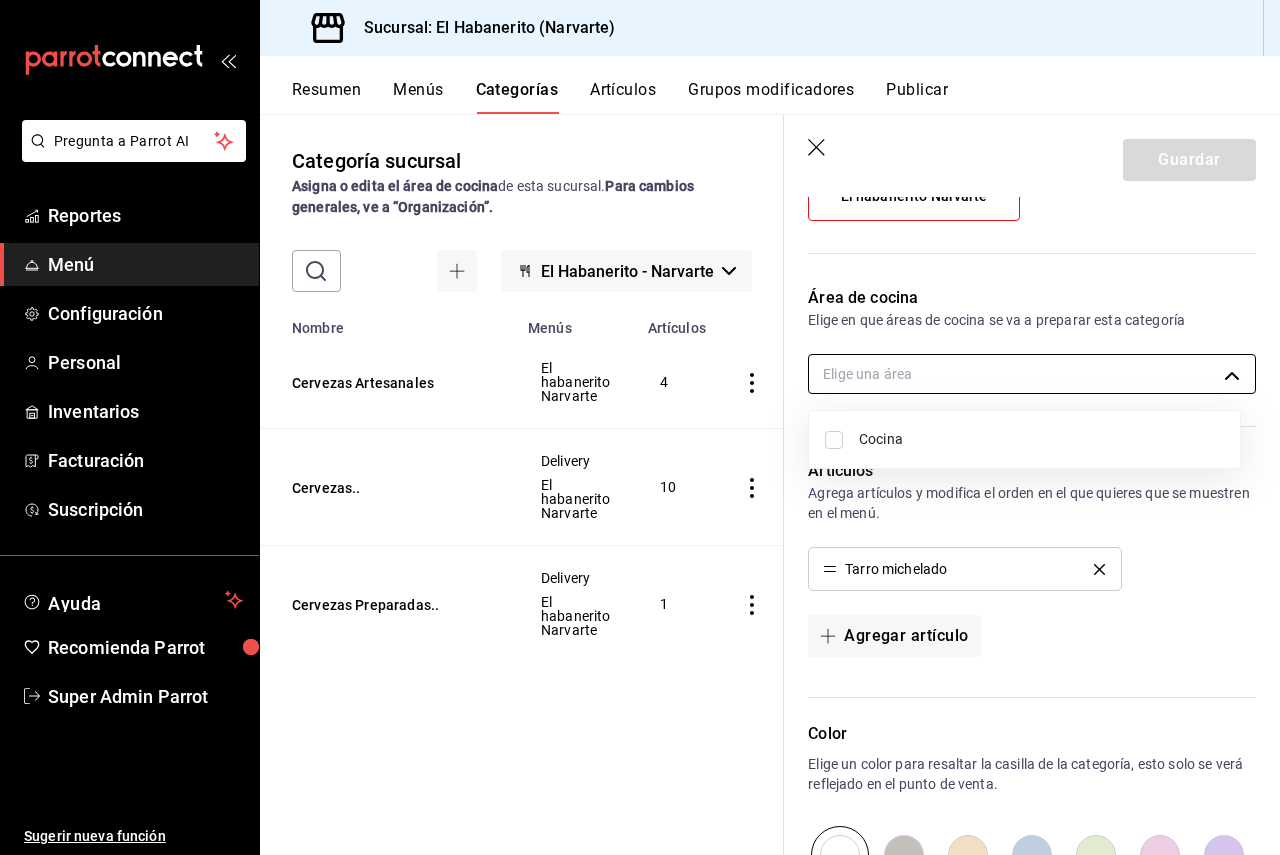 click on "Pregunta a Parrot AI Reportes   Menú   Configuración   Personal   Inventarios   Facturación   Suscripción   Ayuda Recomienda Parrot   Super Admin Parrot   Sugerir nueva función   Sucursal: El Habanerito ([CITY]) Resumen Menús Categorías Artículos Grupos modificadores Publicar Categoría sucursal Asigna o edita el área de cocina  de esta sucursal.  Para cambios generales, ve a “Organización”. ​ cerve ​ El Habanerito - [CITY] Nombre Menús Artículos Cervezas Artesanales El habanerito [CITY] 4 Cervezas.. Delivery El habanerito [CITY] 10 Cervezas Preparadas.. Delivery El habanerito [CITY] 1 Guardar Editar categoría ¿Cómo se va a llamar? Cervezas Preparadas.. 21 /30 ¿Cómo se va a llamar? Elige tu menú Tu categoría se va a incluir en los menús elegidos Menú desayunos Delivery El habanerito [CITY] Área de cocina Elige en que áreas de cocina se va a preparar esta categoría Elige una área Artículos Tarro michelado Agregar artículo Color Clave CA- 1748027486222 13 / 17 ​" at bounding box center [640, 427] 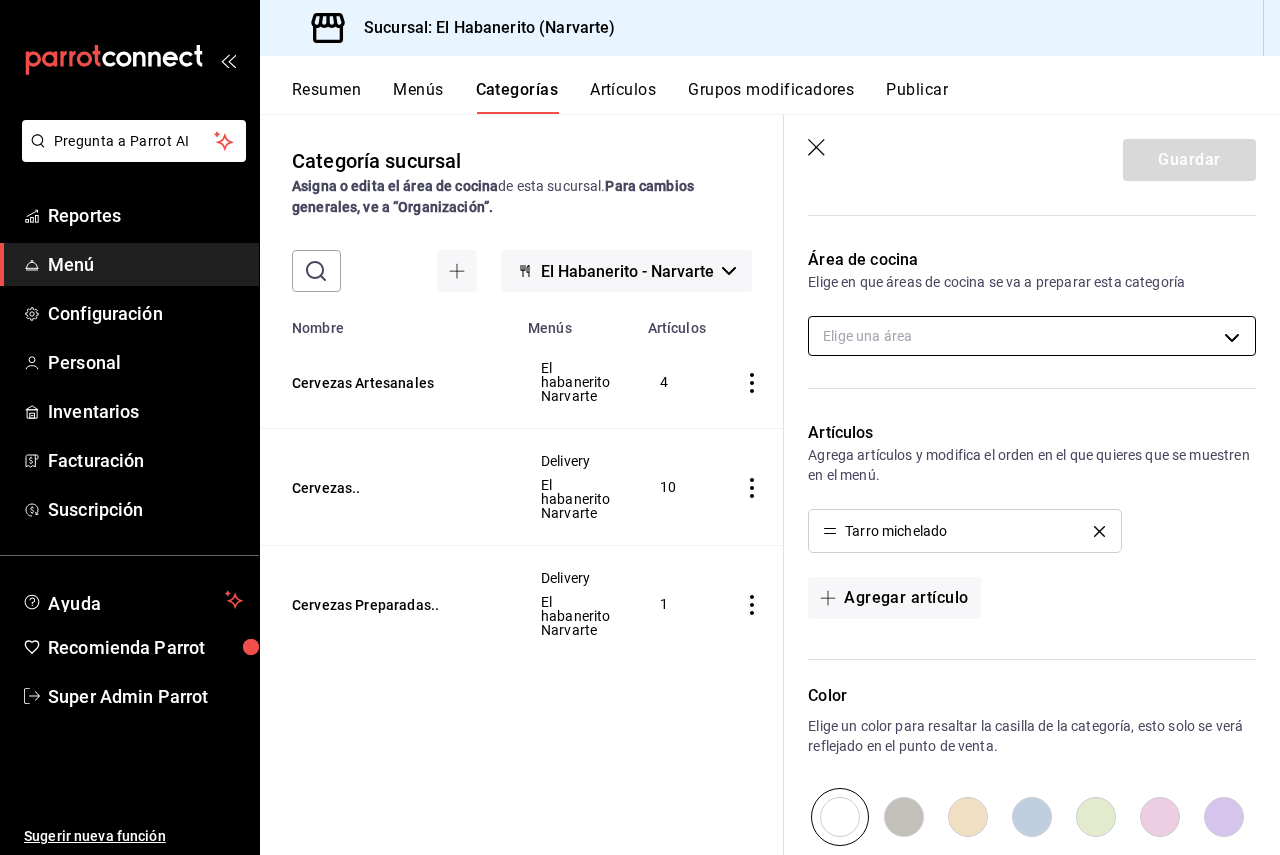 scroll, scrollTop: 301, scrollLeft: 0, axis: vertical 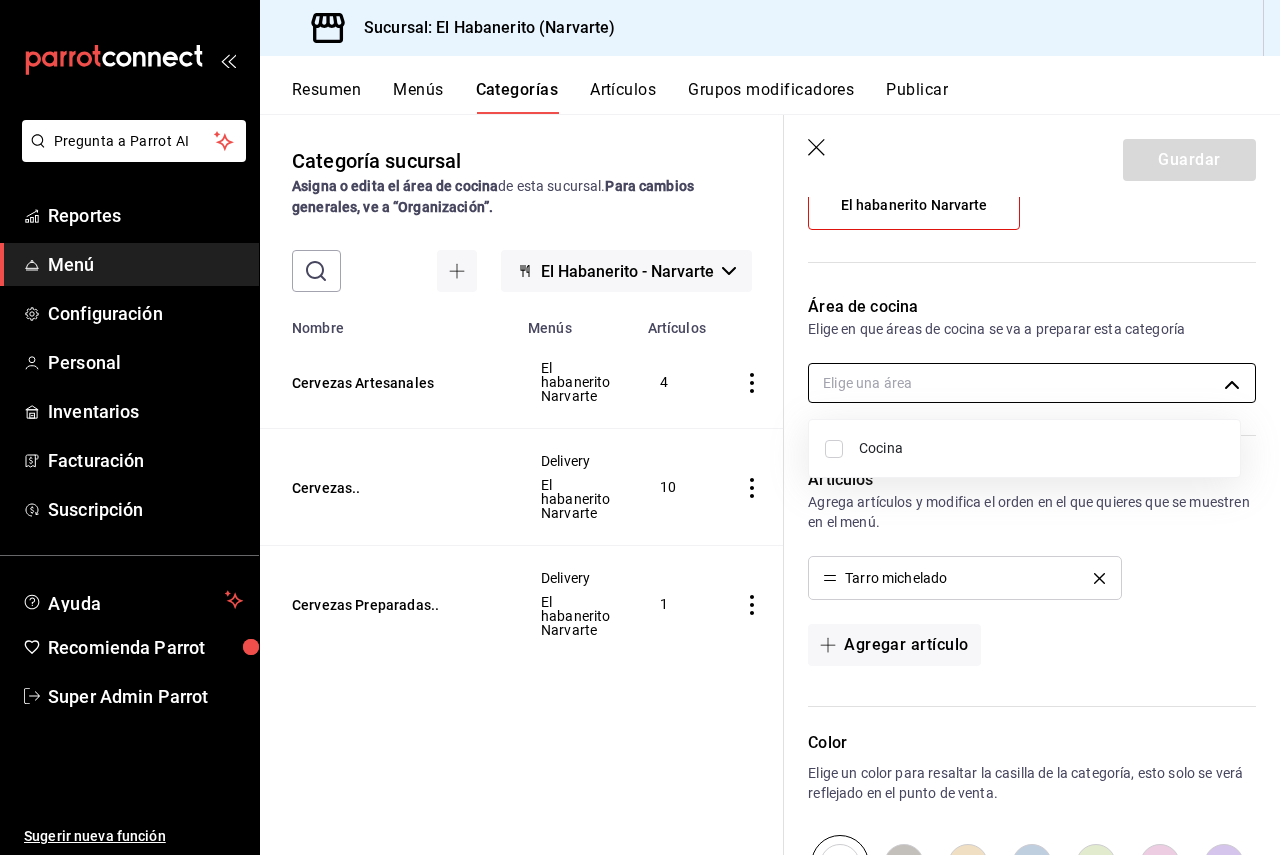 click on "Pregunta a Parrot AI Reportes   Menú   Configuración   Personal   Inventarios   Facturación   Suscripción   Ayuda Recomienda Parrot   Super Admin Parrot   Sugerir nueva función   Sucursal: El Habanerito ([CITY]) Resumen Menús Categorías Artículos Grupos modificadores Publicar Categoría sucursal Asigna o edita el área de cocina  de esta sucursal.  Para cambios generales, ve a “Organización”. ​ cerve ​ El Habanerito - [CITY] Nombre Menús Artículos Cervezas Artesanales El habanerito [CITY] 4 Cervezas.. Delivery El habanerito [CITY] 10 Cervezas Preparadas.. Delivery El habanerito [CITY] 1 Guardar Editar categoría ¿Cómo se va a llamar? Cervezas Preparadas.. 21 /30 ¿Cómo se va a llamar? Elige tu menú Tu categoría se va a incluir en los menús elegidos Menú desayunos Delivery El habanerito [CITY] Área de cocina Elige en que áreas de cocina se va a preparar esta categoría Elige una área Artículos Tarro michelado Agregar artículo Color Clave CA- 1748027486222 13 / 17 ​" at bounding box center (640, 427) 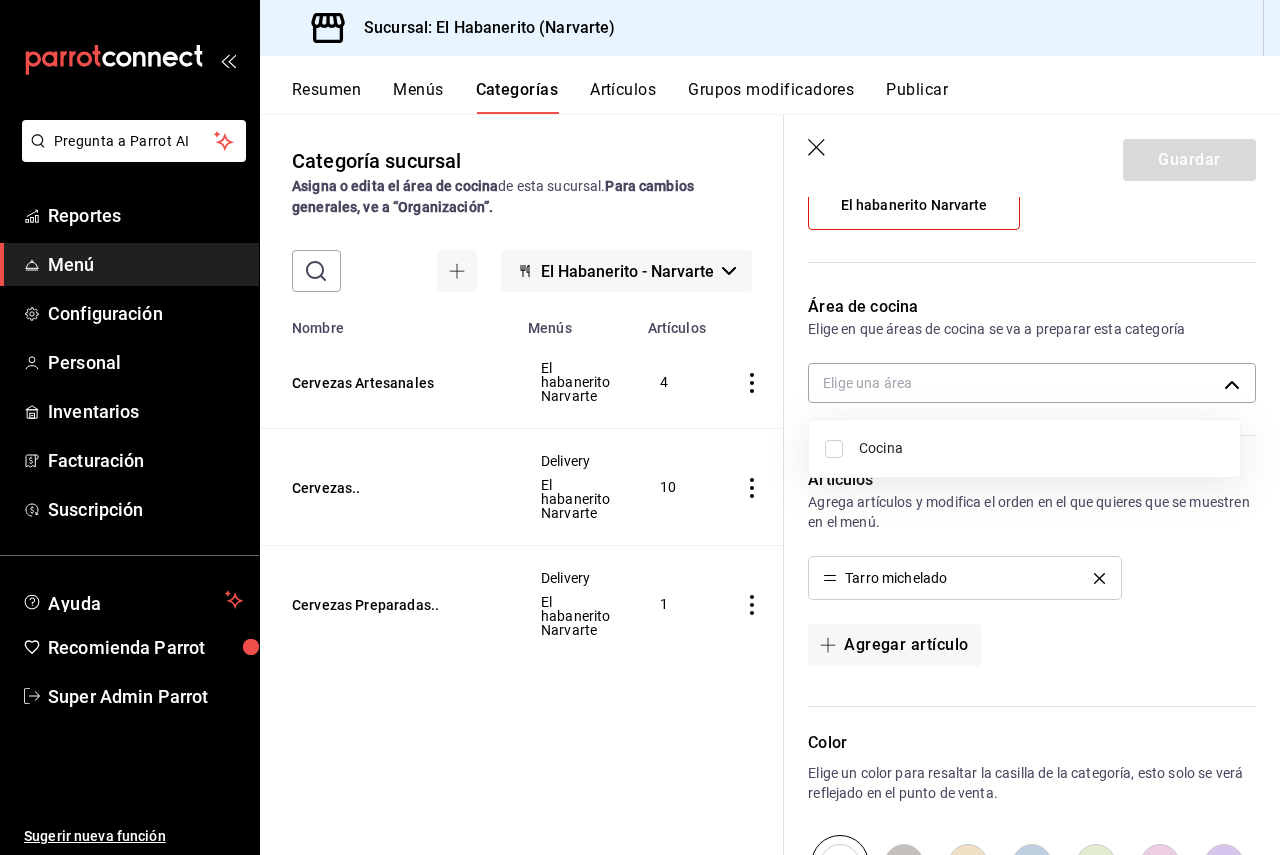 type 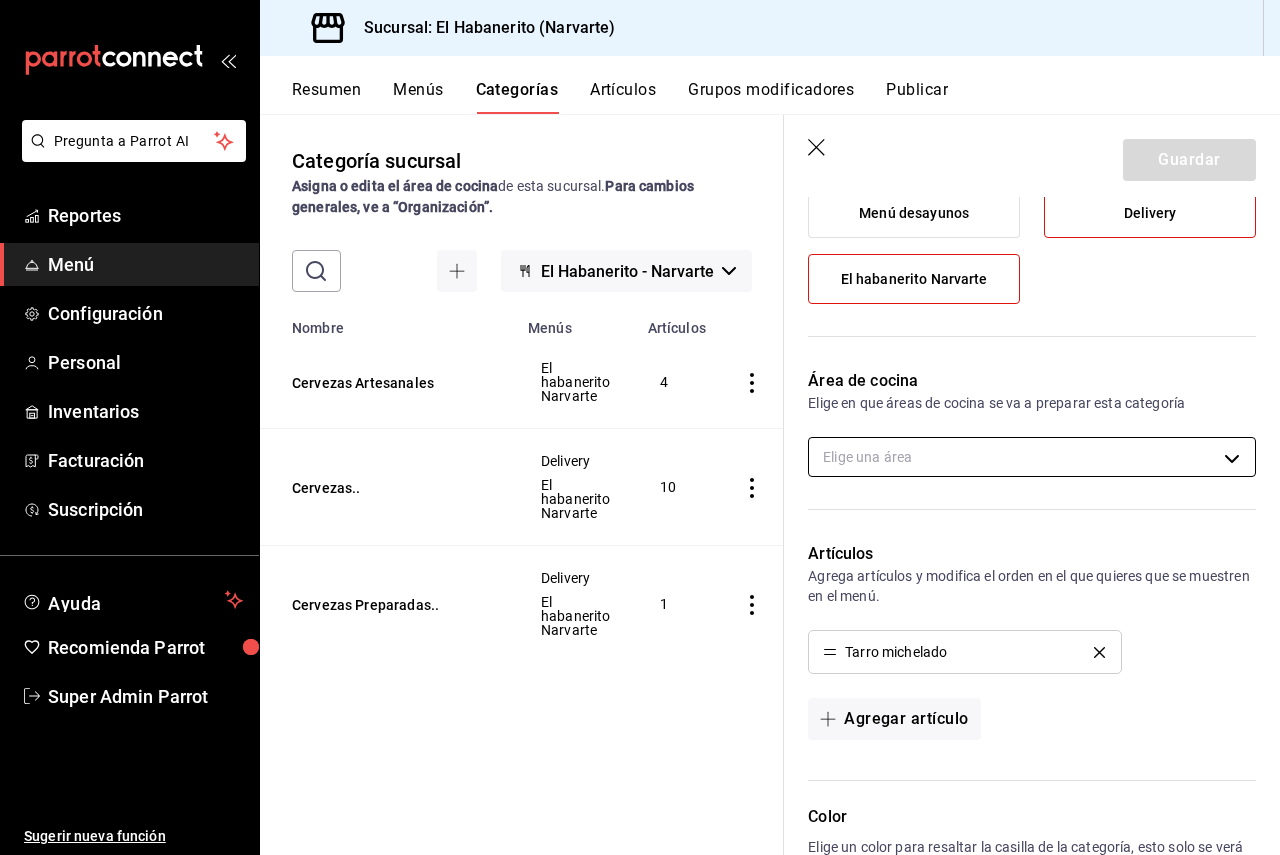 scroll, scrollTop: 192, scrollLeft: 0, axis: vertical 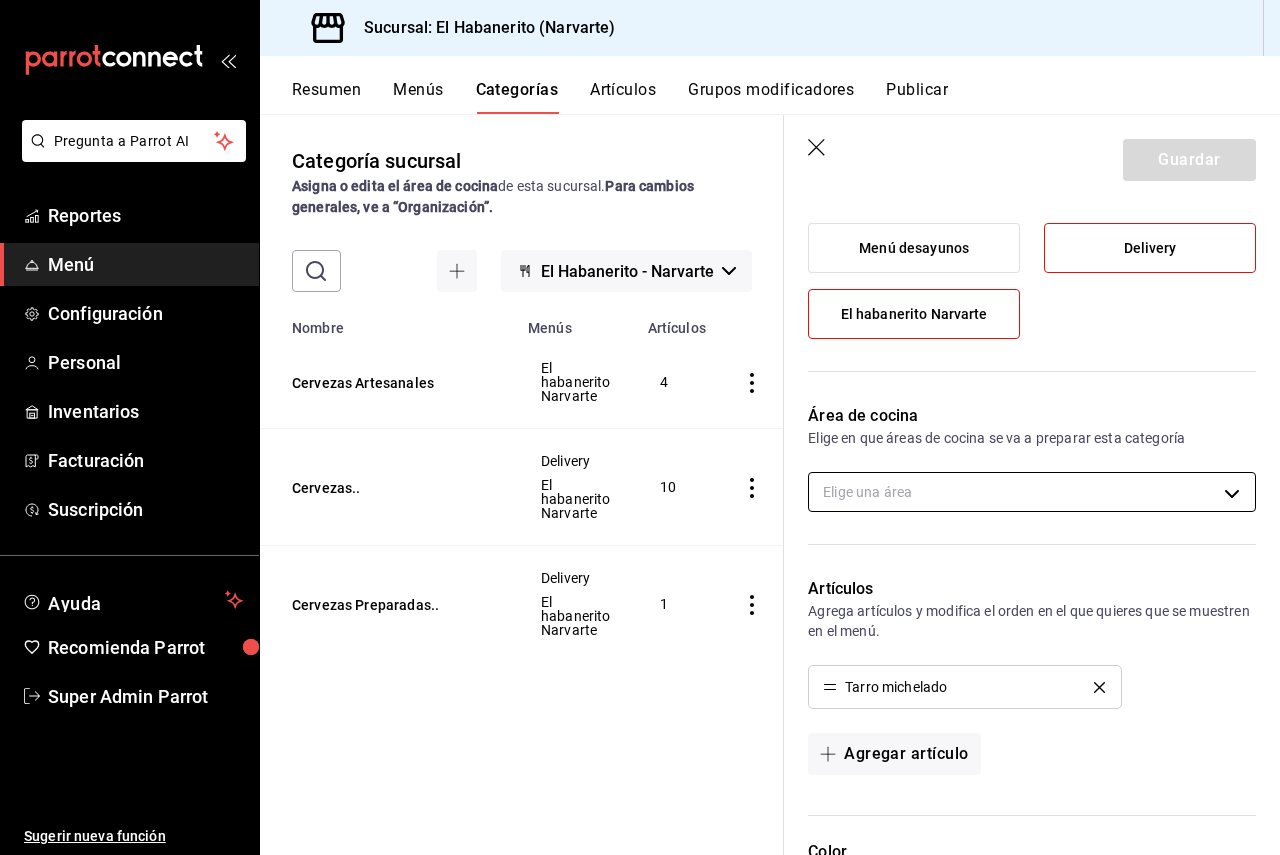 click on "Pregunta a Parrot AI Reportes   Menú   Configuración   Personal   Inventarios   Facturación   Suscripción   Ayuda Recomienda Parrot   Super Admin Parrot   Sugerir nueva función   Sucursal: El Habanerito ([CITY]) Resumen Menús Categorías Artículos Grupos modificadores Publicar Categoría sucursal Asigna o edita el área de cocina  de esta sucursal.  Para cambios generales, ve a “Organización”. ​ cerve ​ El Habanerito - [CITY] Nombre Menús Artículos Cervezas Artesanales El habanerito [CITY] 4 Cervezas.. Delivery El habanerito [CITY] 10 Cervezas Preparadas.. Delivery El habanerito [CITY] 1 Guardar Editar categoría ¿Cómo se va a llamar? Cervezas Preparadas.. 21 /30 ¿Cómo se va a llamar? Elige tu menú Tu categoría se va a incluir en los menús elegidos Menú desayunos Delivery El habanerito [CITY] Área de cocina Elige en que áreas de cocina se va a preparar esta categoría Elige una área Artículos Tarro michelado Agregar artículo Color Clave CA- 1748027486222 13 / 17 ​" at bounding box center (640, 427) 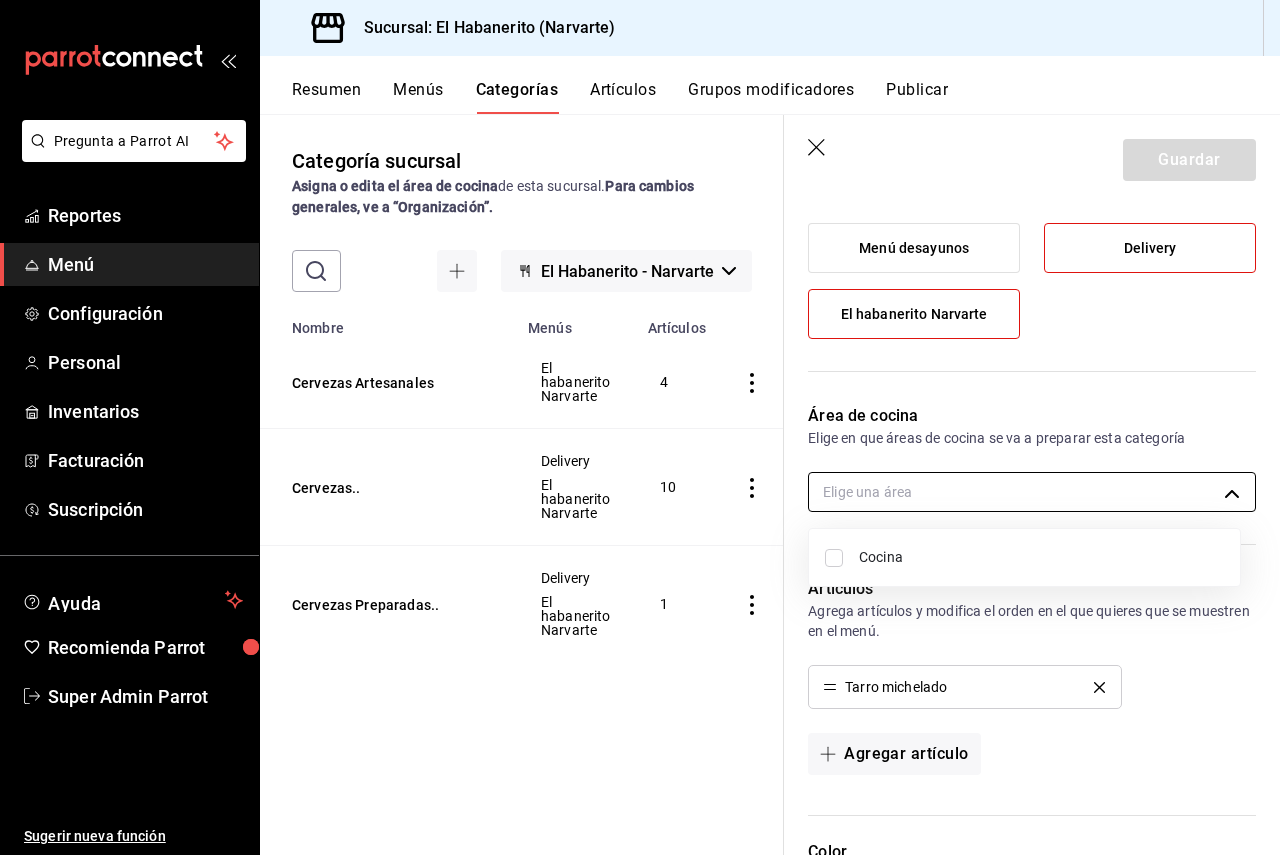 click at bounding box center (640, 427) 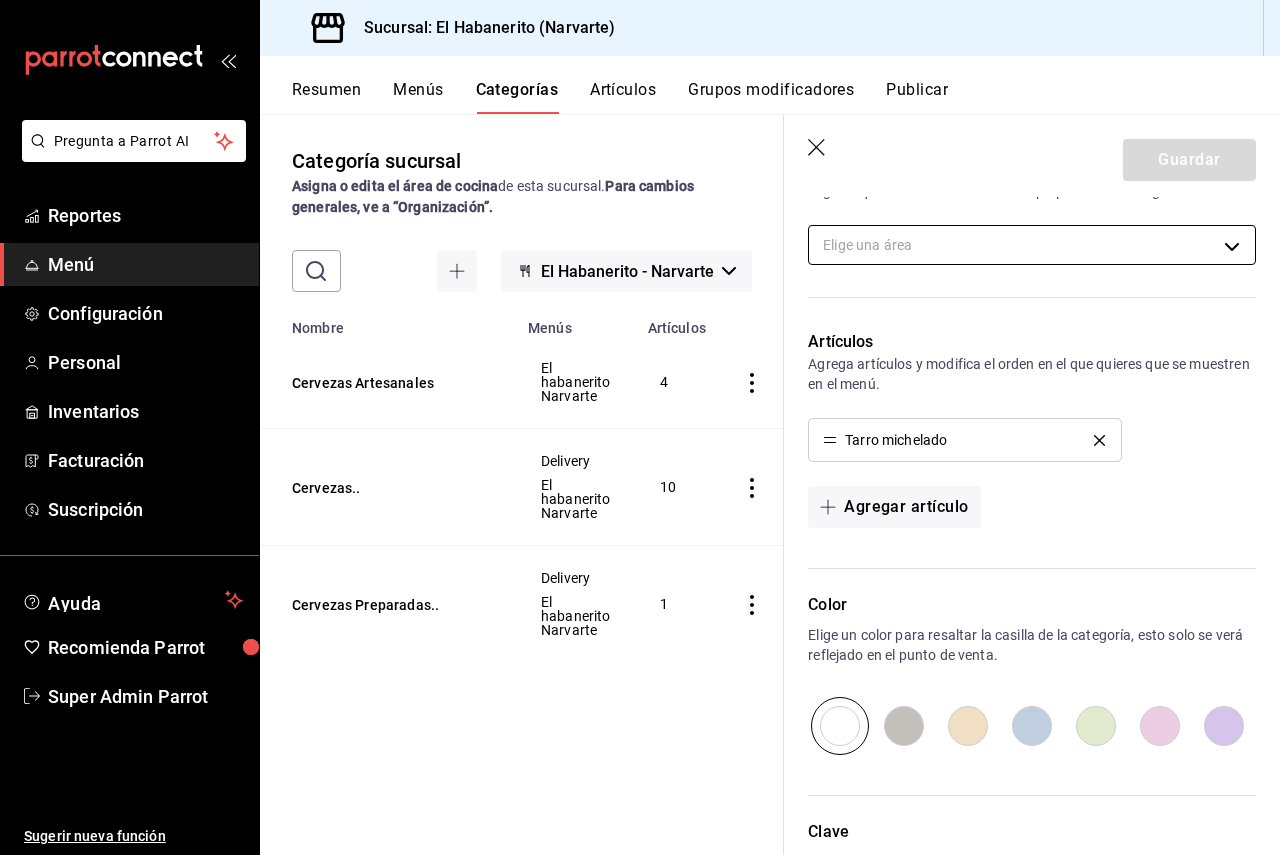 scroll, scrollTop: 592, scrollLeft: 0, axis: vertical 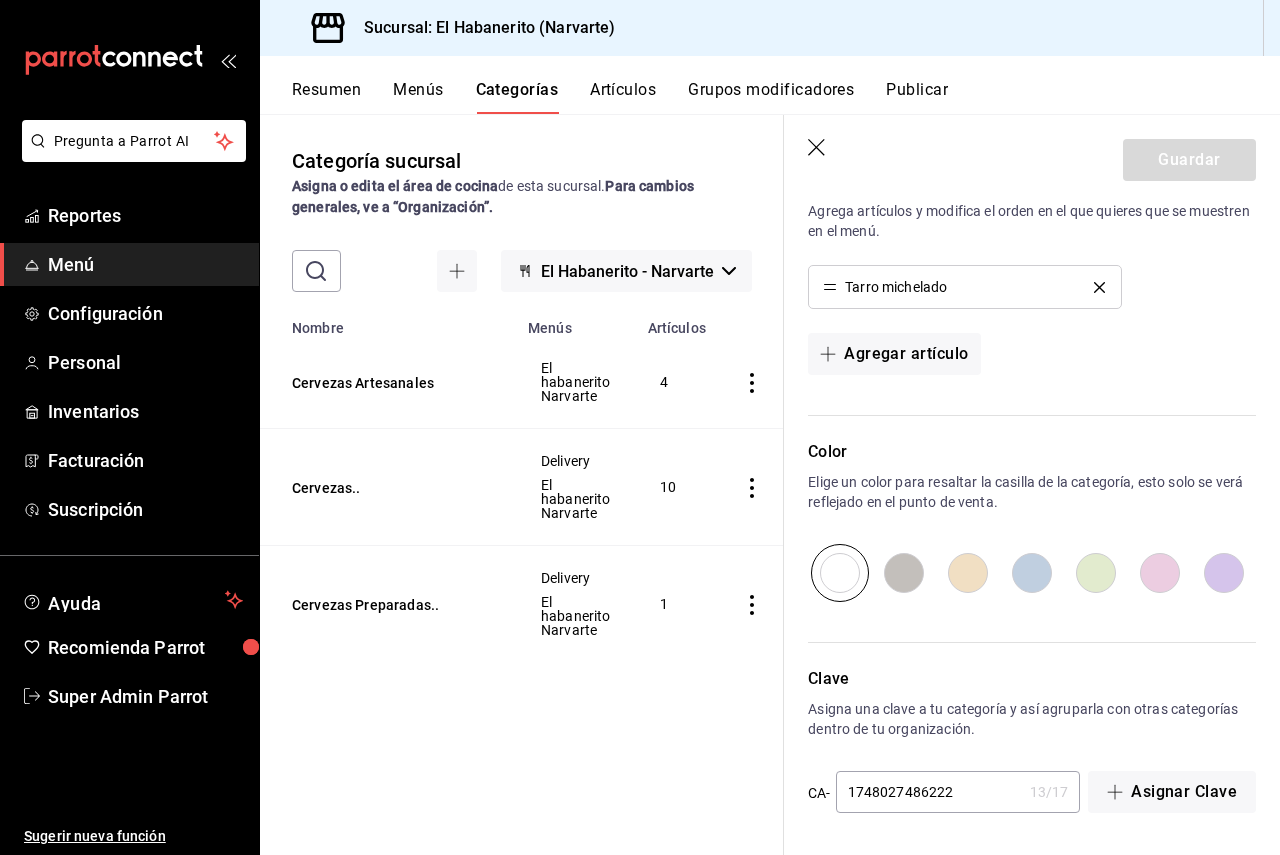 click 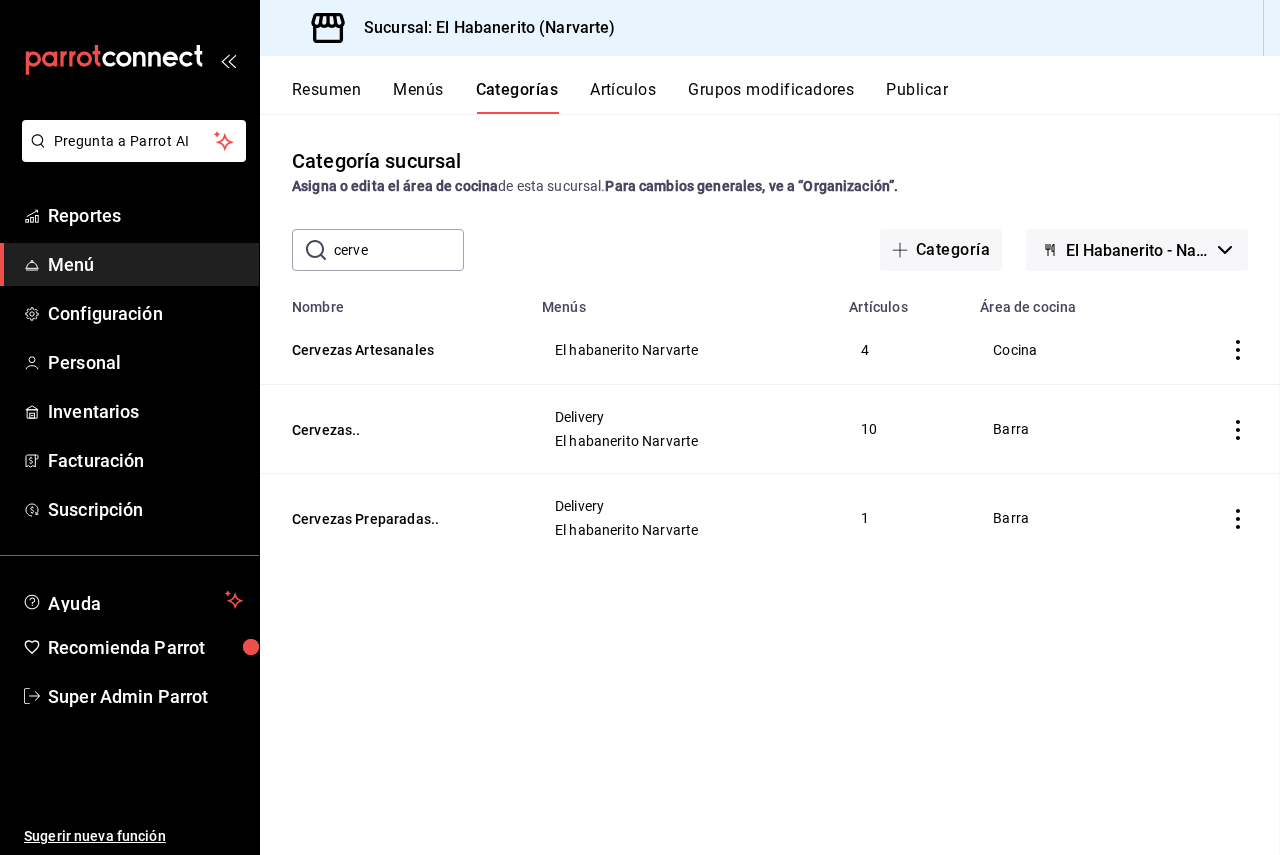 scroll, scrollTop: 0, scrollLeft: 0, axis: both 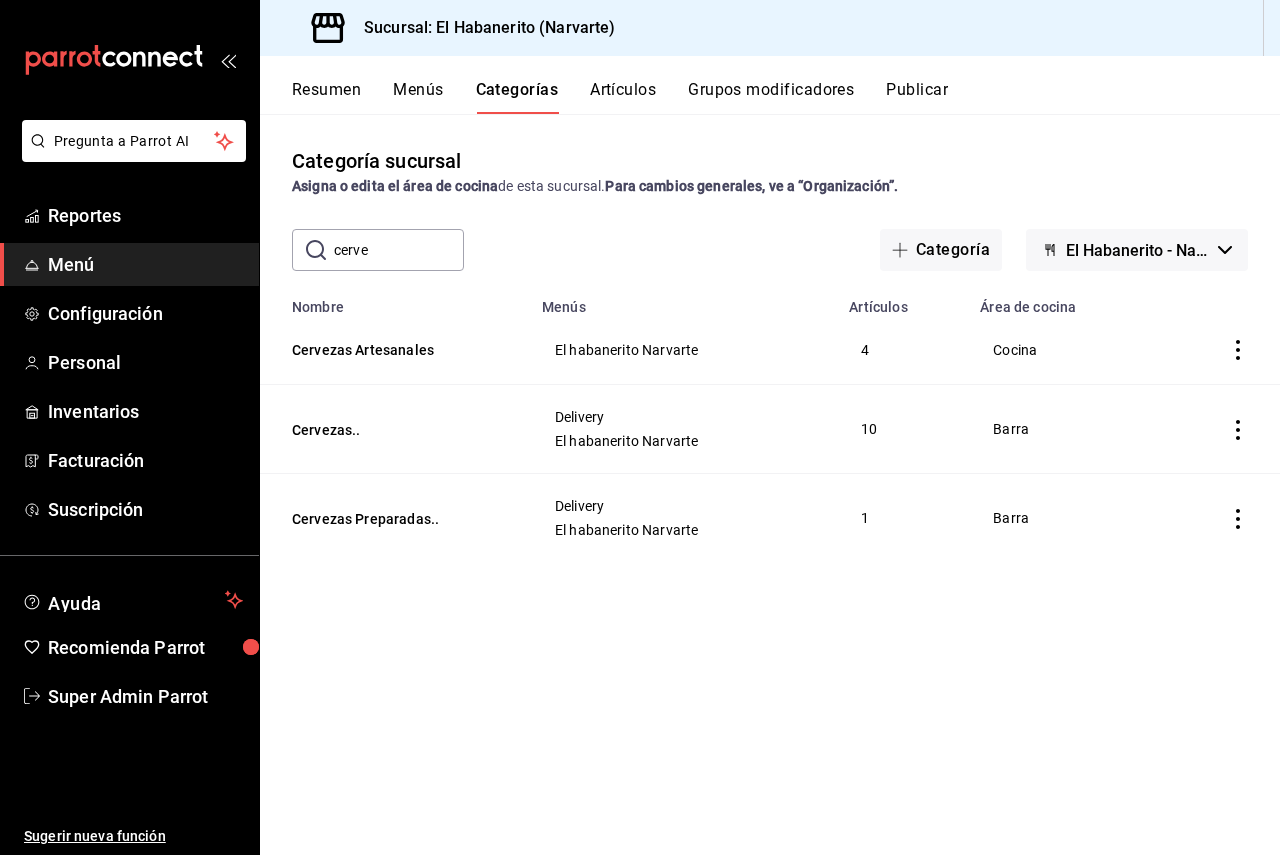 click on "Artículos" at bounding box center [623, 97] 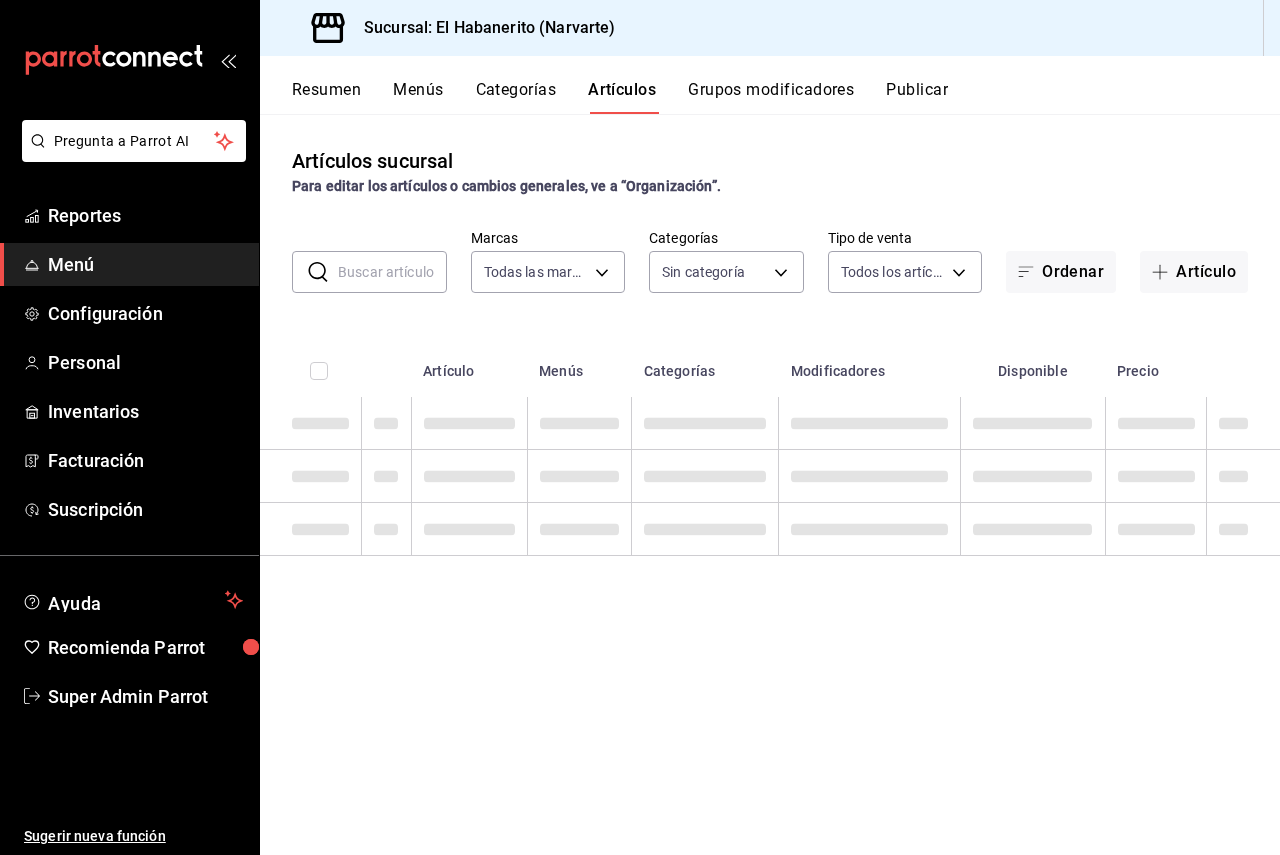 type on "[UUID]" 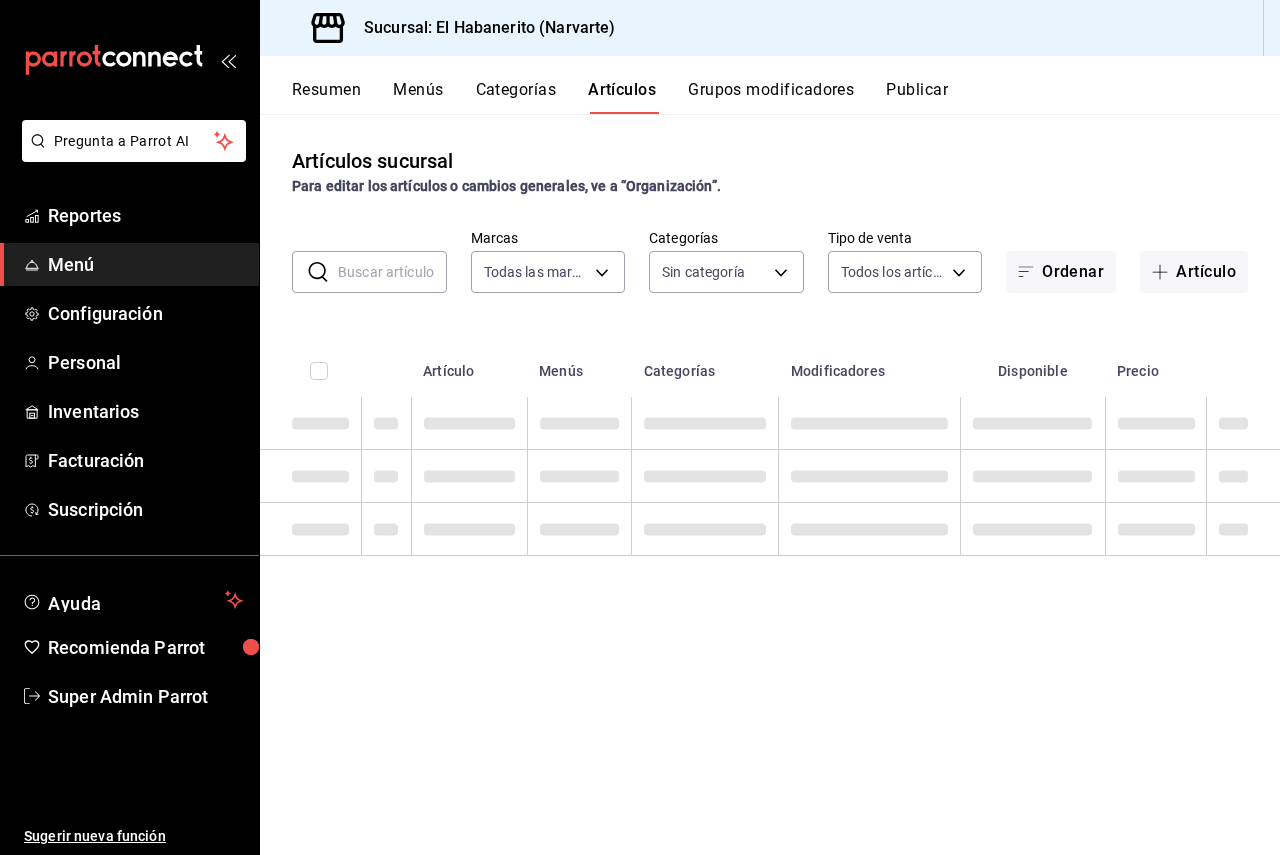type on "[UUID],[UUID],[UUID],[UUID],[UUID],[UUID],[UUID],[UUID],[UUID],[UUID],[UUID],[UUID],[UUID],[UUID],[UUID],[UUID],[UUID],[UUID],[UUID],[UUID],[UUID],[UUID],[UUID],[UUID],[UUID],[UUID],[UUID],[UUID]..." 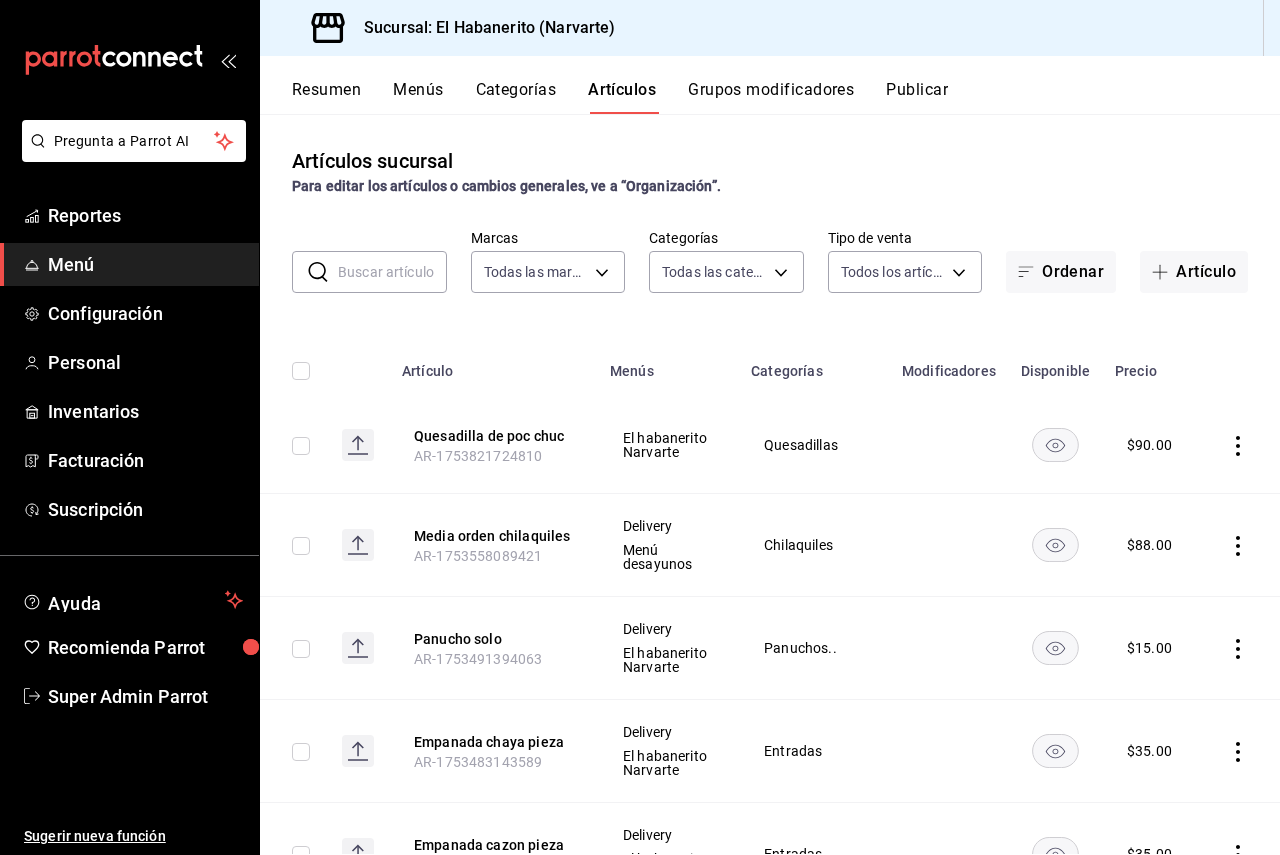 click at bounding box center [392, 272] 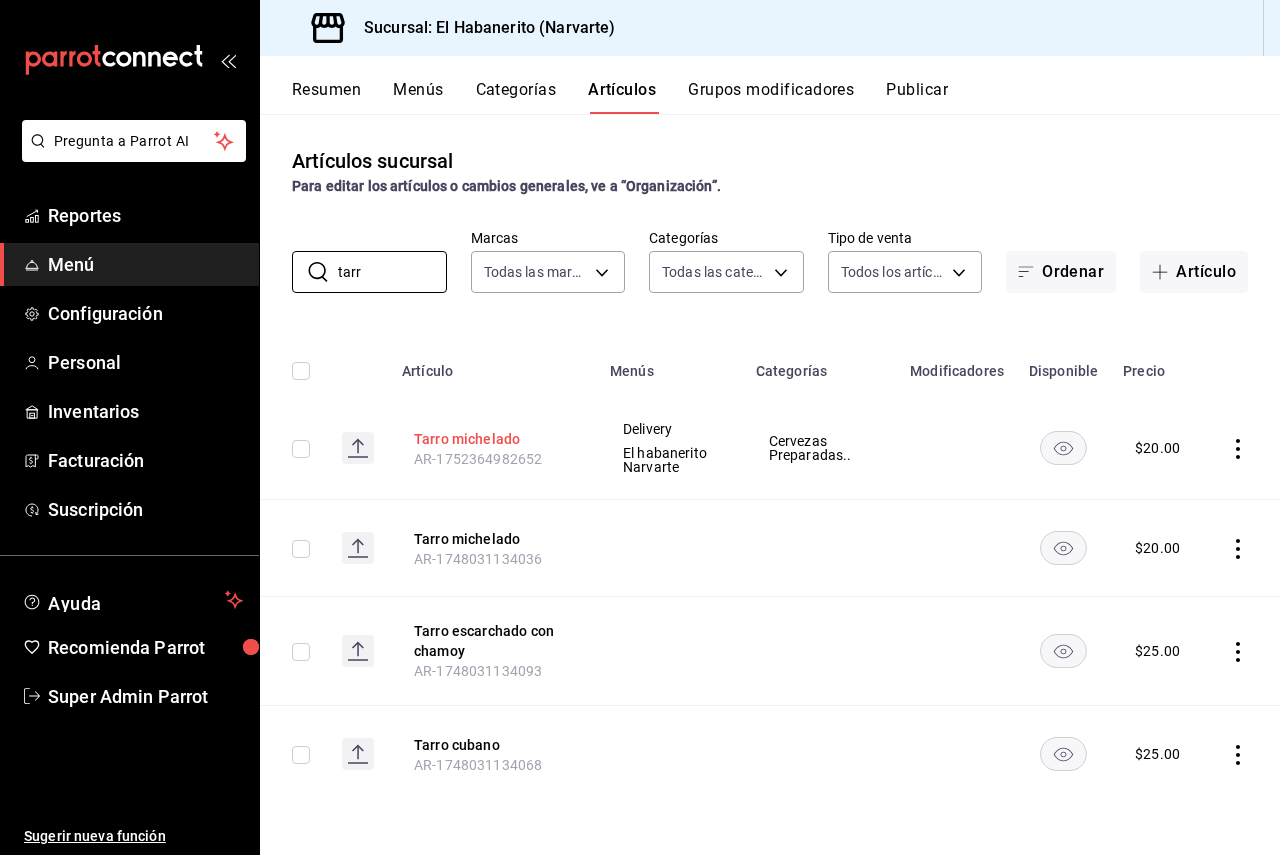 type on "tarr" 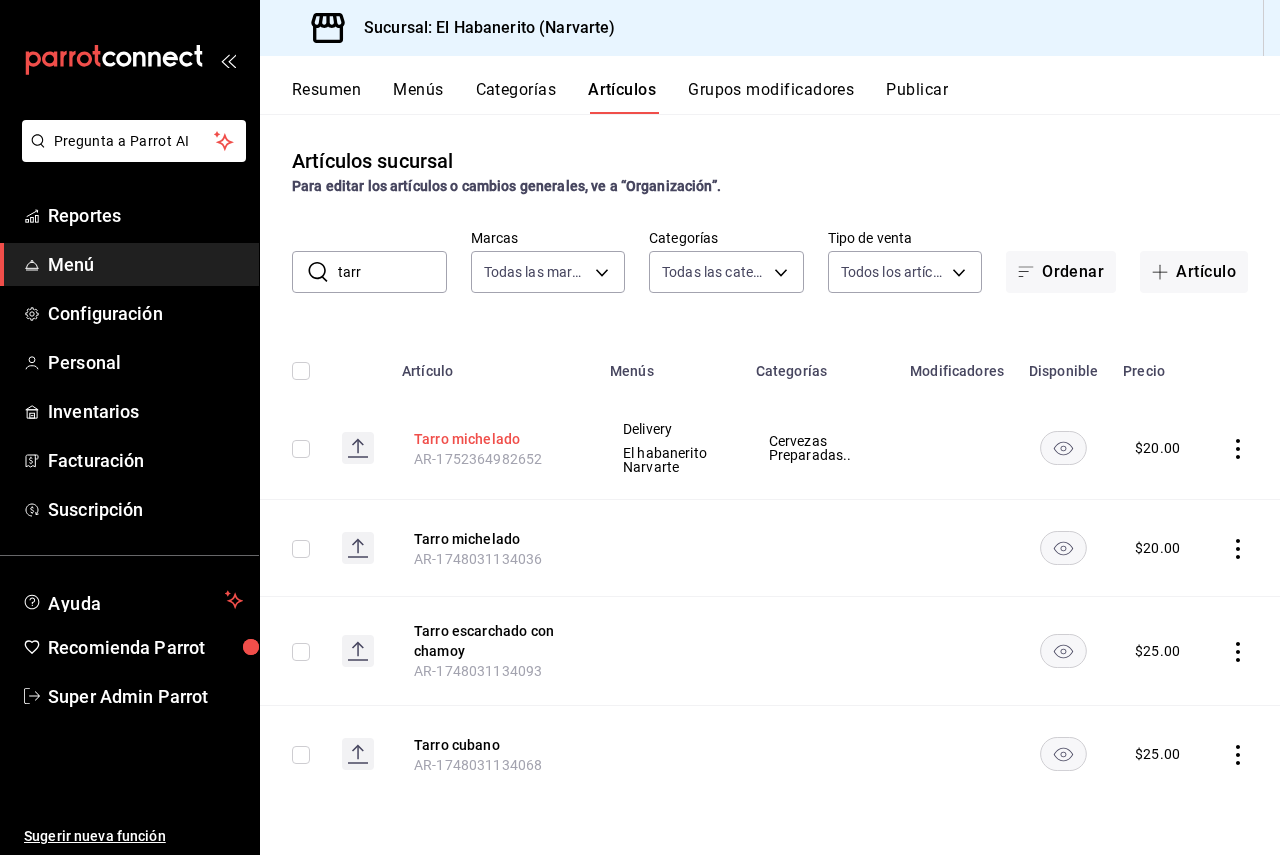 click on "Tarro michelado" at bounding box center (494, 439) 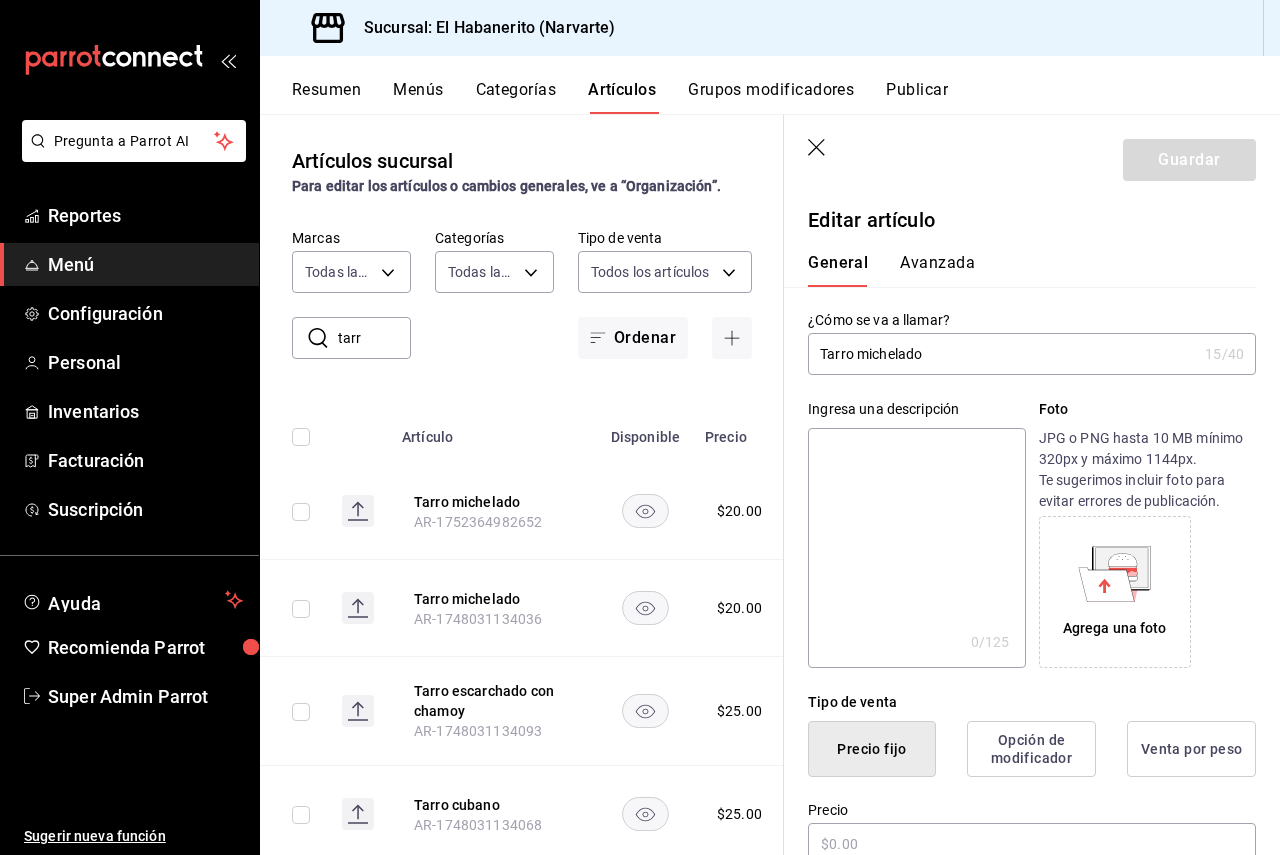 type on "$20.00" 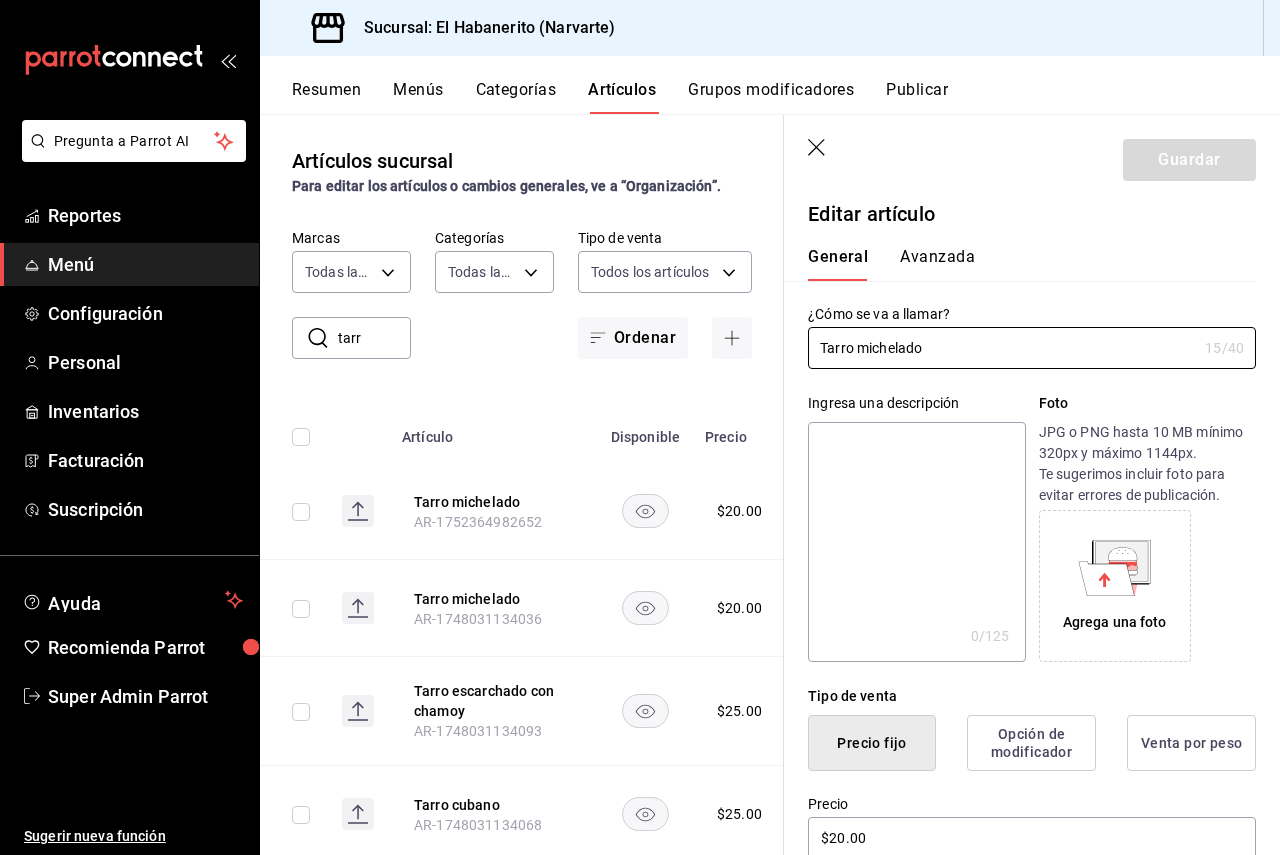 scroll, scrollTop: 0, scrollLeft: 0, axis: both 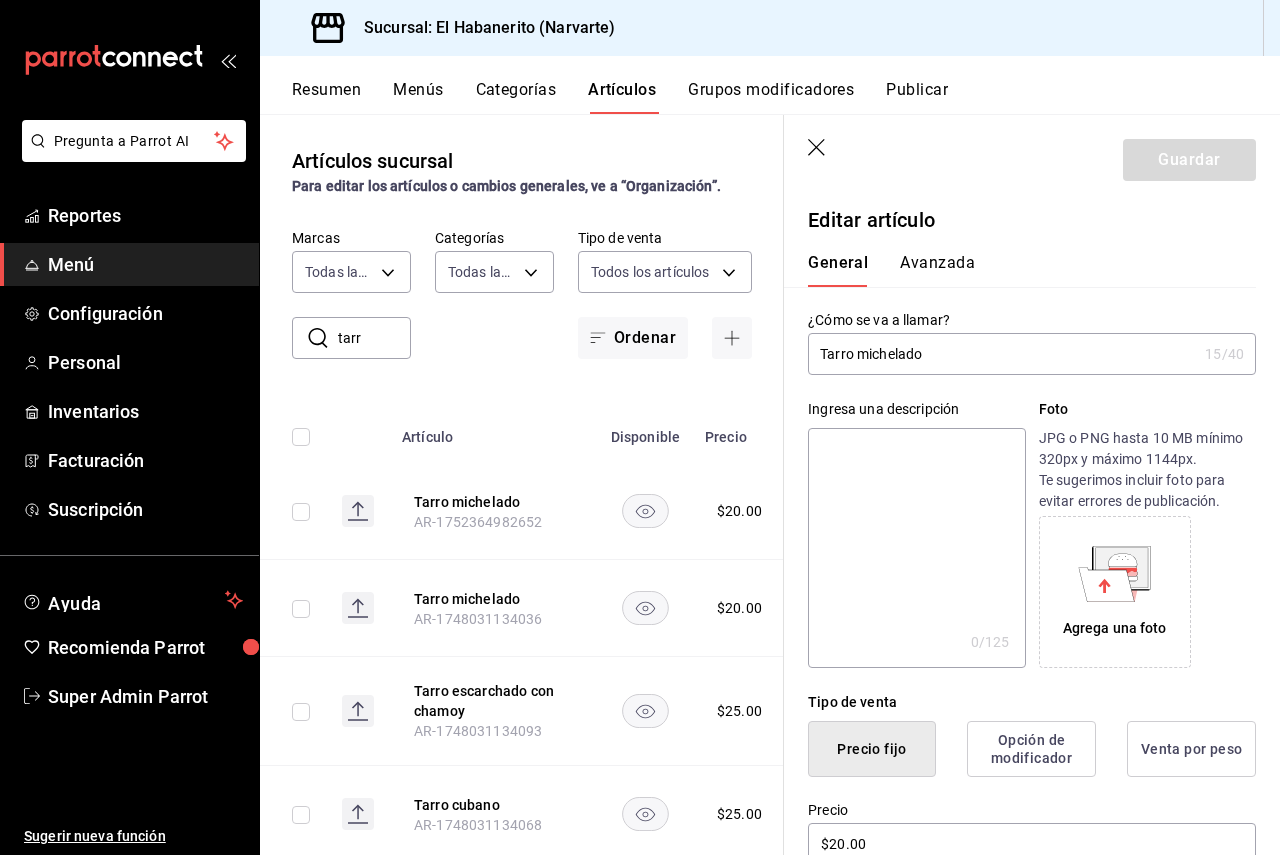 click on "Avanzada" at bounding box center (937, 270) 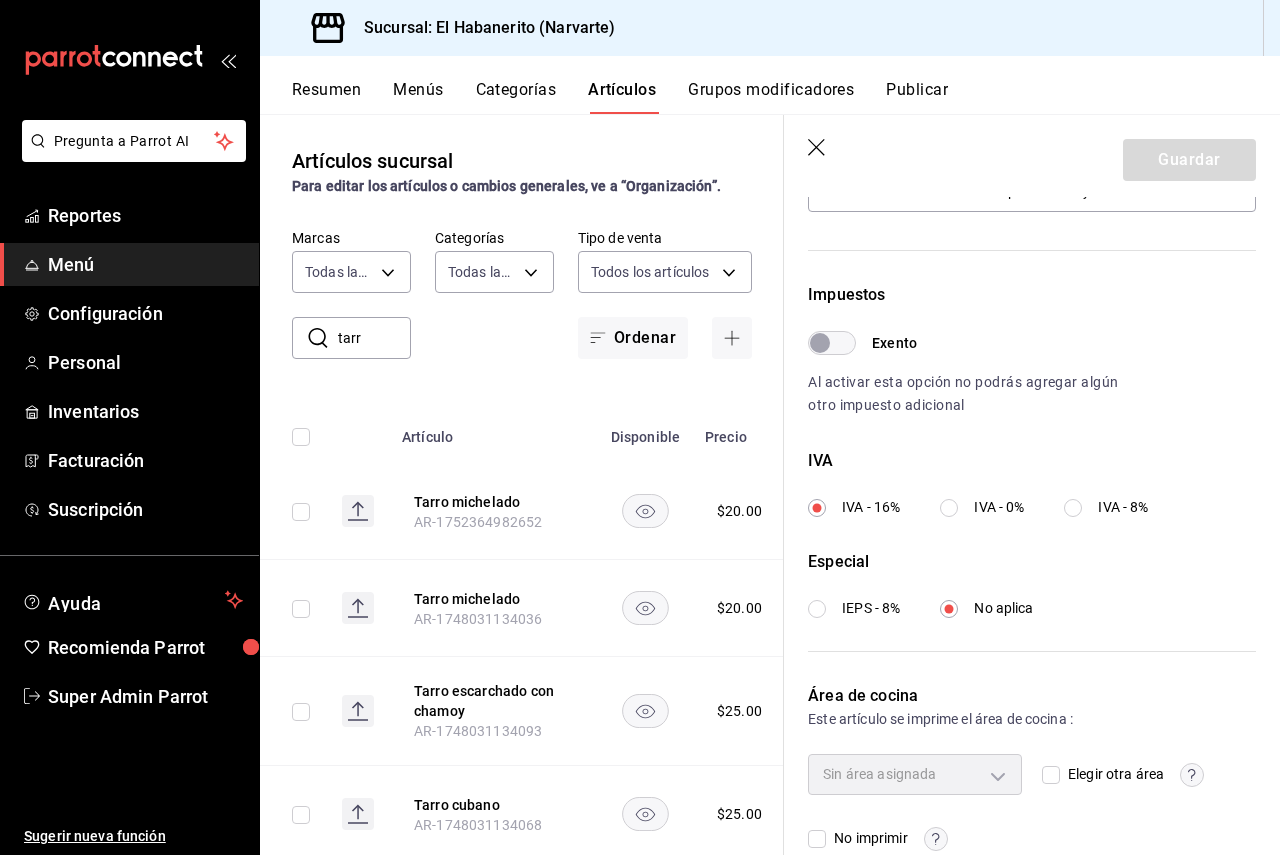 scroll, scrollTop: 558, scrollLeft: 0, axis: vertical 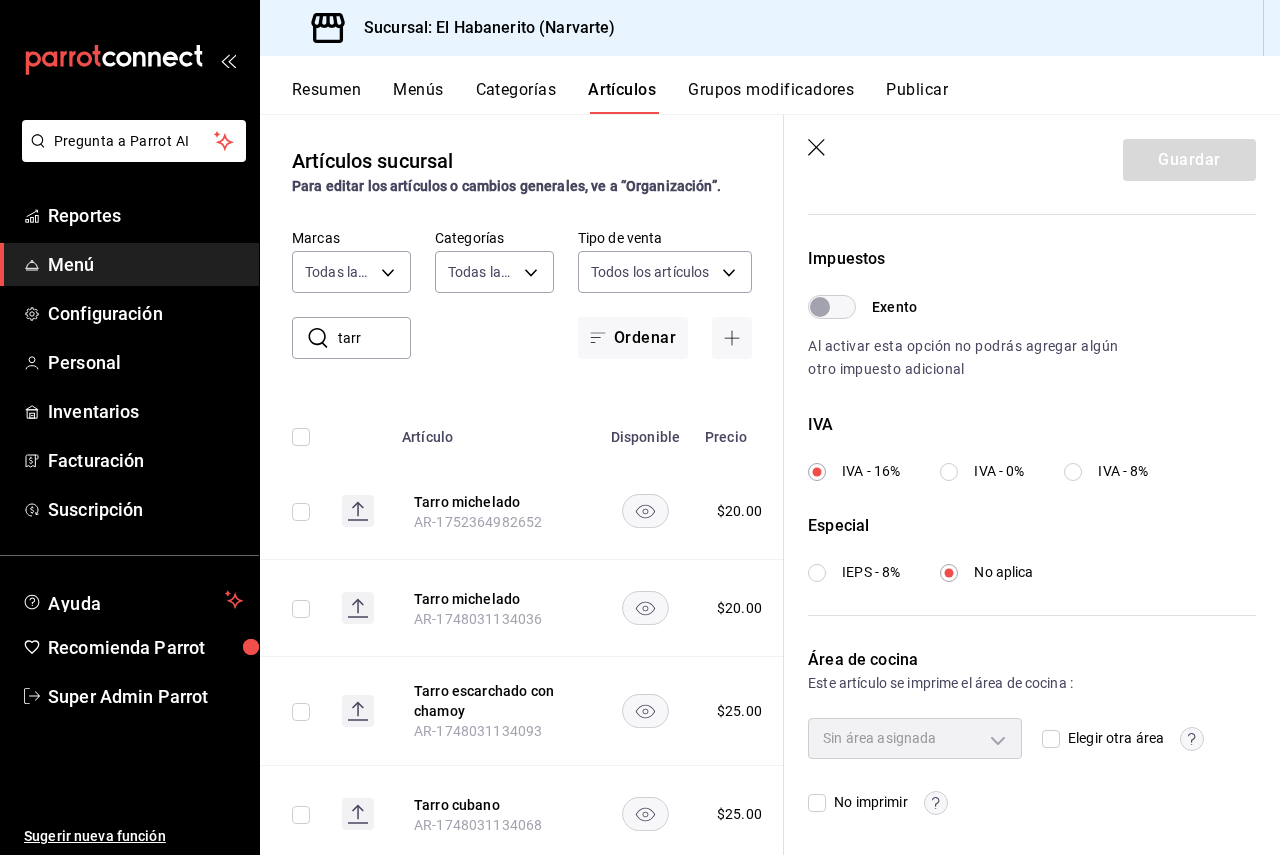click 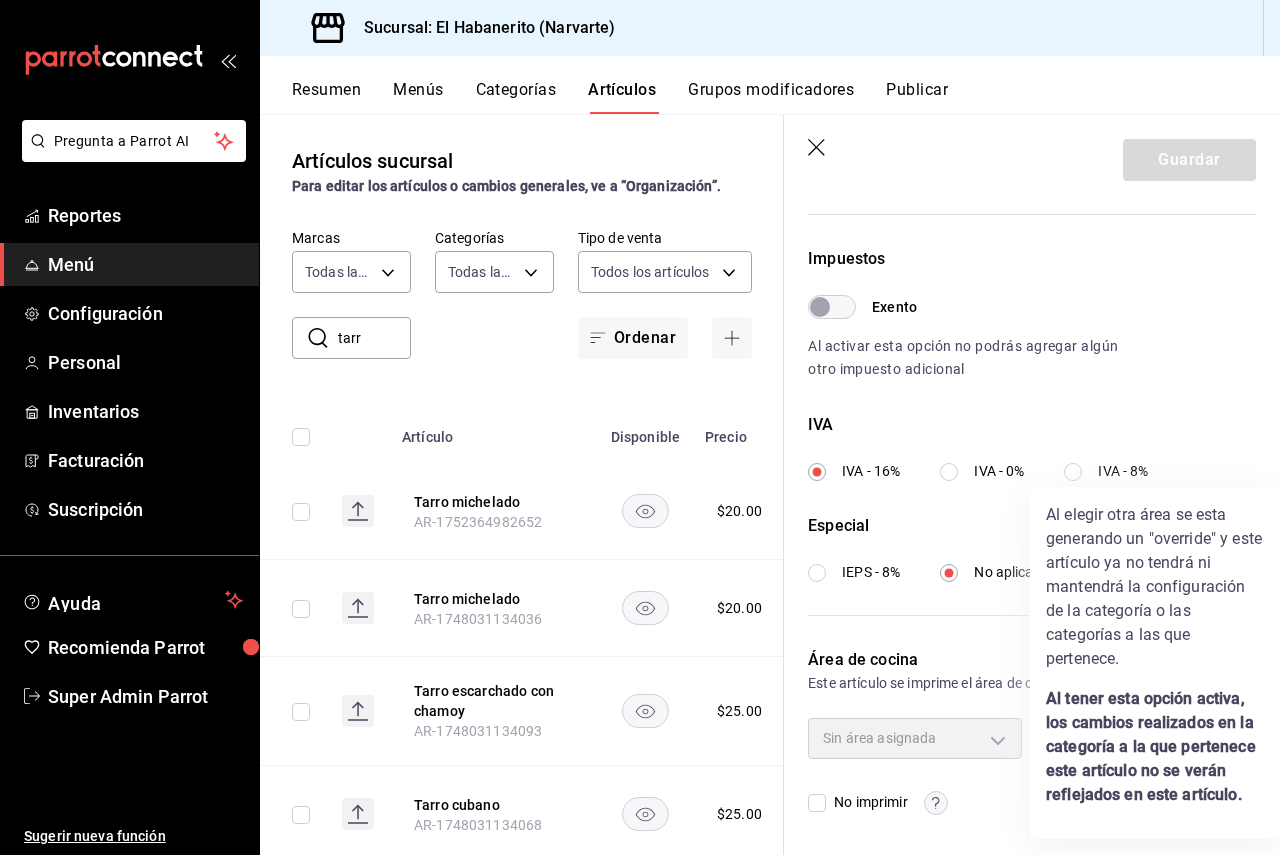 click at bounding box center (640, 427) 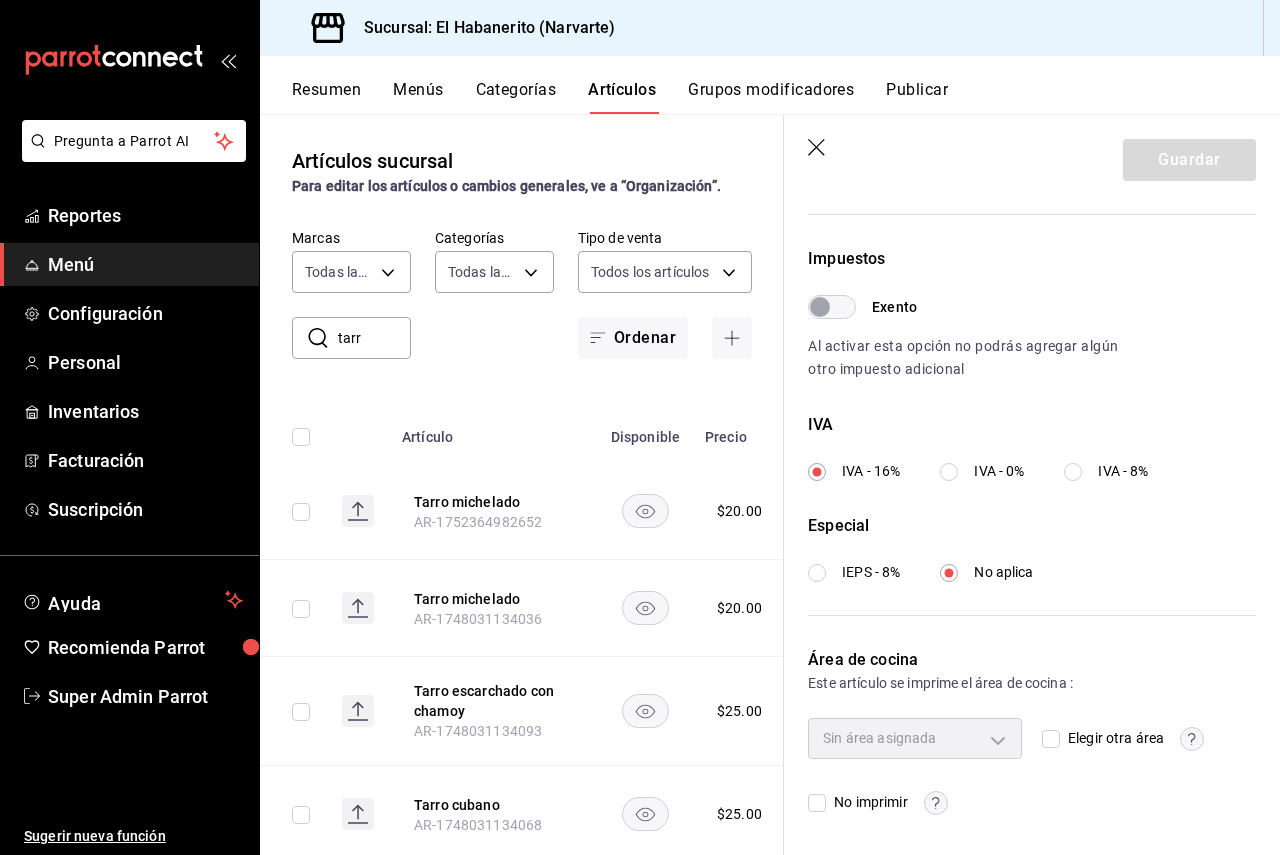click on "Guardar" at bounding box center [1032, 156] 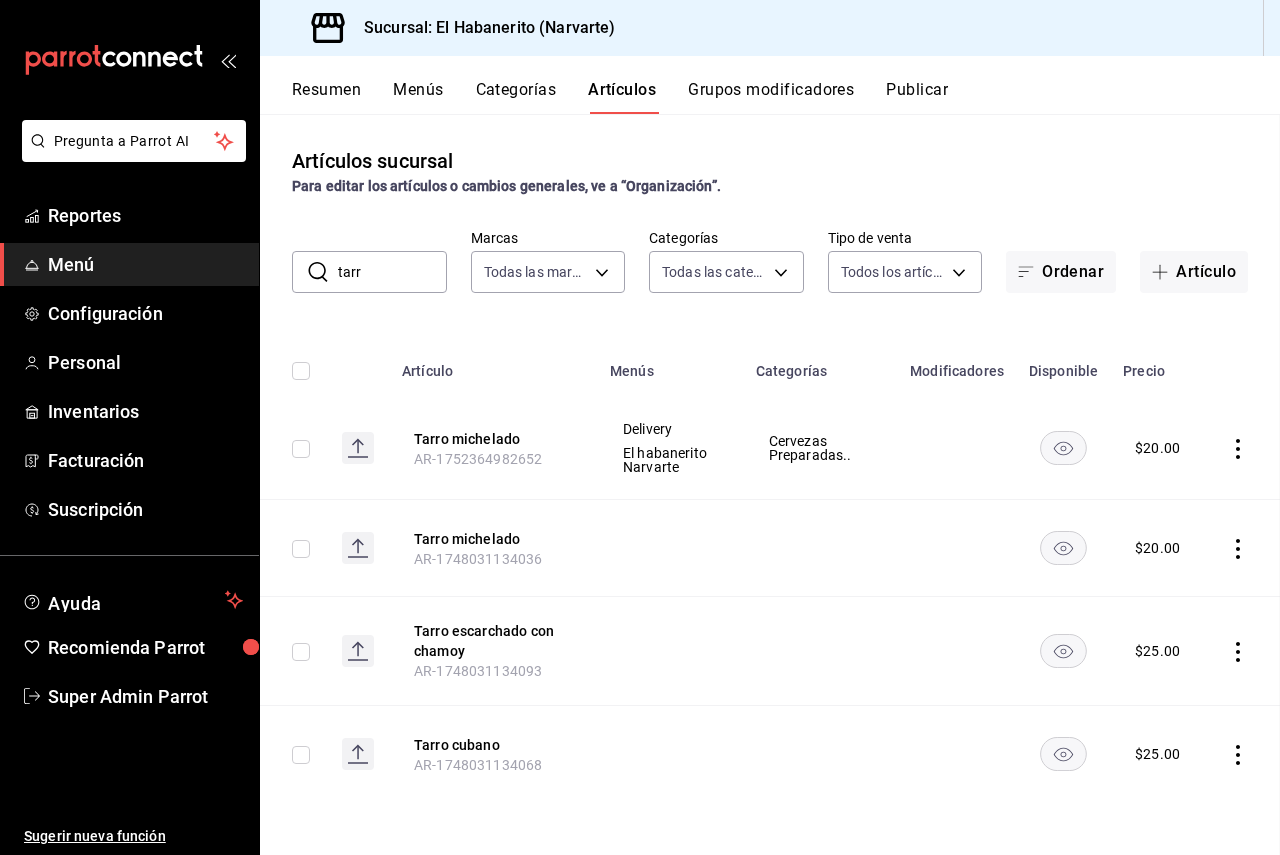 scroll, scrollTop: 0, scrollLeft: 0, axis: both 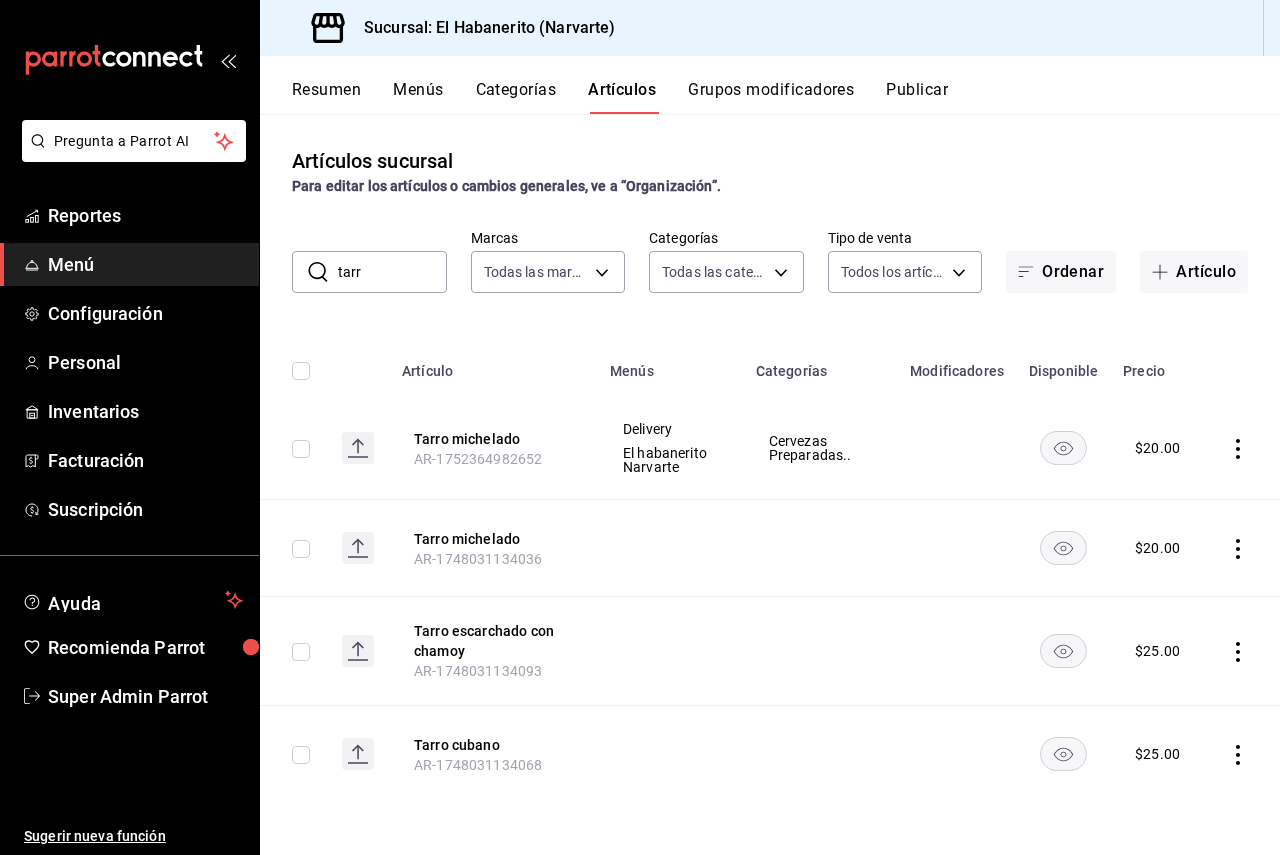click on "Grupos modificadores" at bounding box center [771, 97] 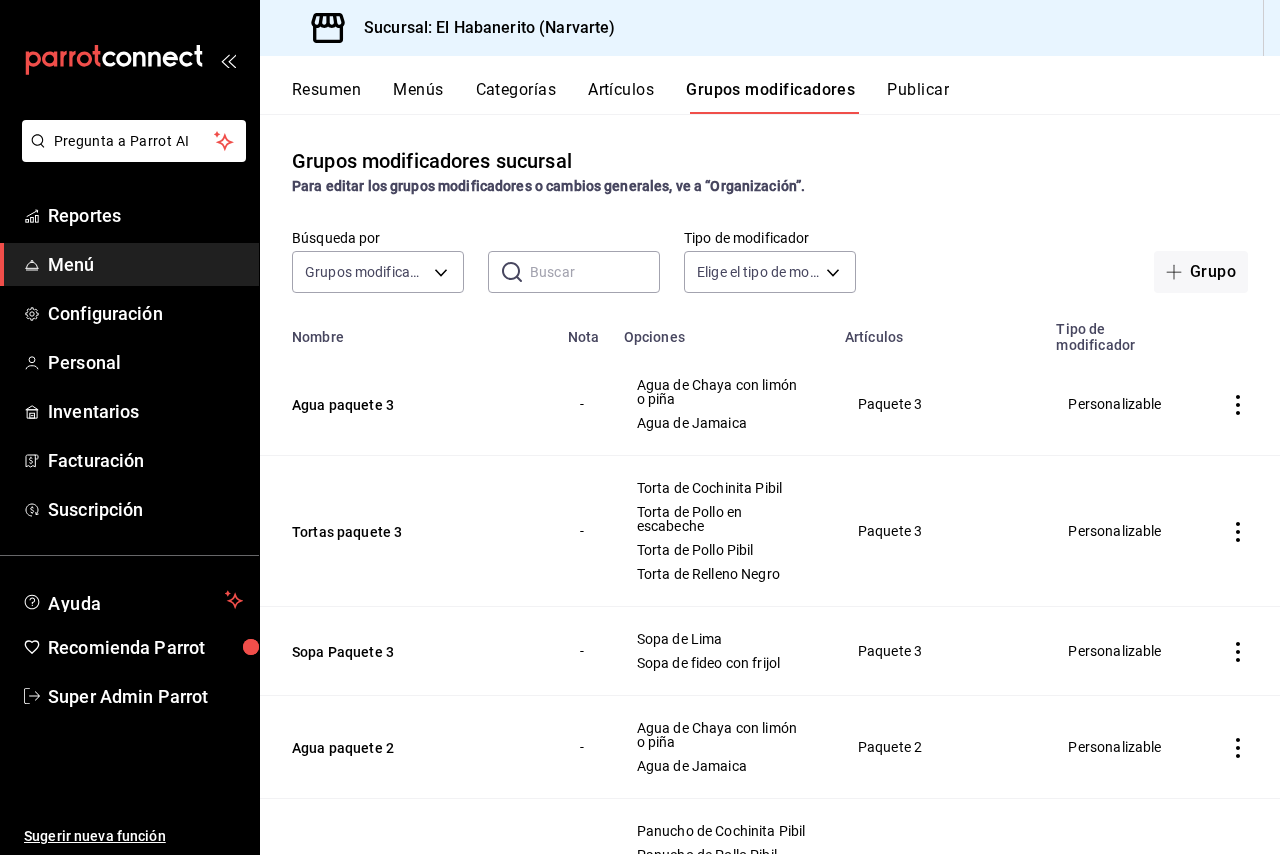 click on "Resumen" at bounding box center (326, 97) 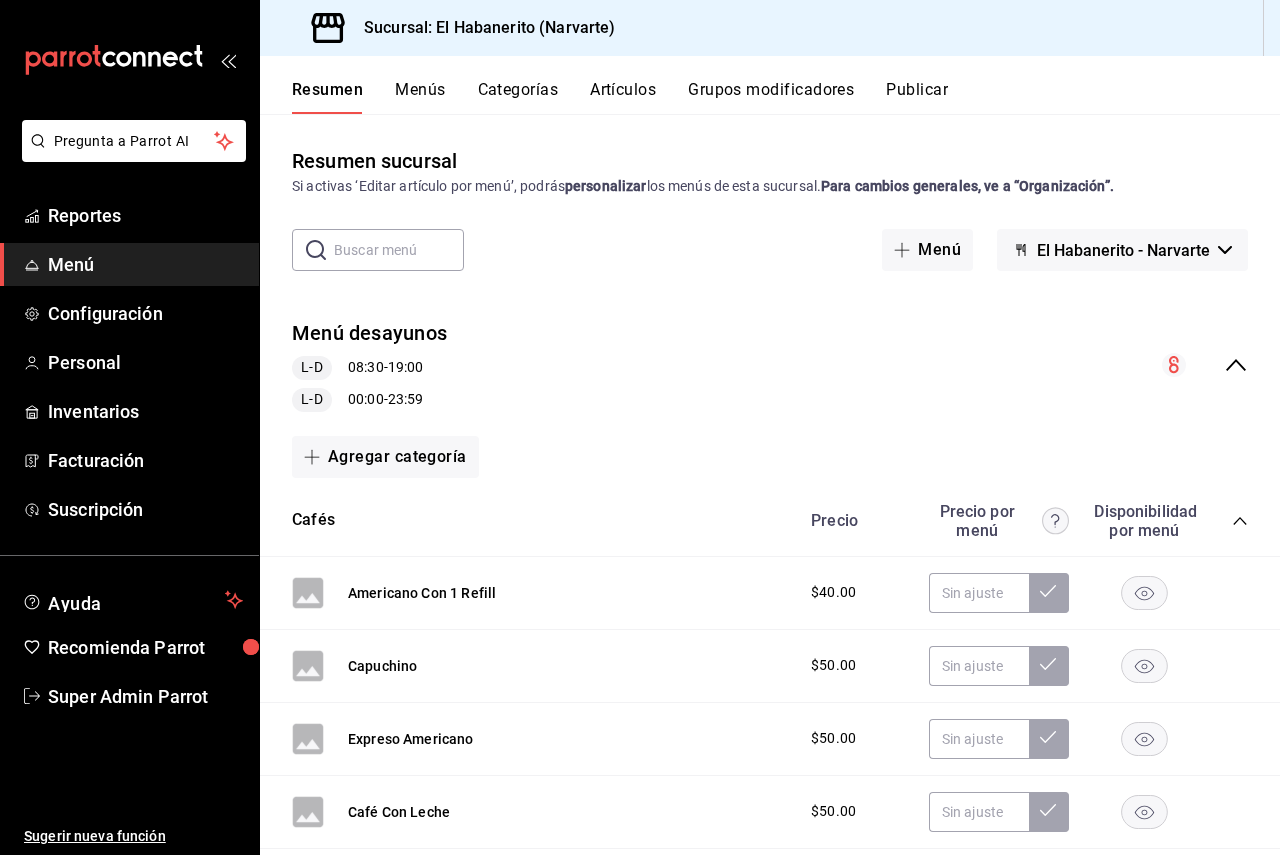 click on "Publicar" at bounding box center (917, 97) 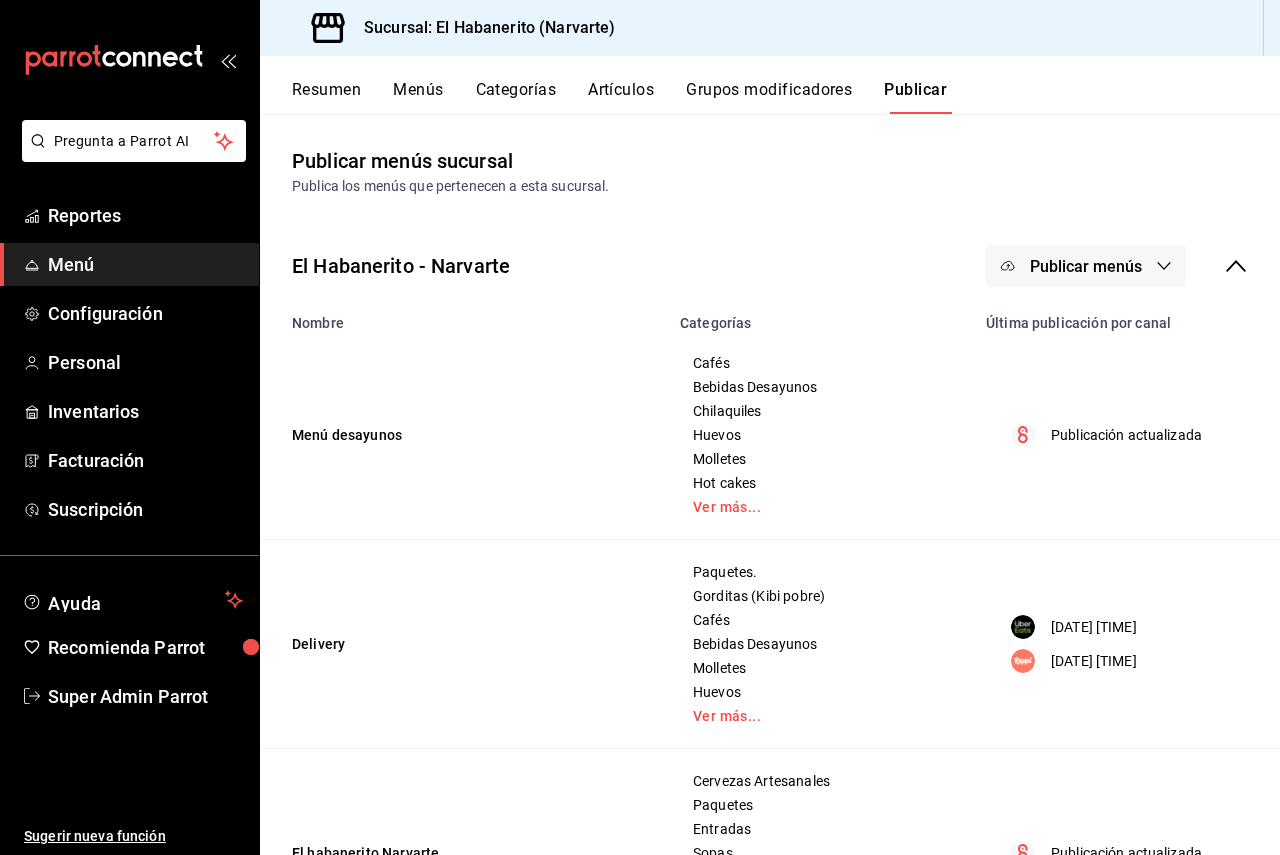 click on "Publicar menús" at bounding box center (1086, 266) 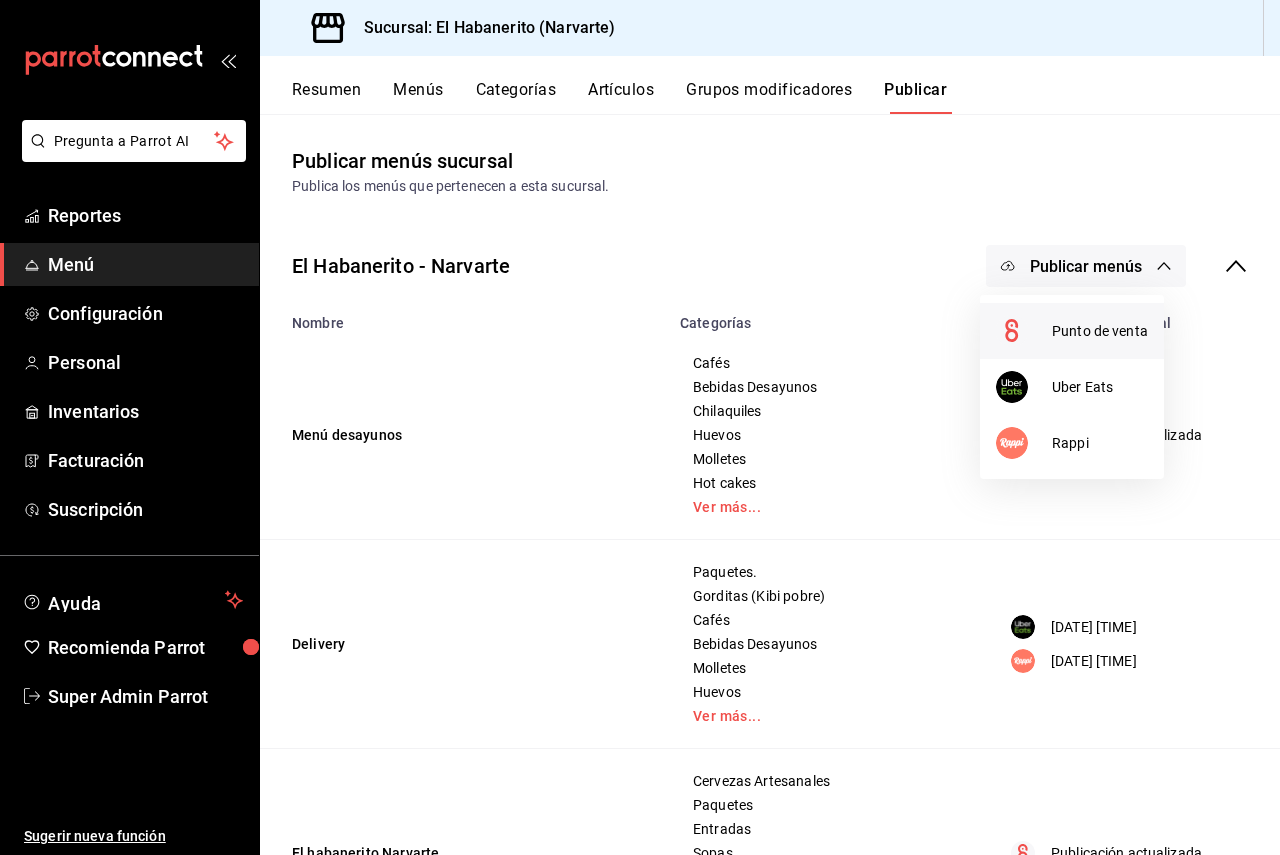 click at bounding box center [1024, 331] 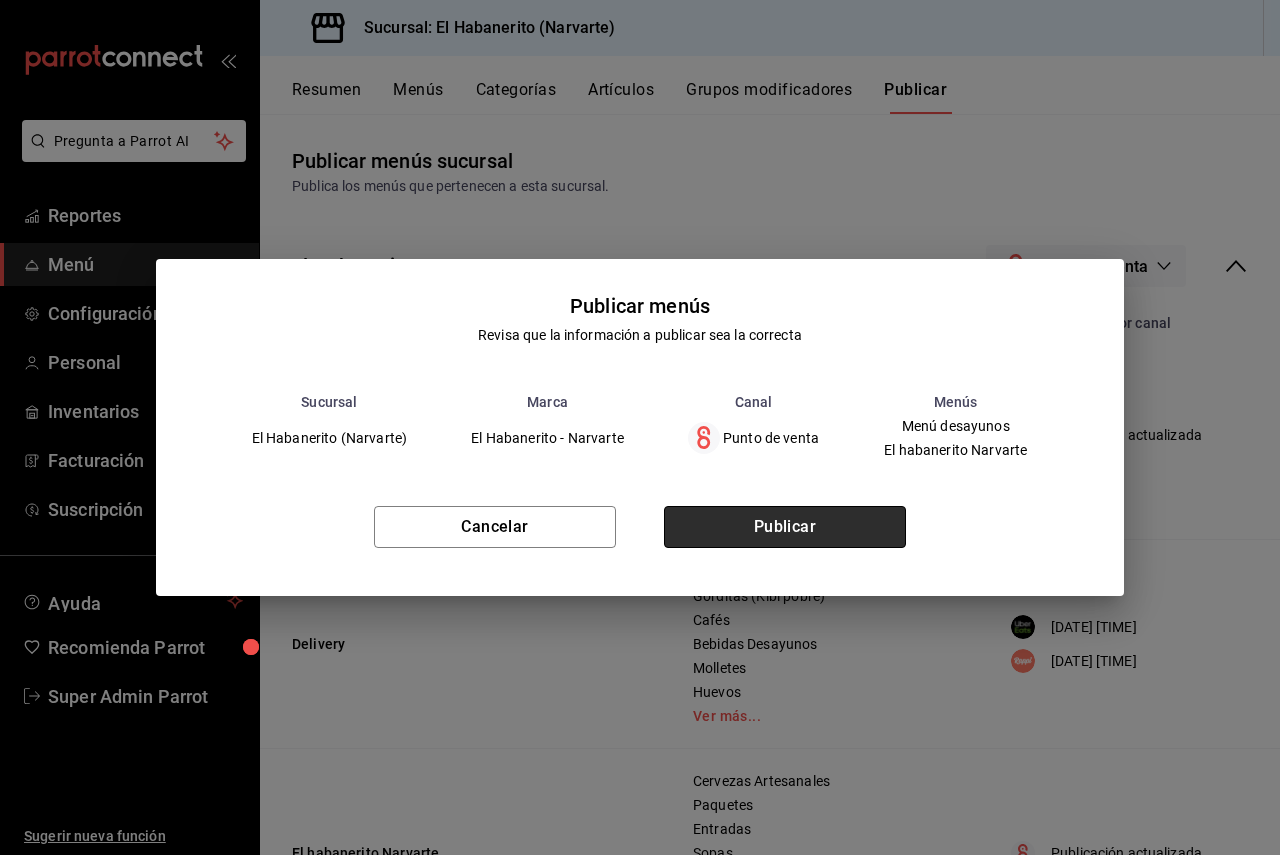 click on "Publicar" at bounding box center (785, 527) 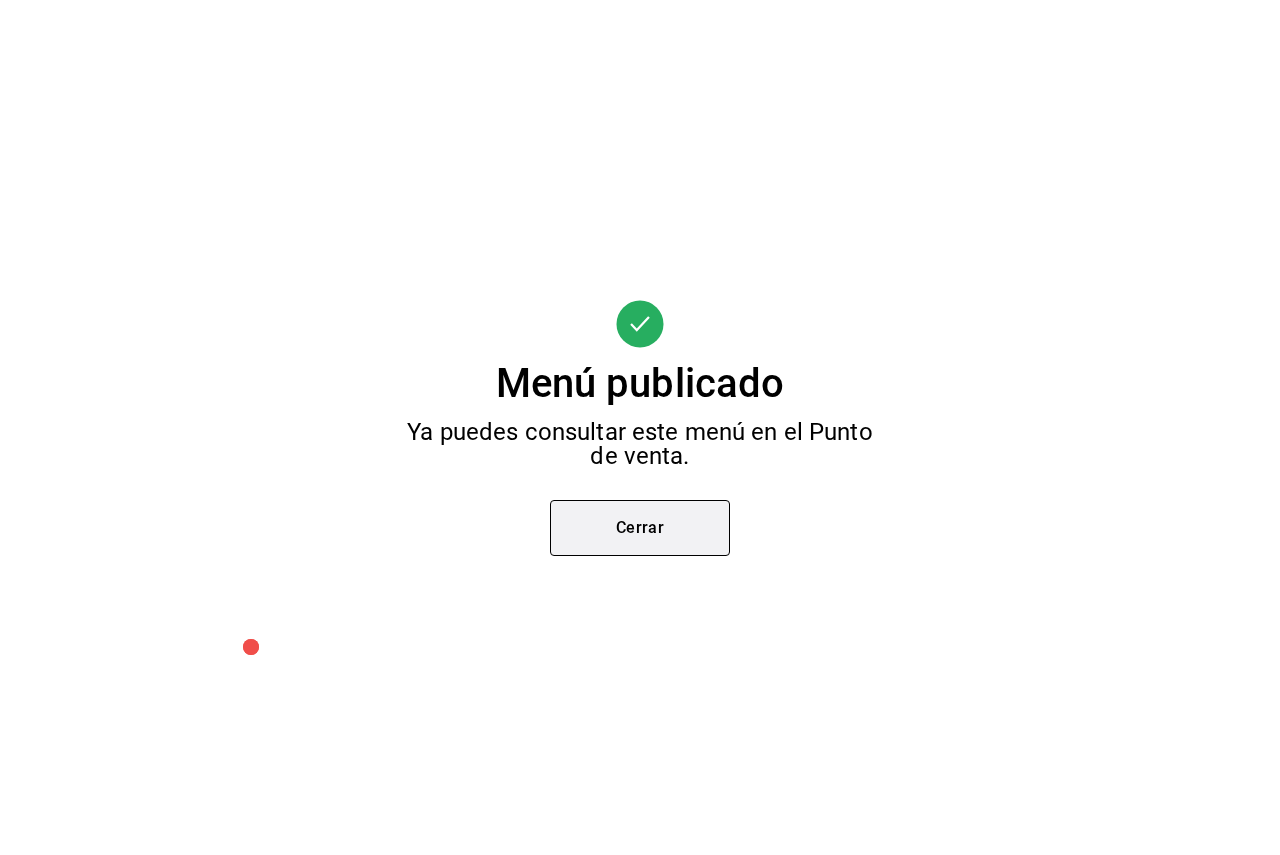 click on "Cerrar" at bounding box center (640, 528) 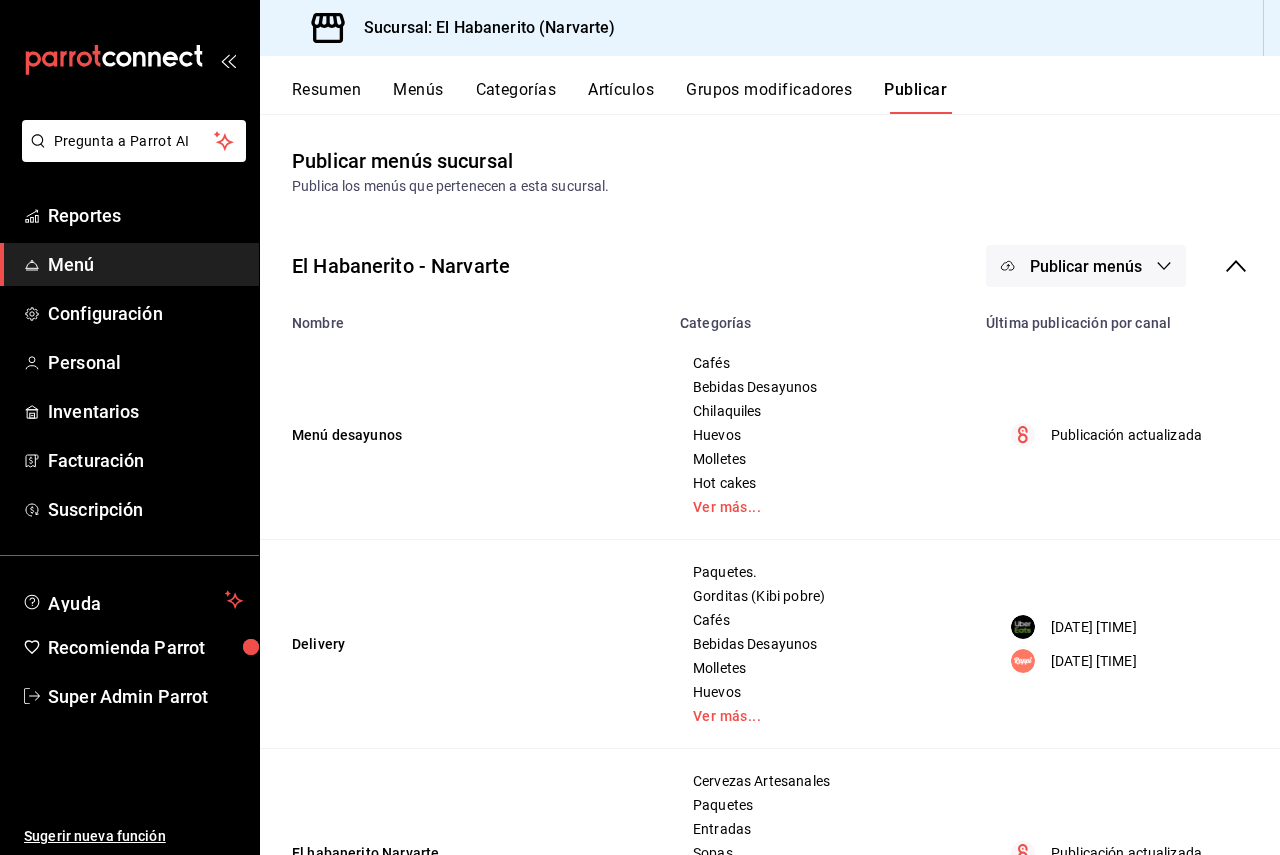 click on "Resumen" at bounding box center (326, 97) 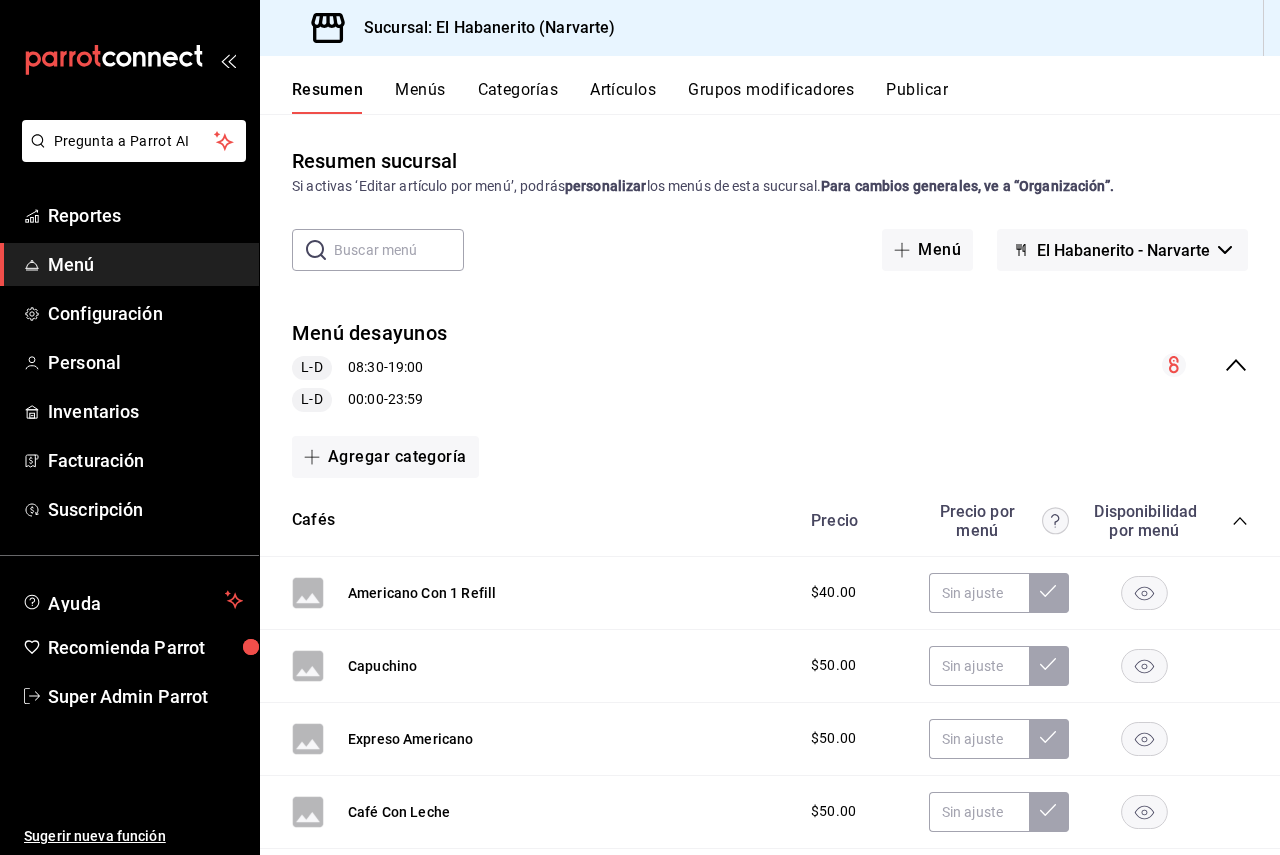 click on "Publicar" at bounding box center (917, 97) 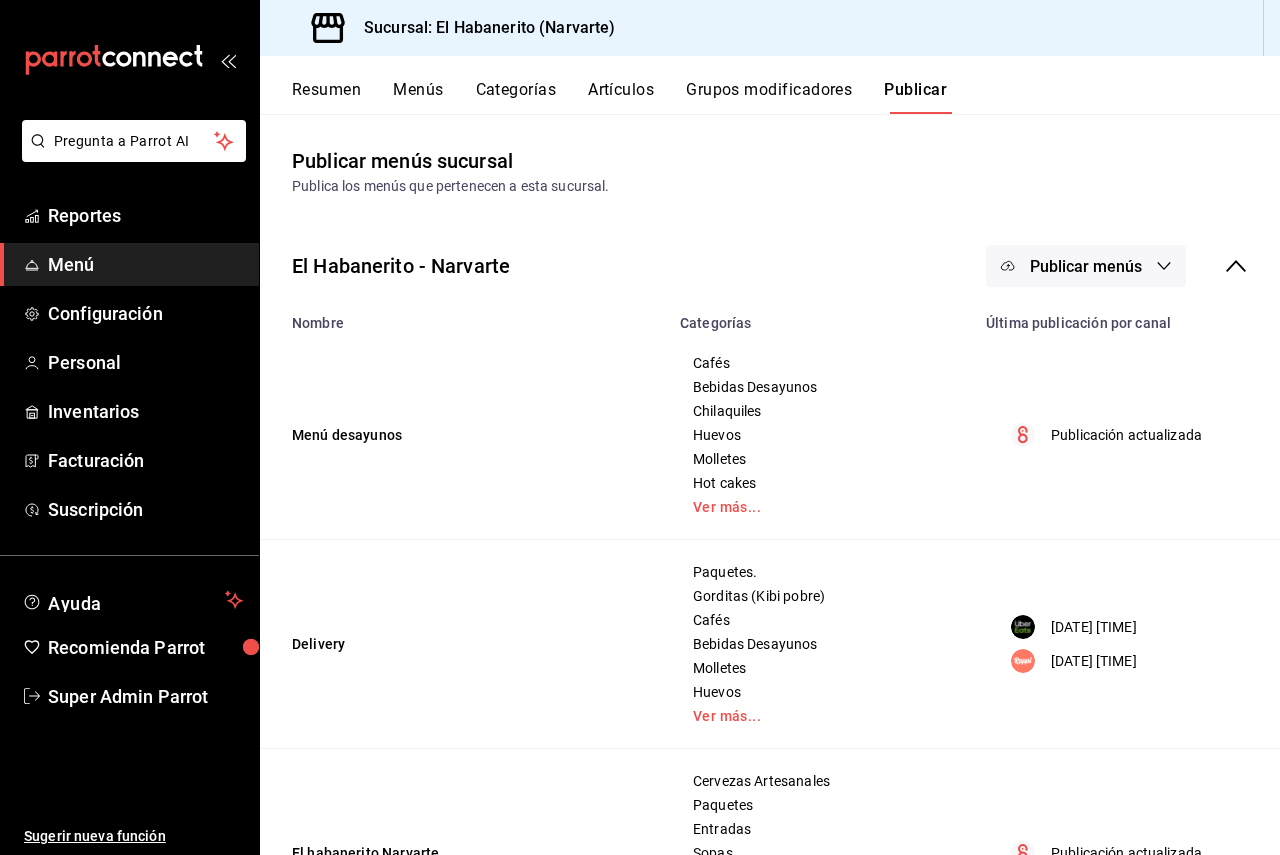 click on "Publicar menús" at bounding box center [1086, 266] 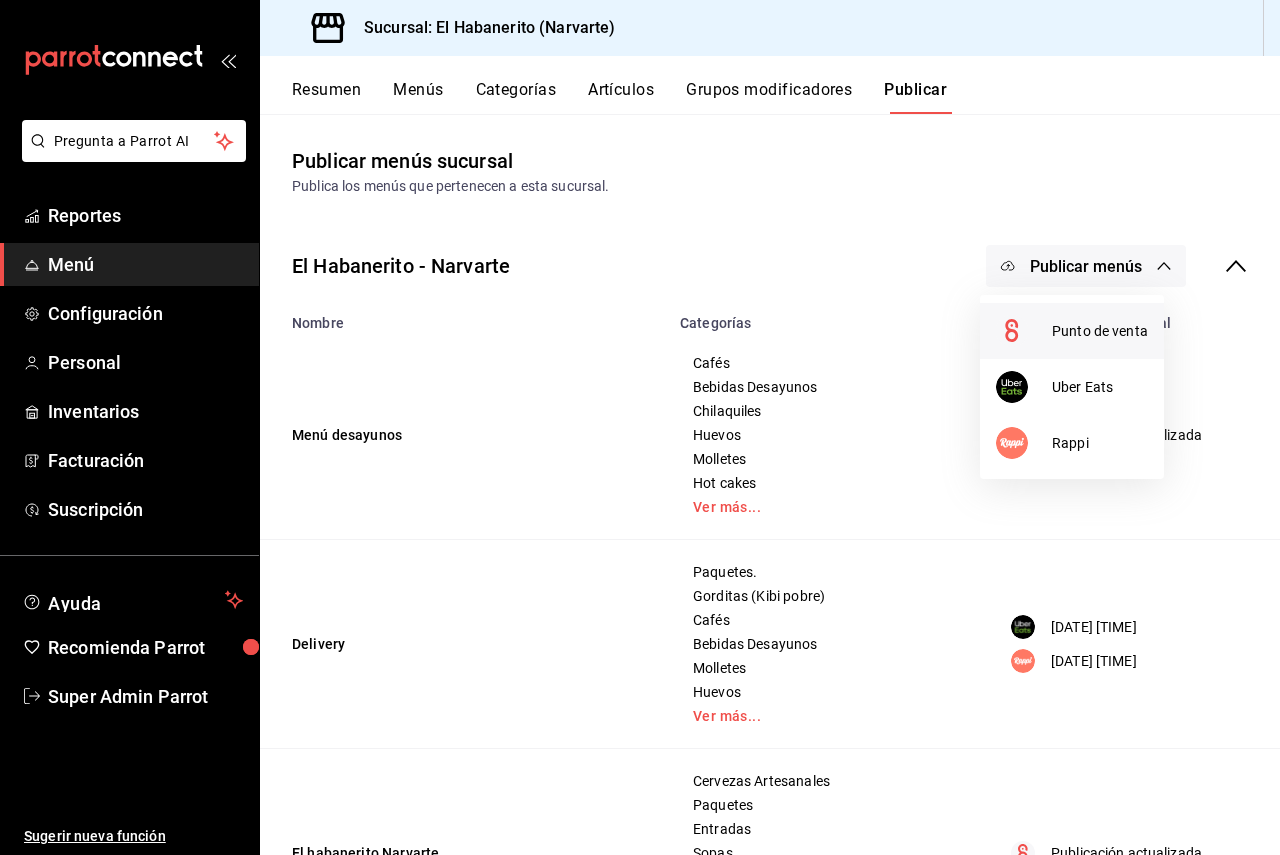 click on "Punto de venta" at bounding box center [1072, 331] 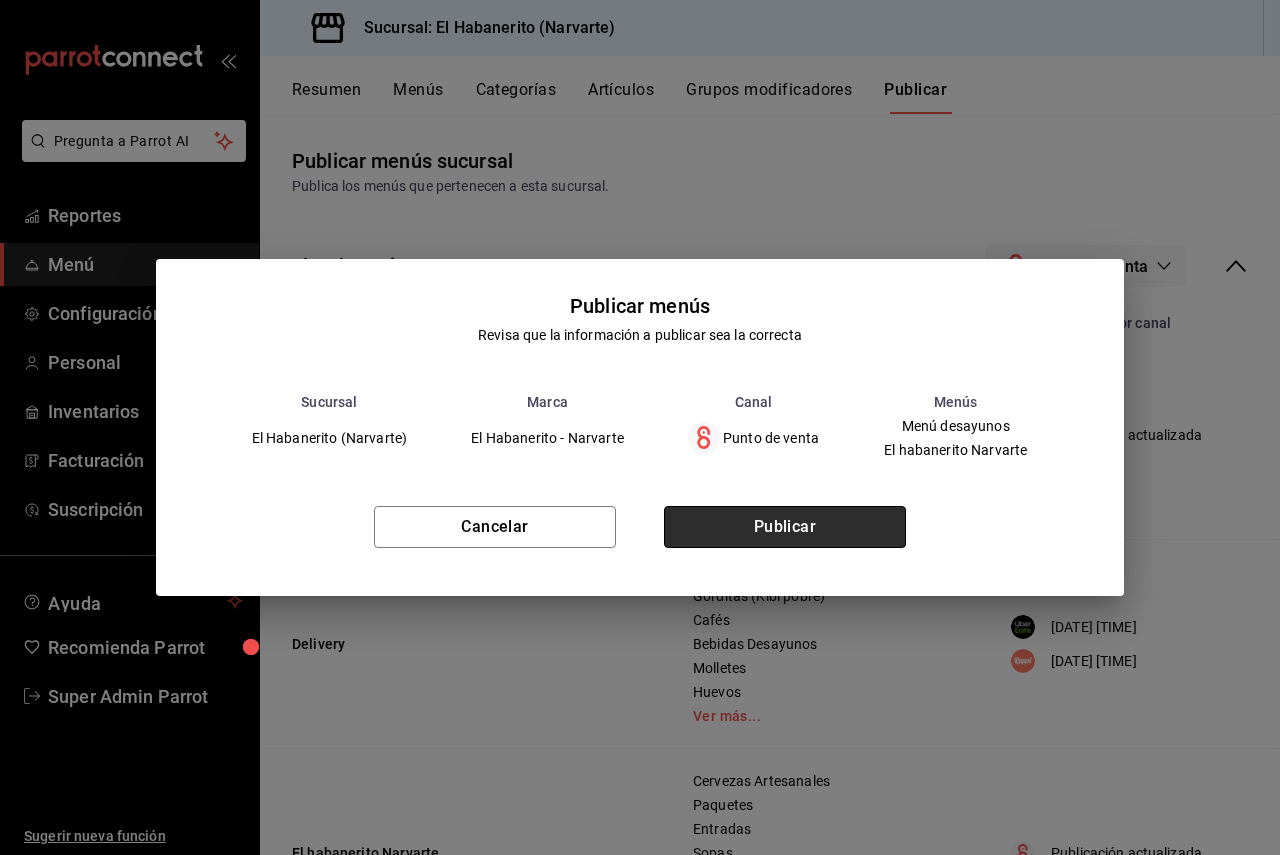 click on "Publicar" at bounding box center (785, 527) 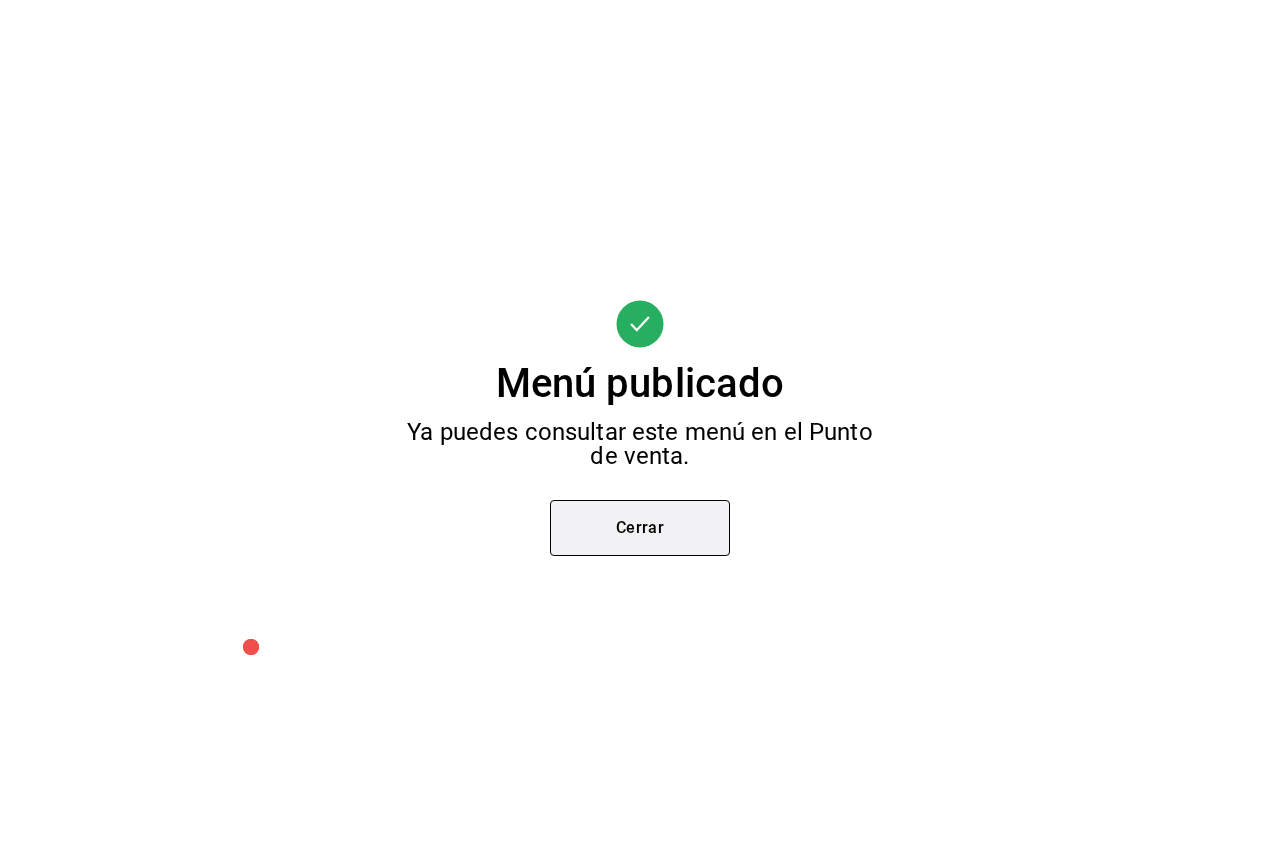click on "Cerrar" at bounding box center [640, 528] 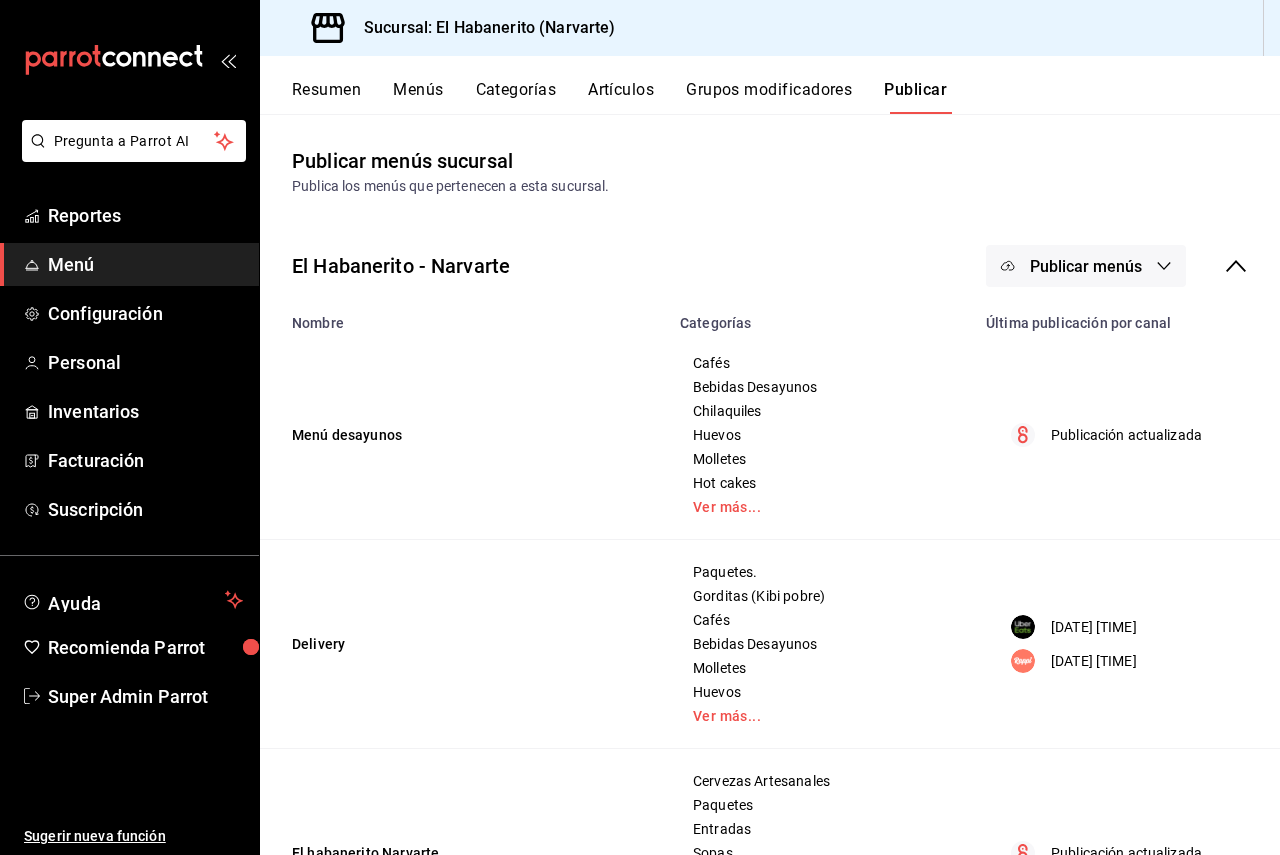 click on "Categorías" at bounding box center (516, 97) 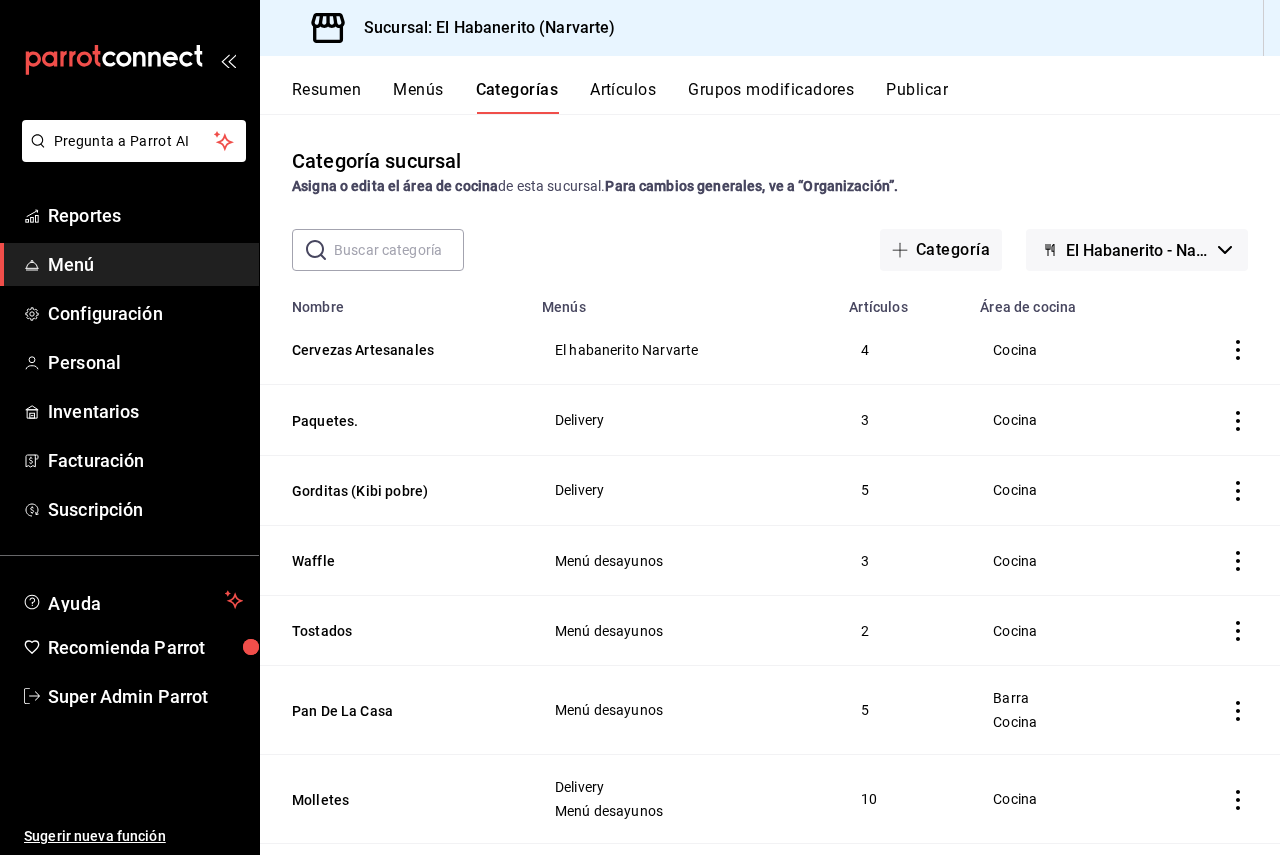 click at bounding box center (399, 250) 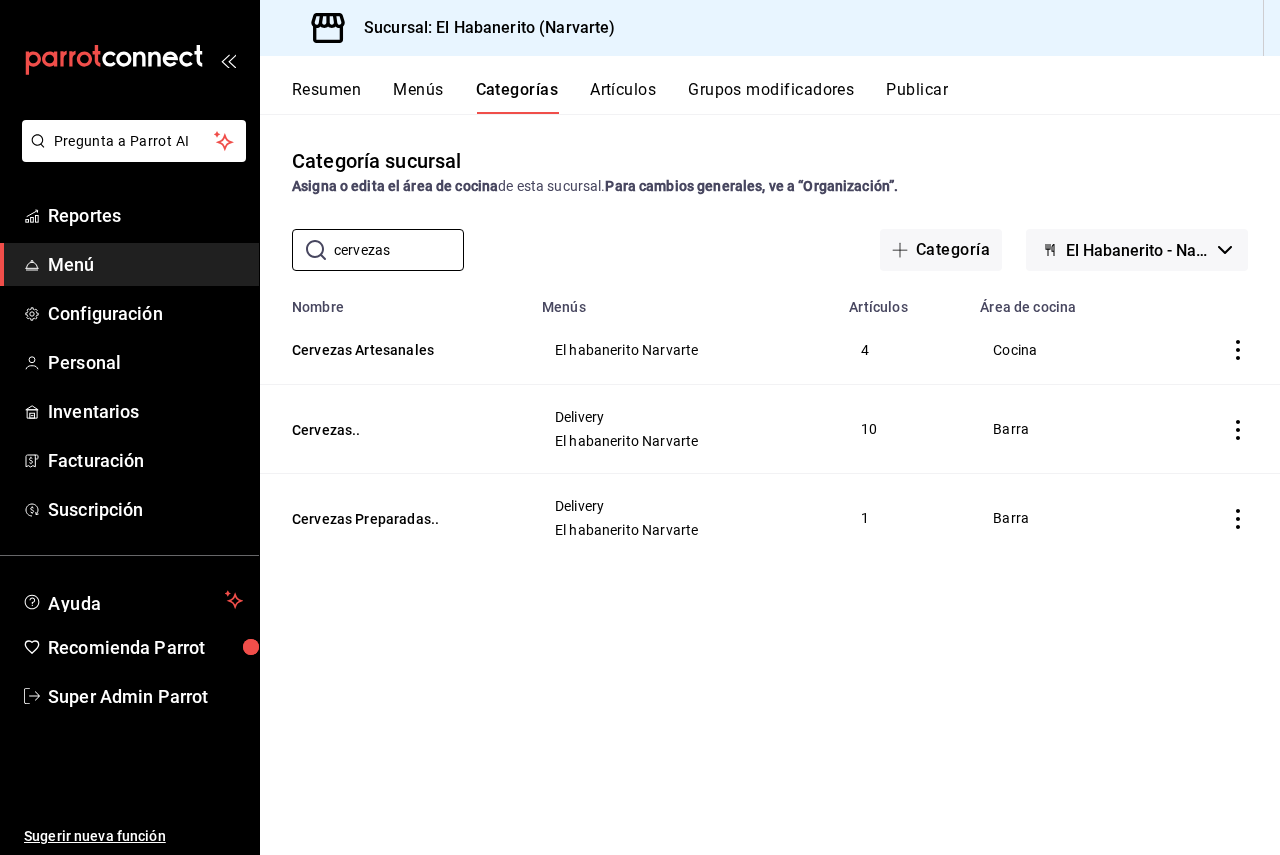type on "cervezas" 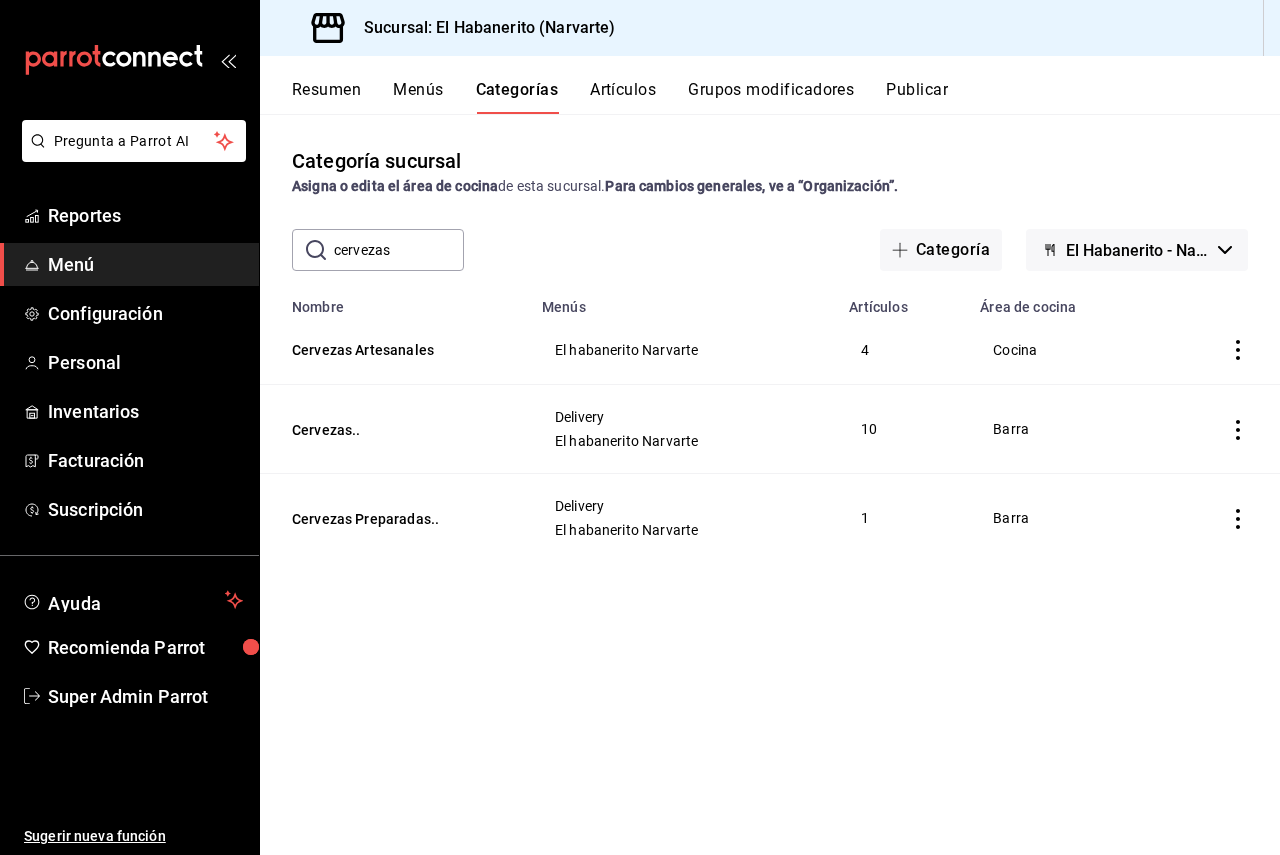 click on "Cervezas.." at bounding box center [395, 429] 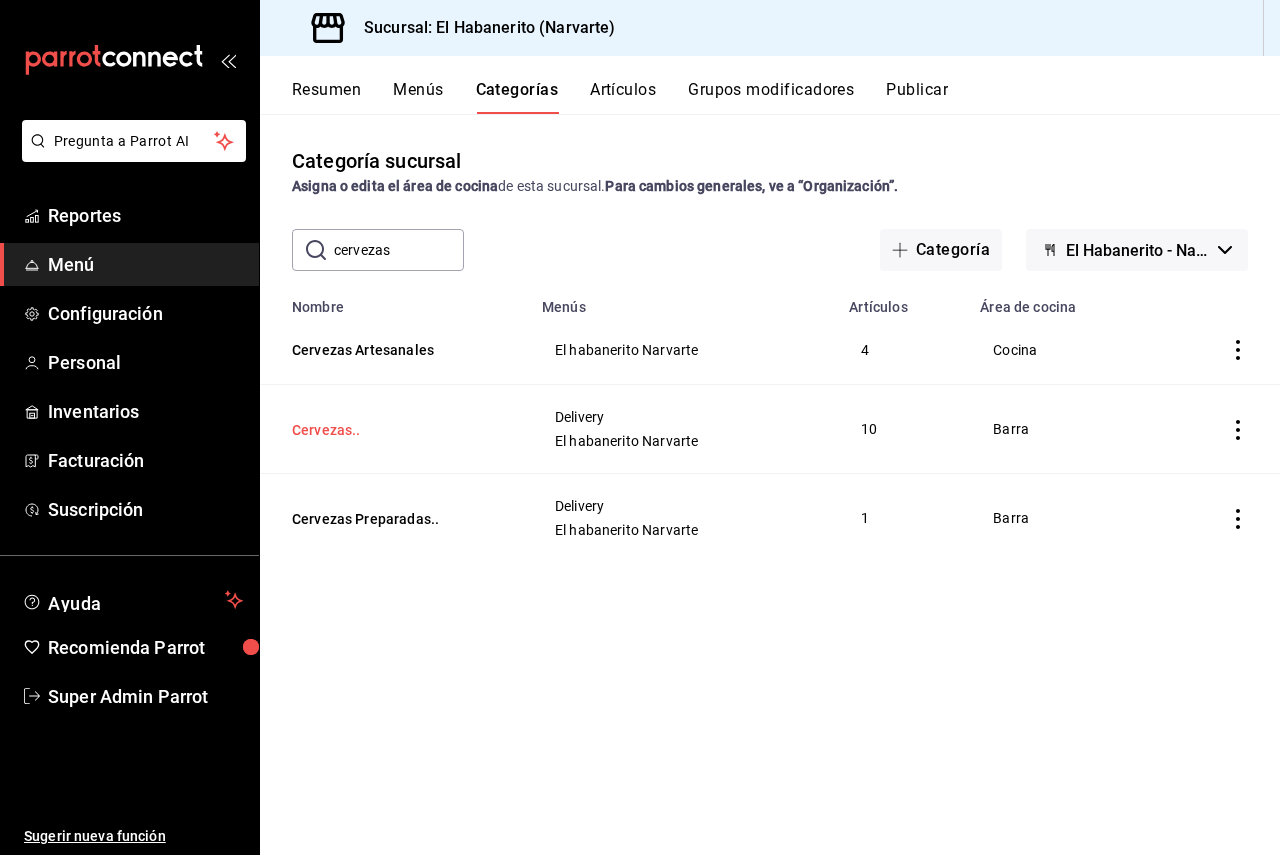 click on "Cervezas.." at bounding box center [392, 430] 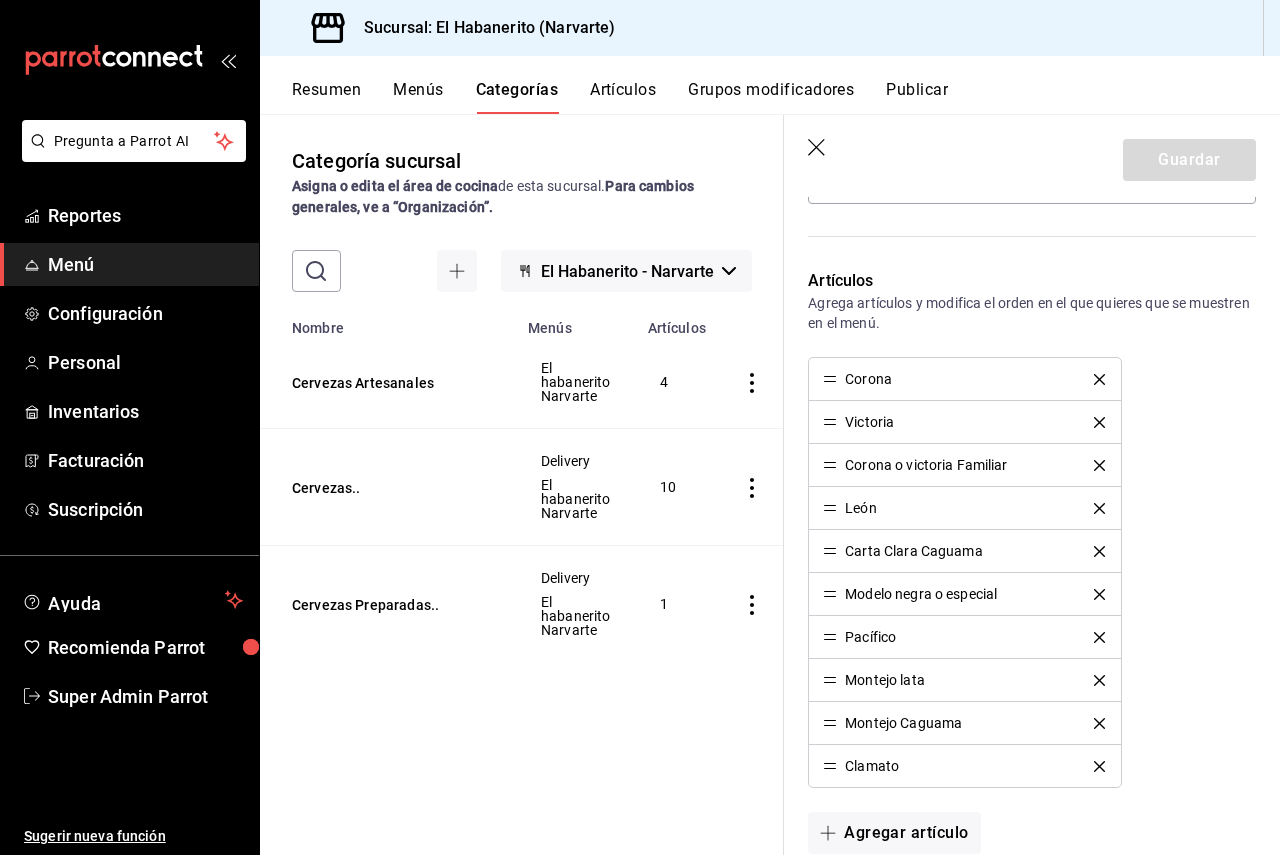 scroll, scrollTop: 600, scrollLeft: 0, axis: vertical 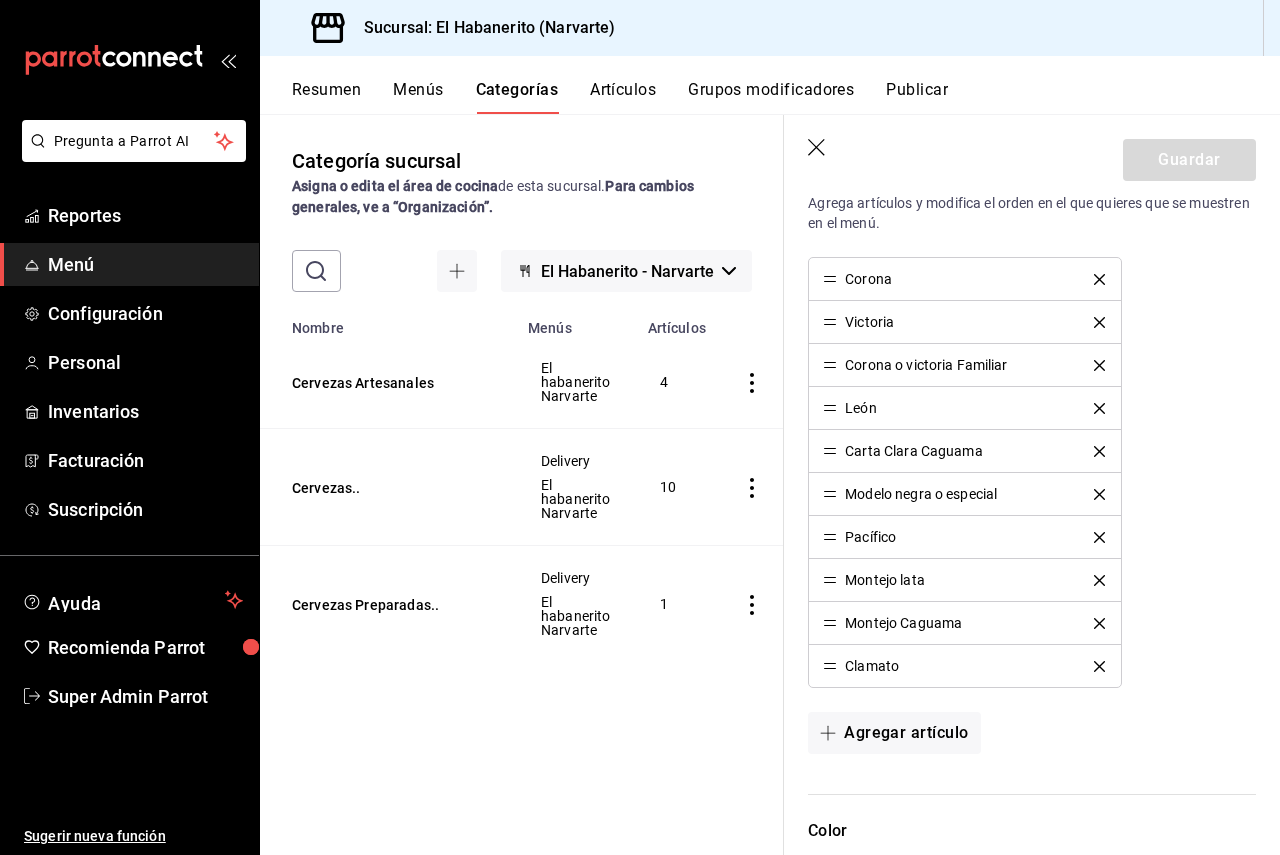 click on "Artículos" at bounding box center (623, 97) 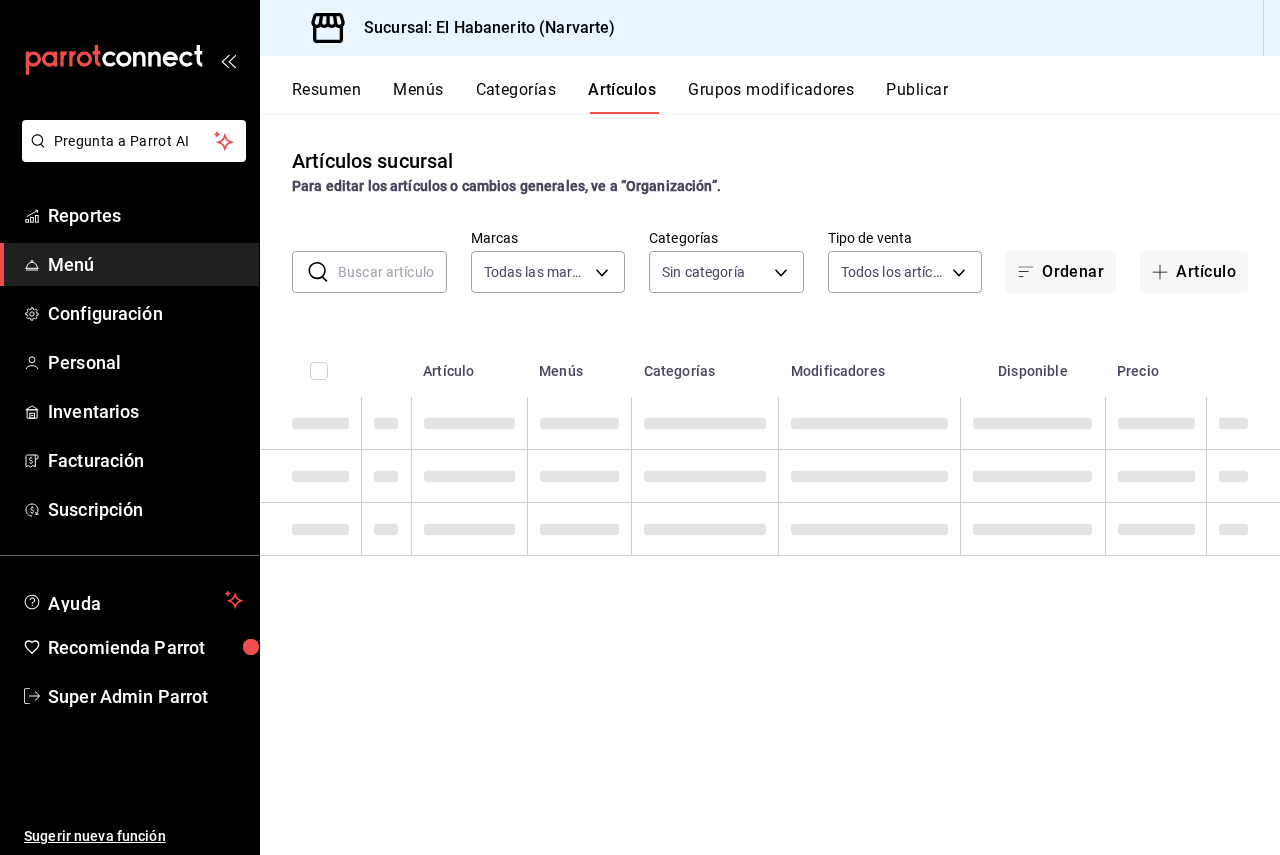 type on "[UUID]" 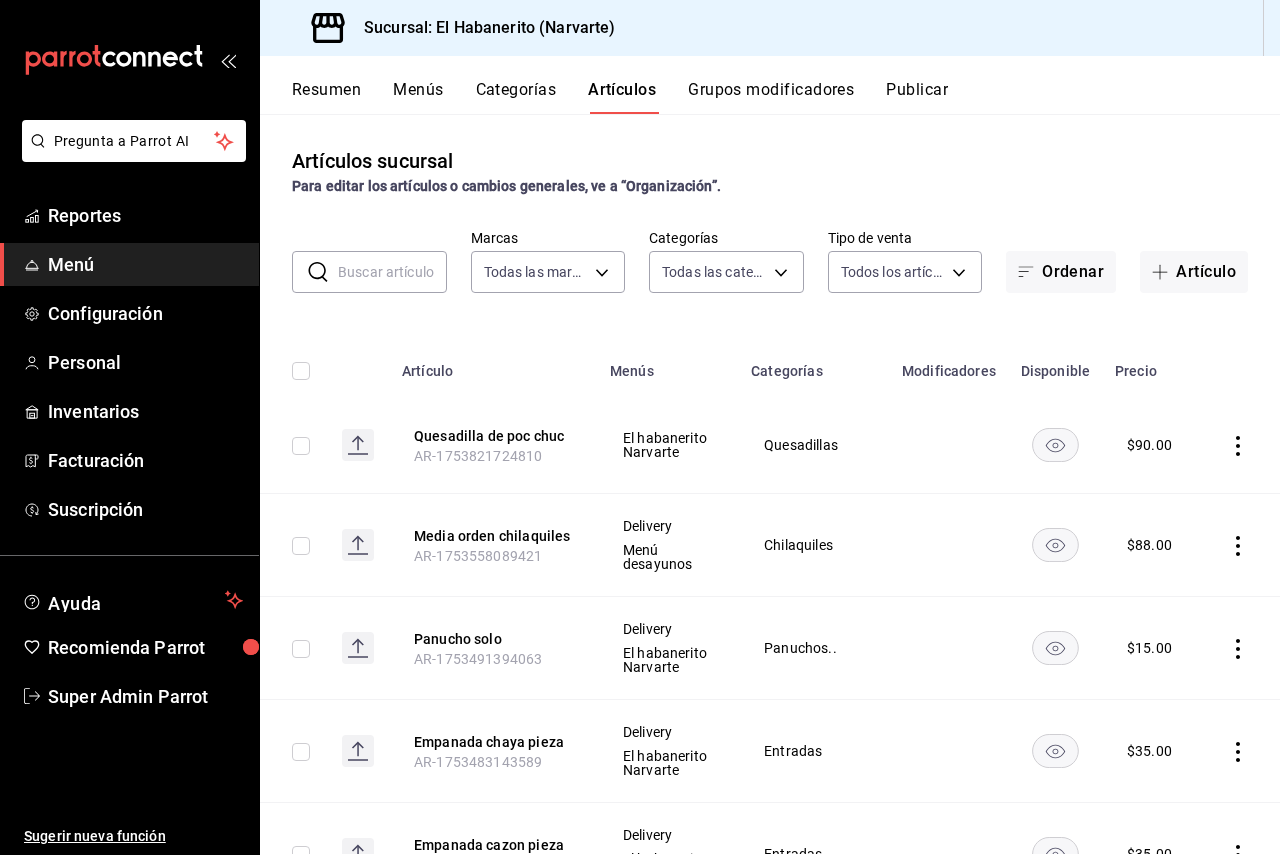 type on "[UUID],[UUID],[UUID],[UUID],[UUID],[UUID],[UUID],[UUID],[UUID],[UUID],[UUID],[UUID],[UUID],[UUID],[UUID],[UUID],[UUID],[UUID],[UUID],[UUID],[UUID],[UUID],[UUID],[UUID],[UUID],[UUID],[UUID],[UUID]..." 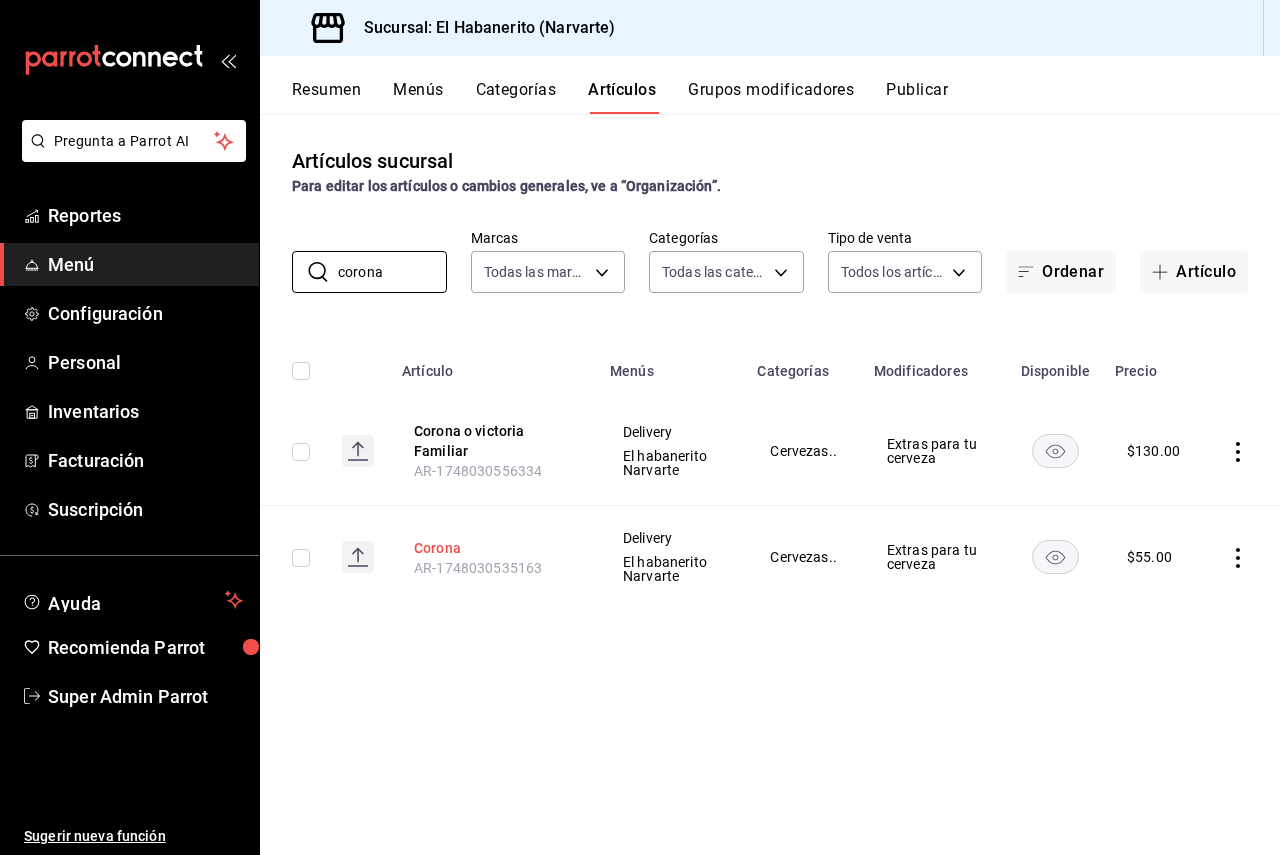 type on "corona" 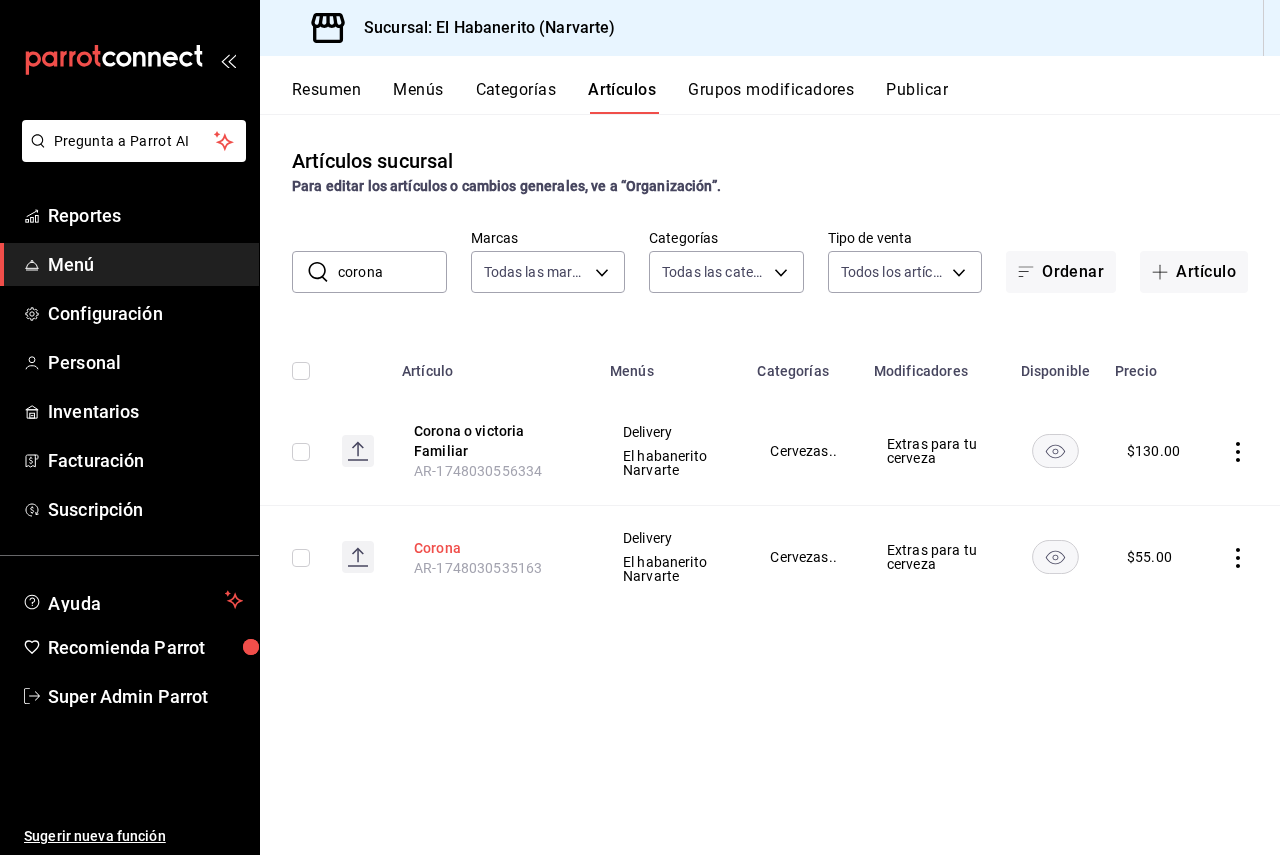 click on "Corona" at bounding box center [494, 548] 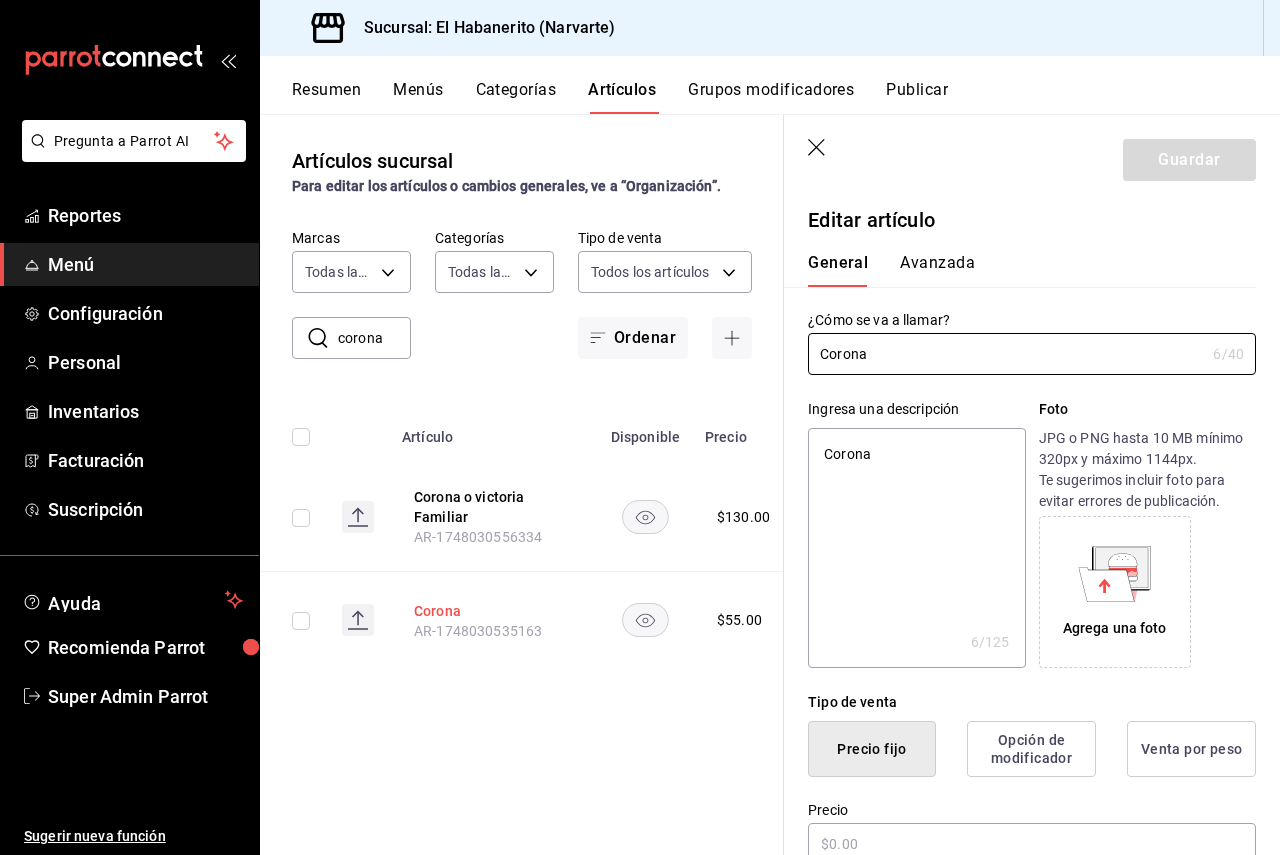 type on "x" 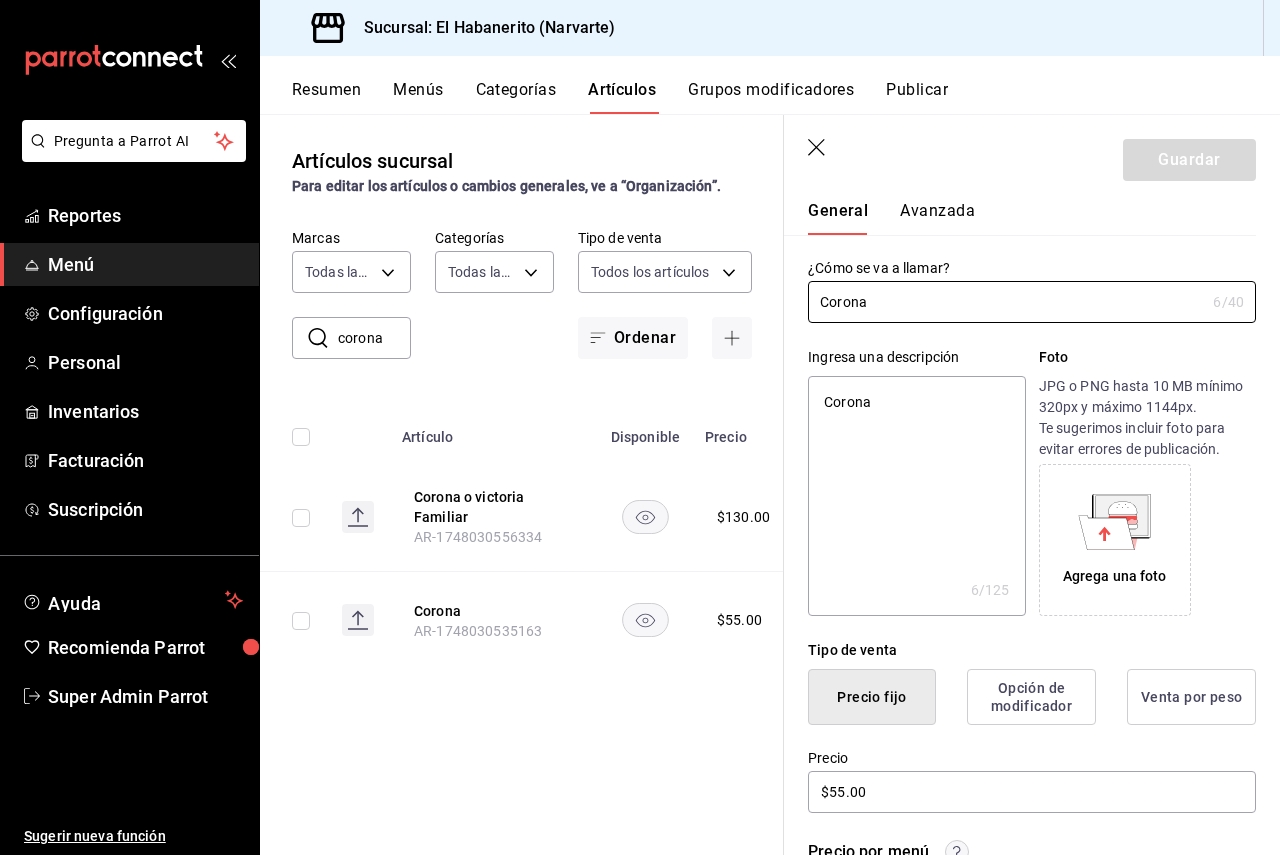scroll, scrollTop: 0, scrollLeft: 0, axis: both 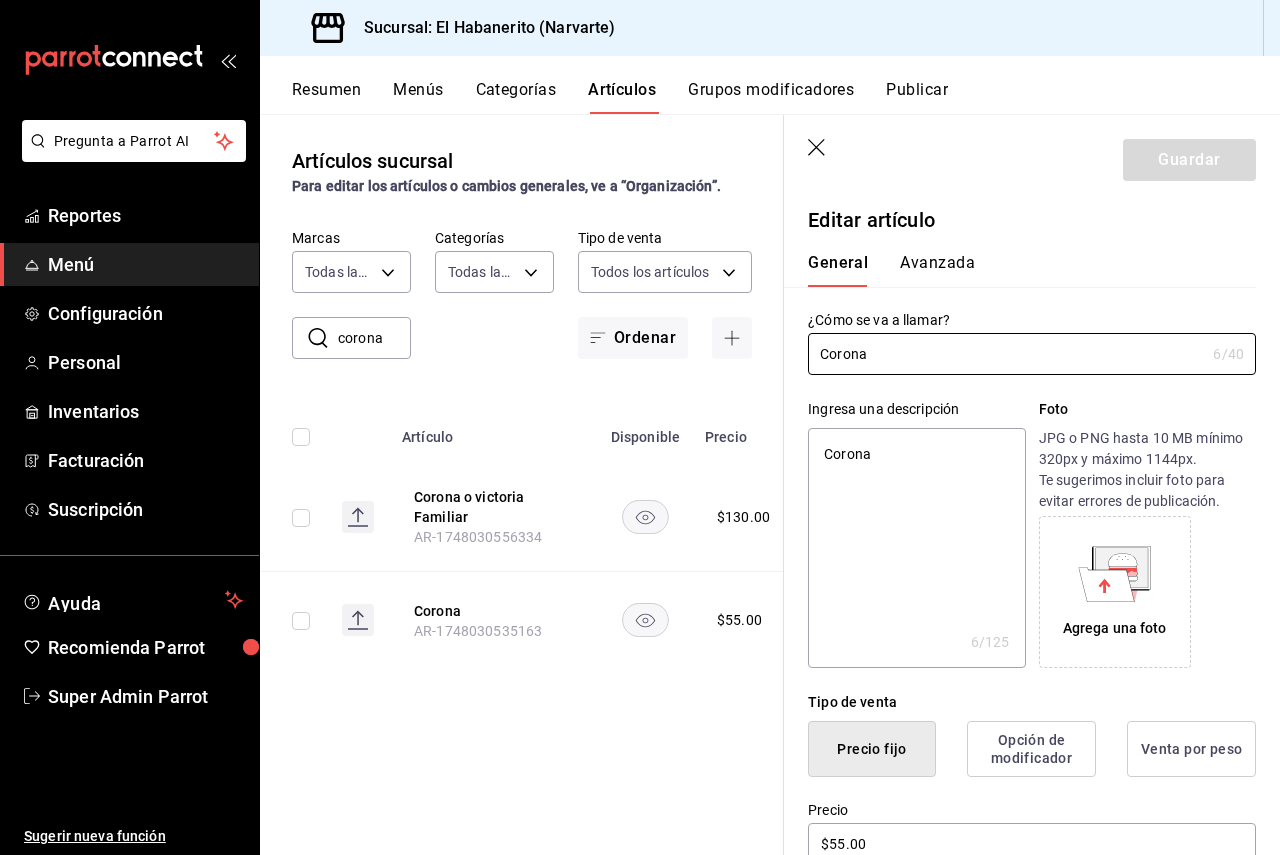 click on "Avanzada" at bounding box center (937, 270) 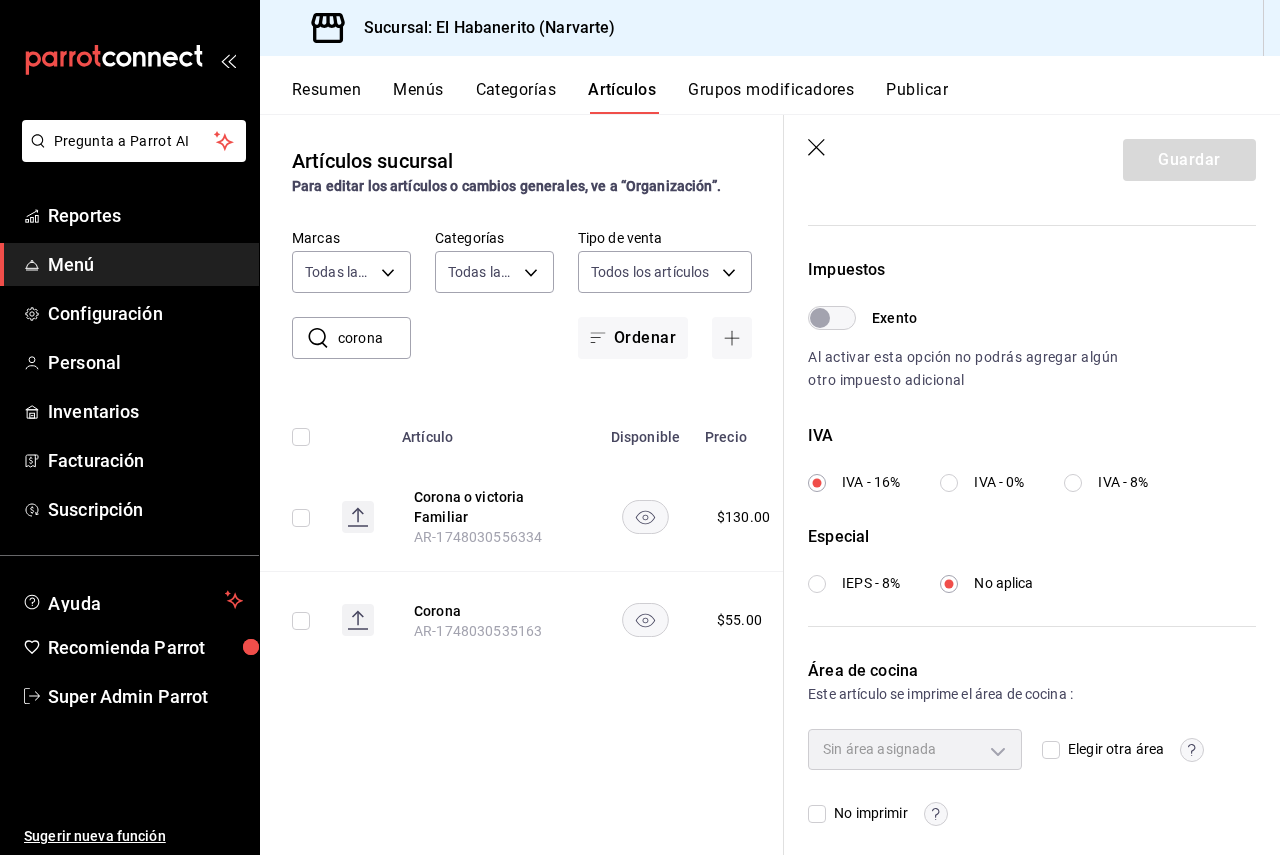 scroll, scrollTop: 558, scrollLeft: 0, axis: vertical 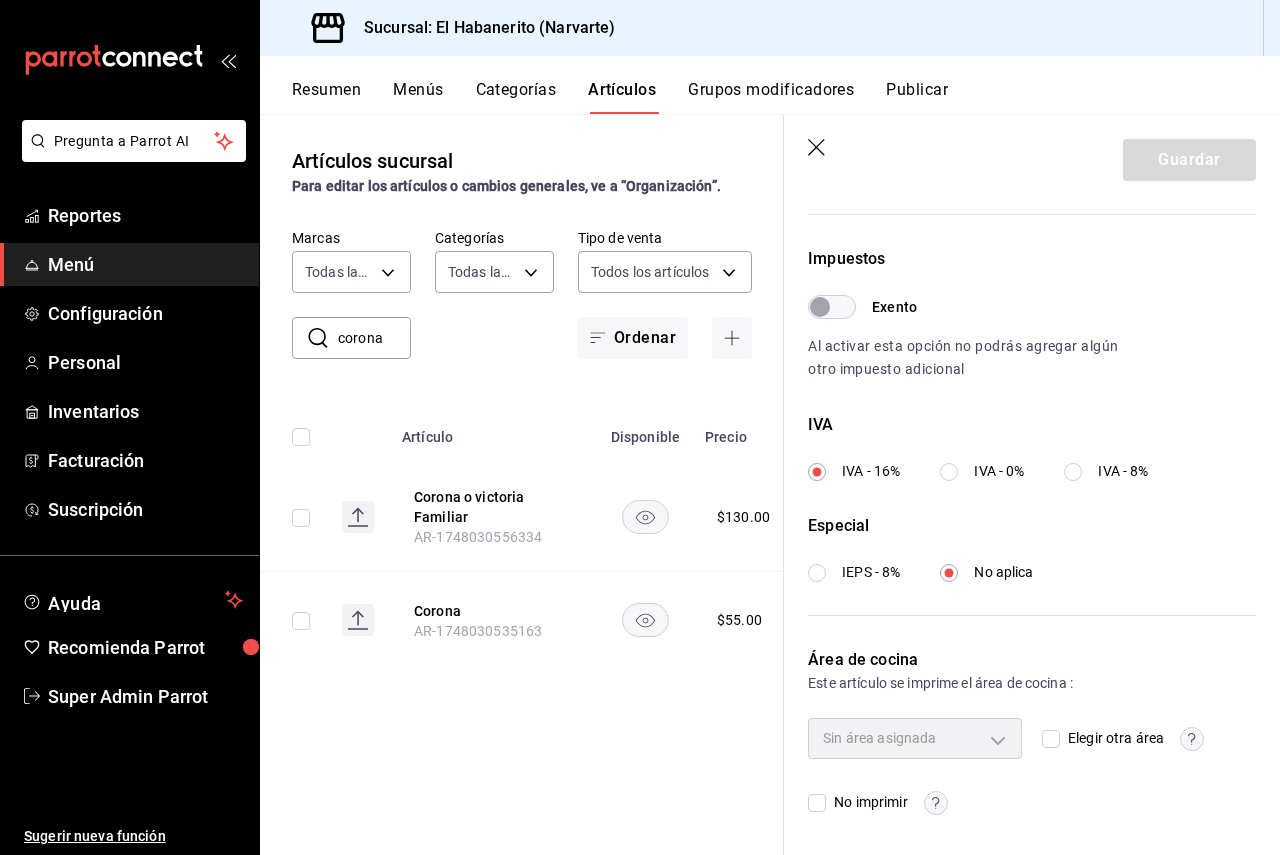 click 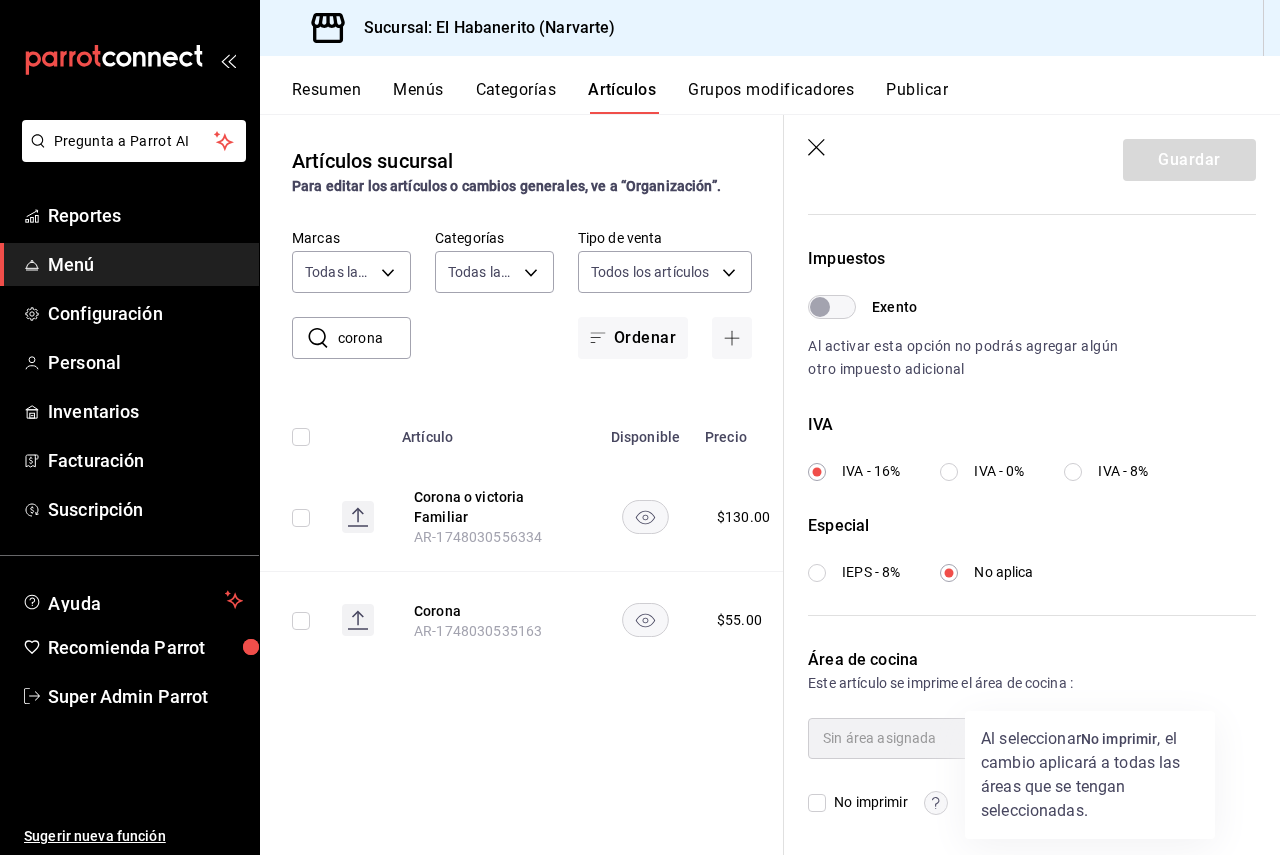 click at bounding box center (640, 427) 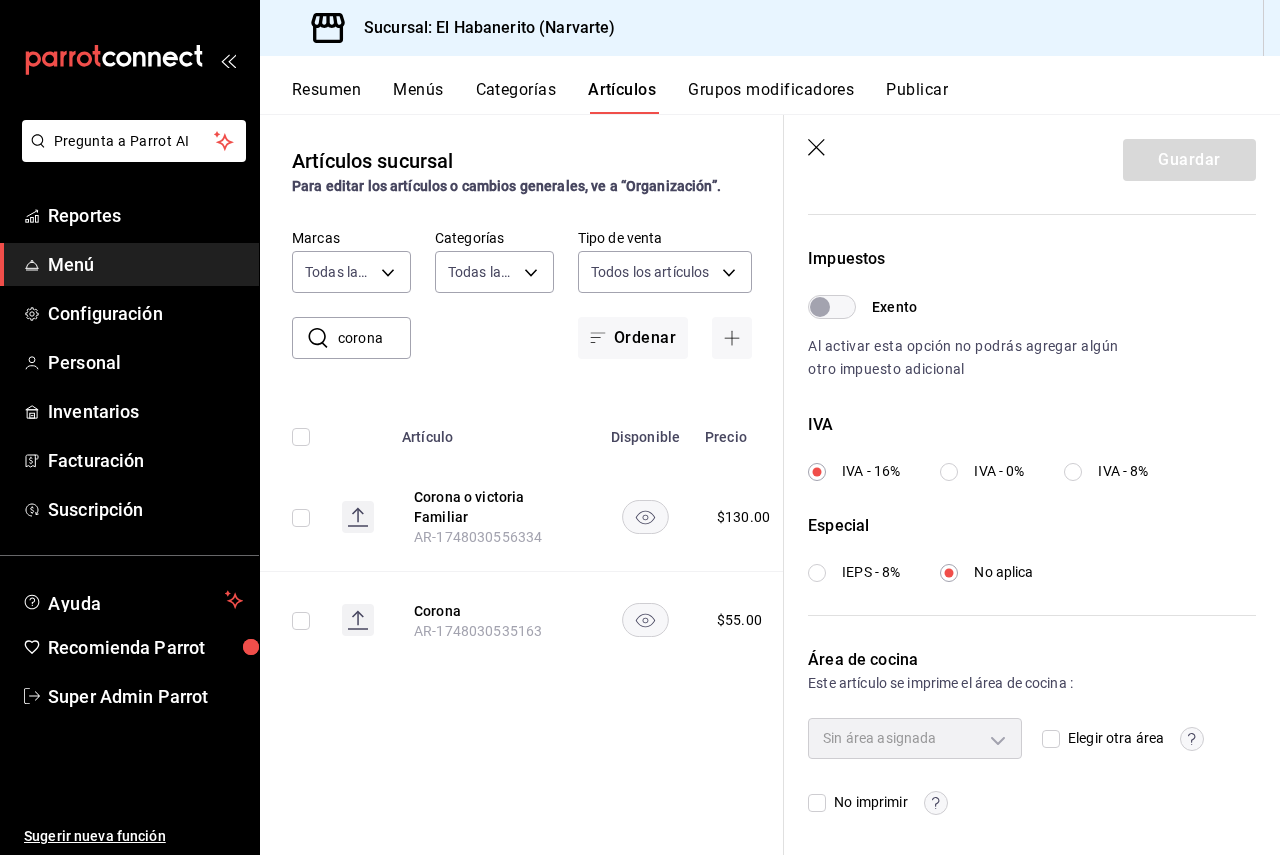 click on "Guardar" at bounding box center (1032, 156) 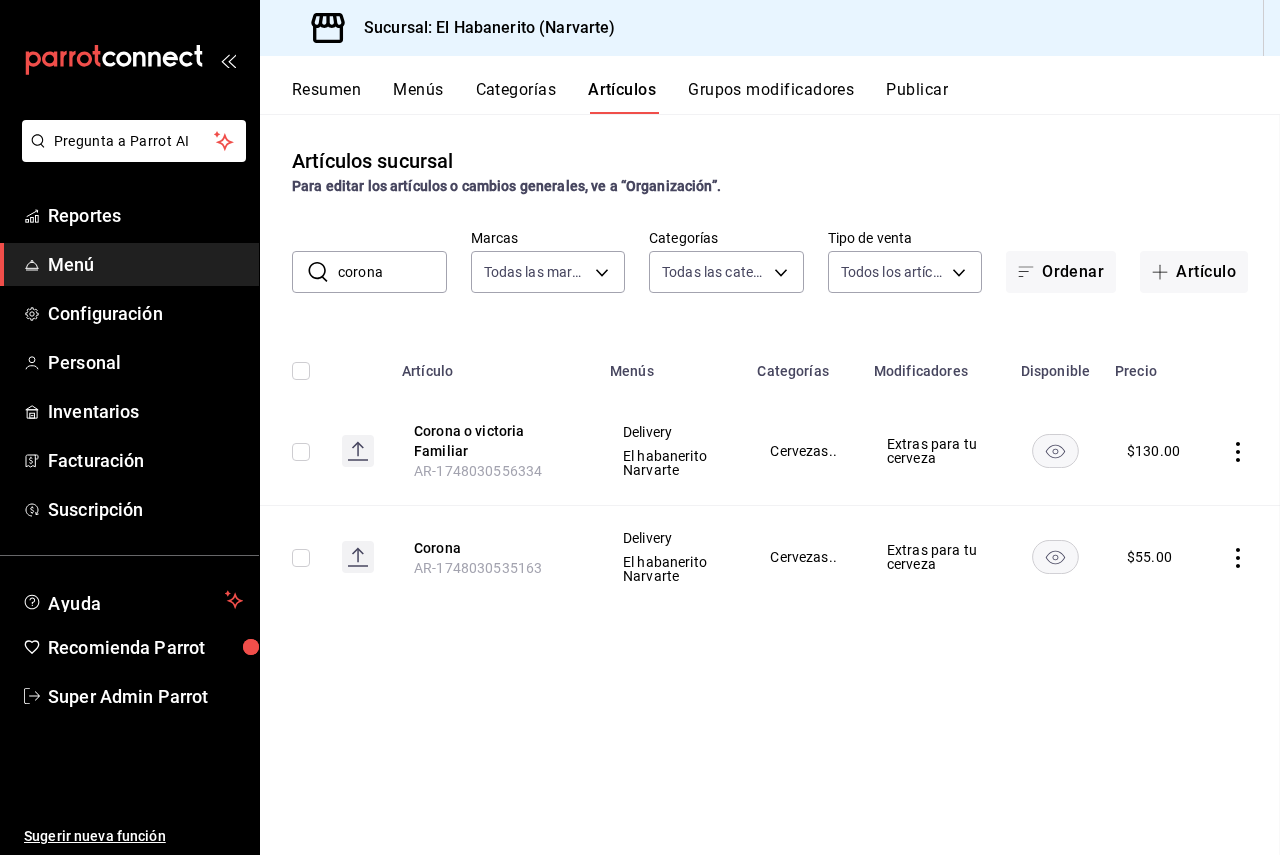 scroll, scrollTop: 0, scrollLeft: 0, axis: both 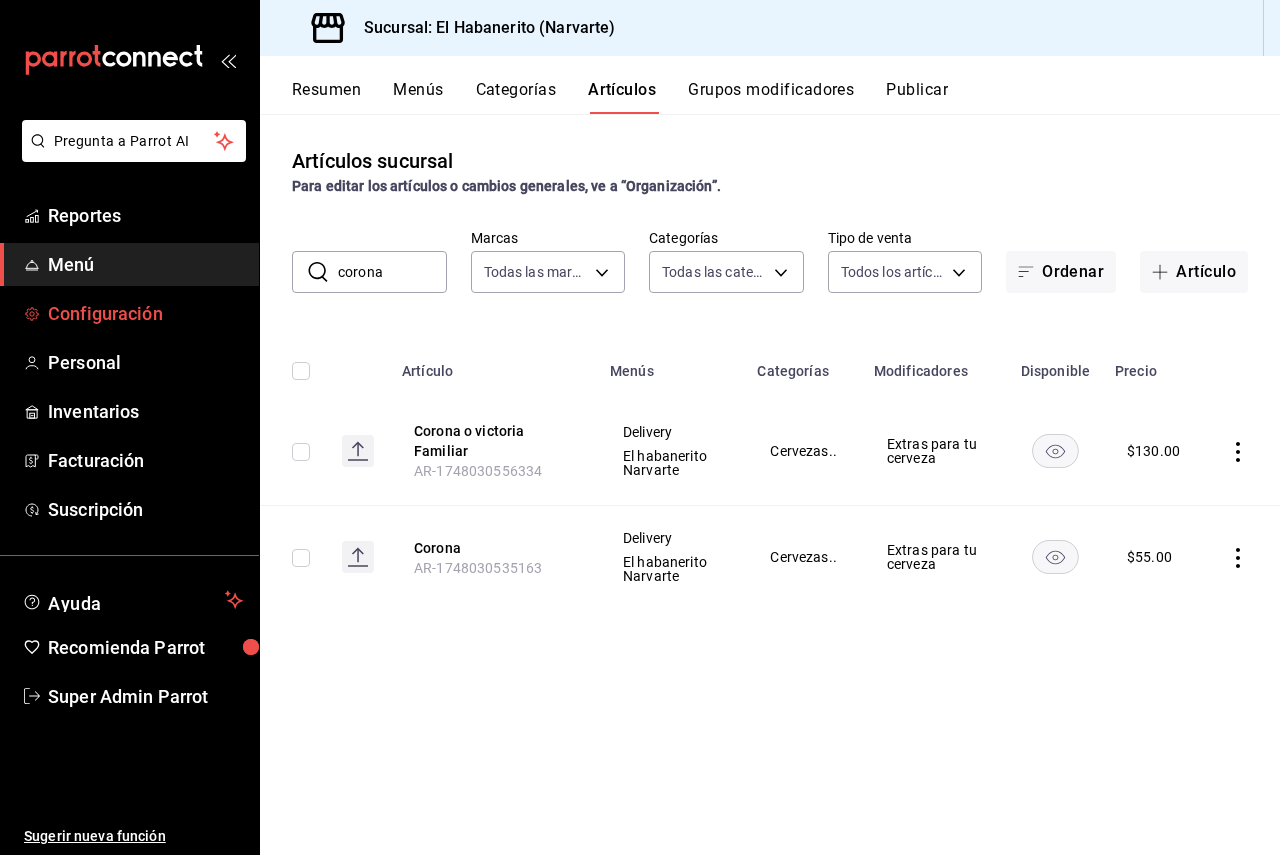 click on "Configuración" at bounding box center [145, 313] 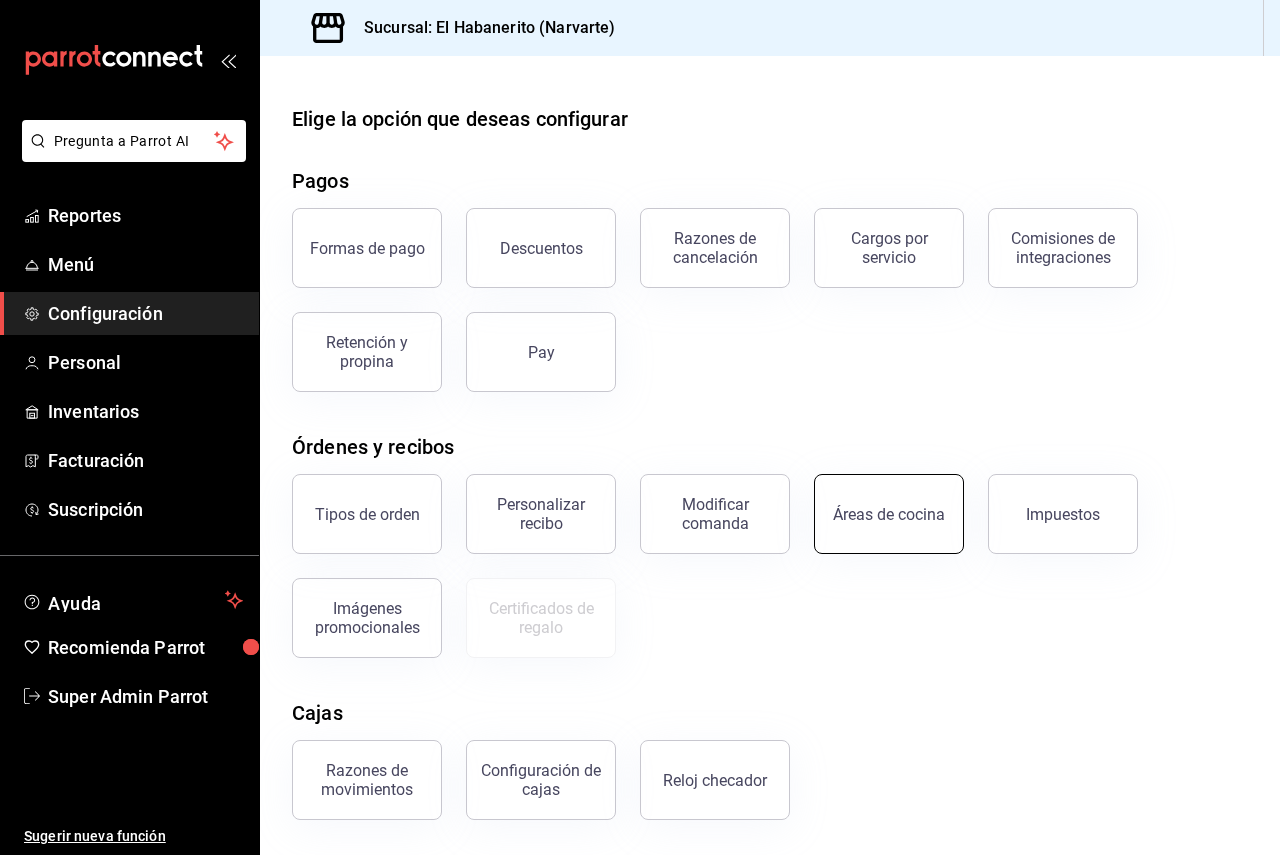 click on "Áreas de cocina" at bounding box center (889, 514) 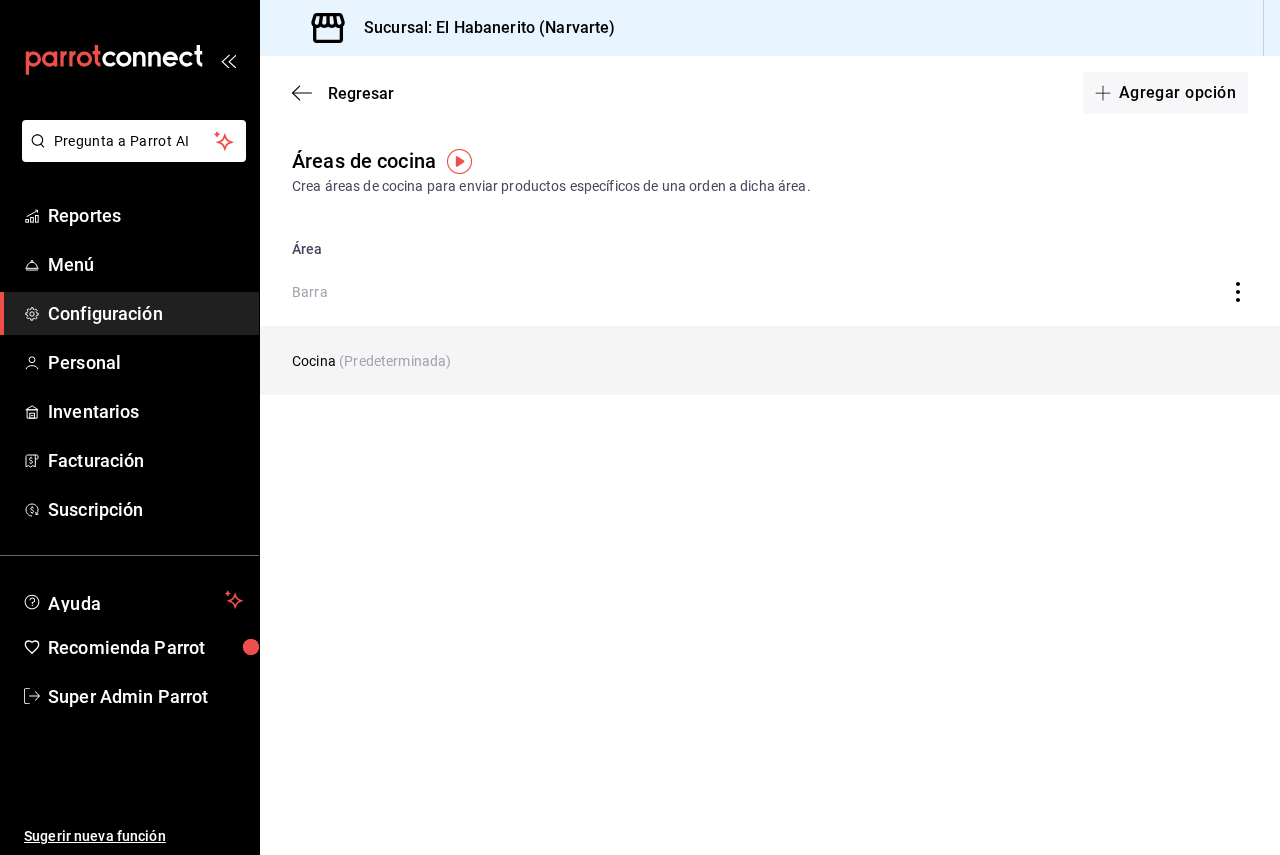 click at bounding box center (1147, 361) 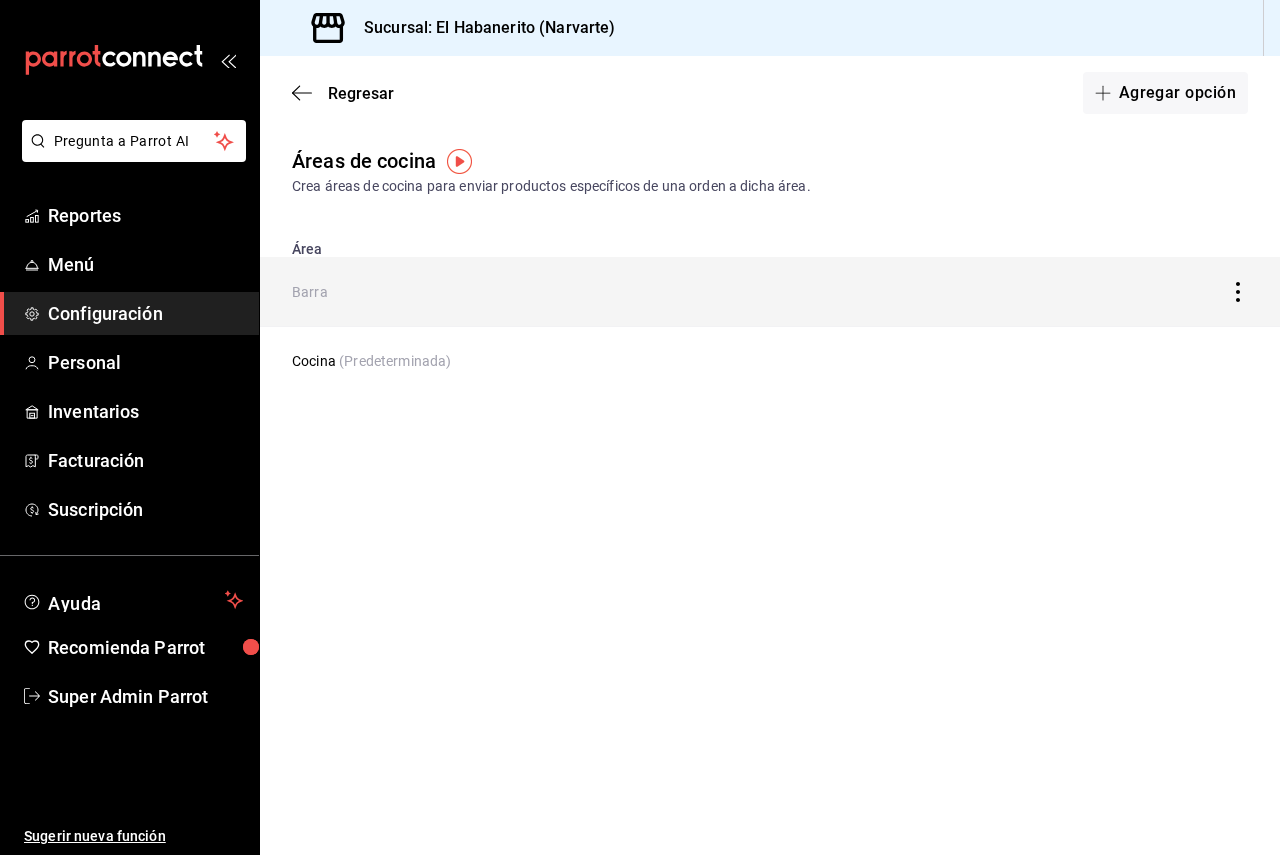 click 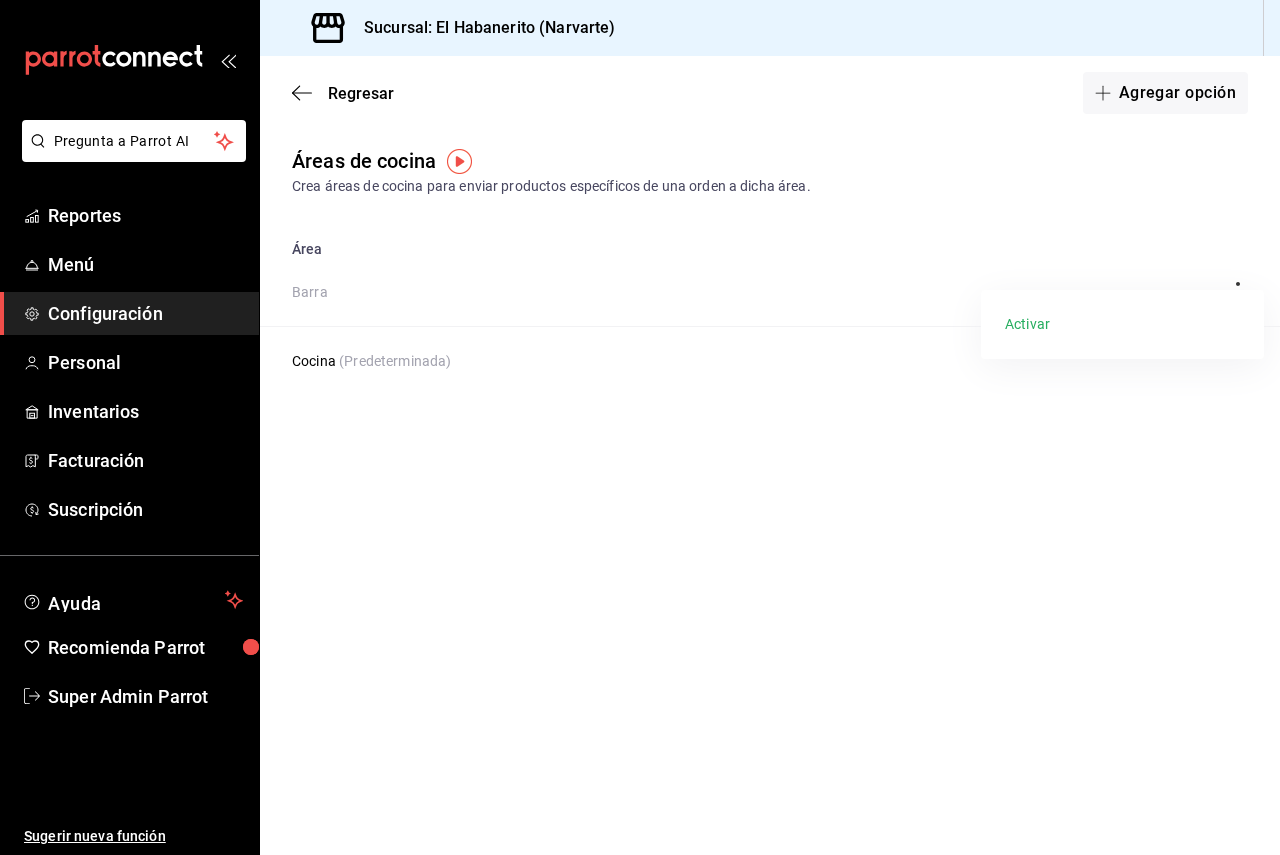 click at bounding box center (640, 427) 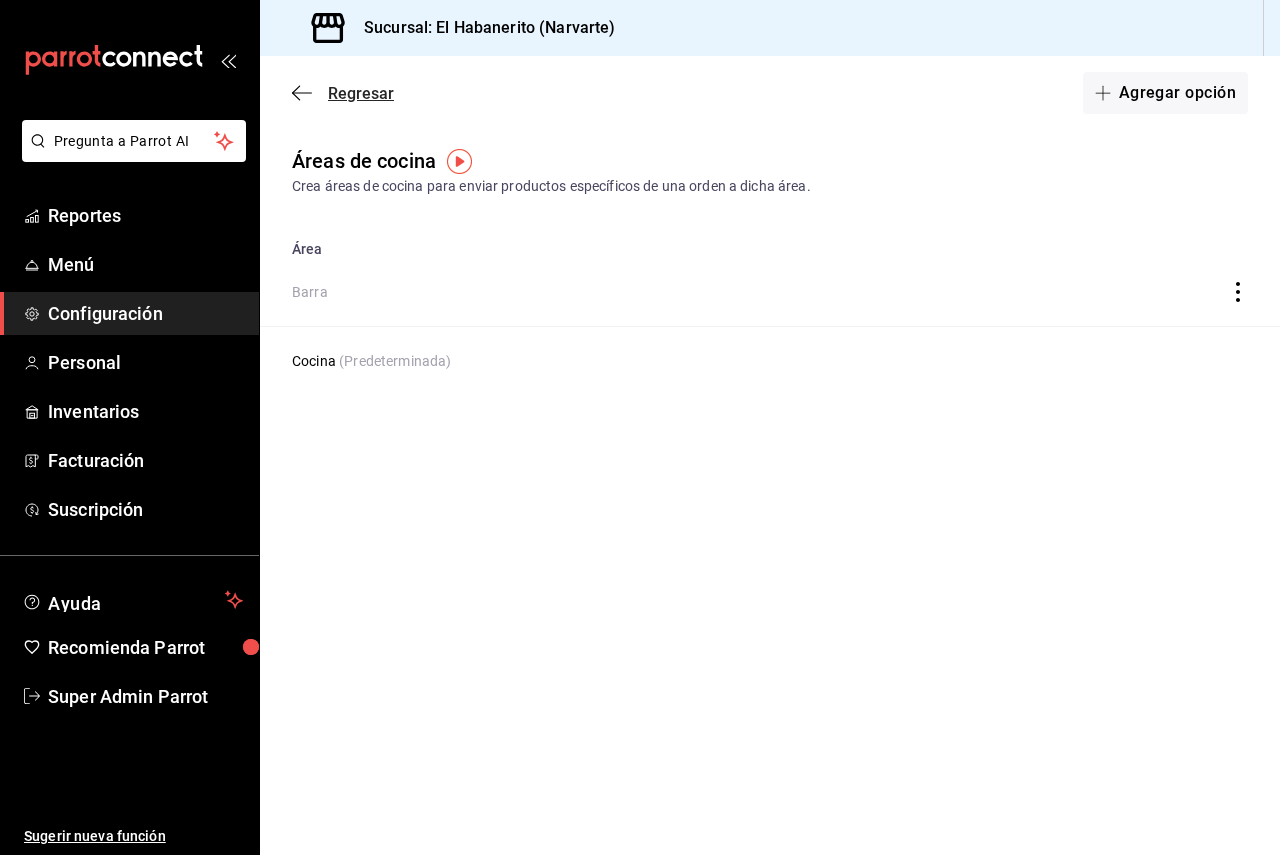 click on "Regresar" at bounding box center (361, 93) 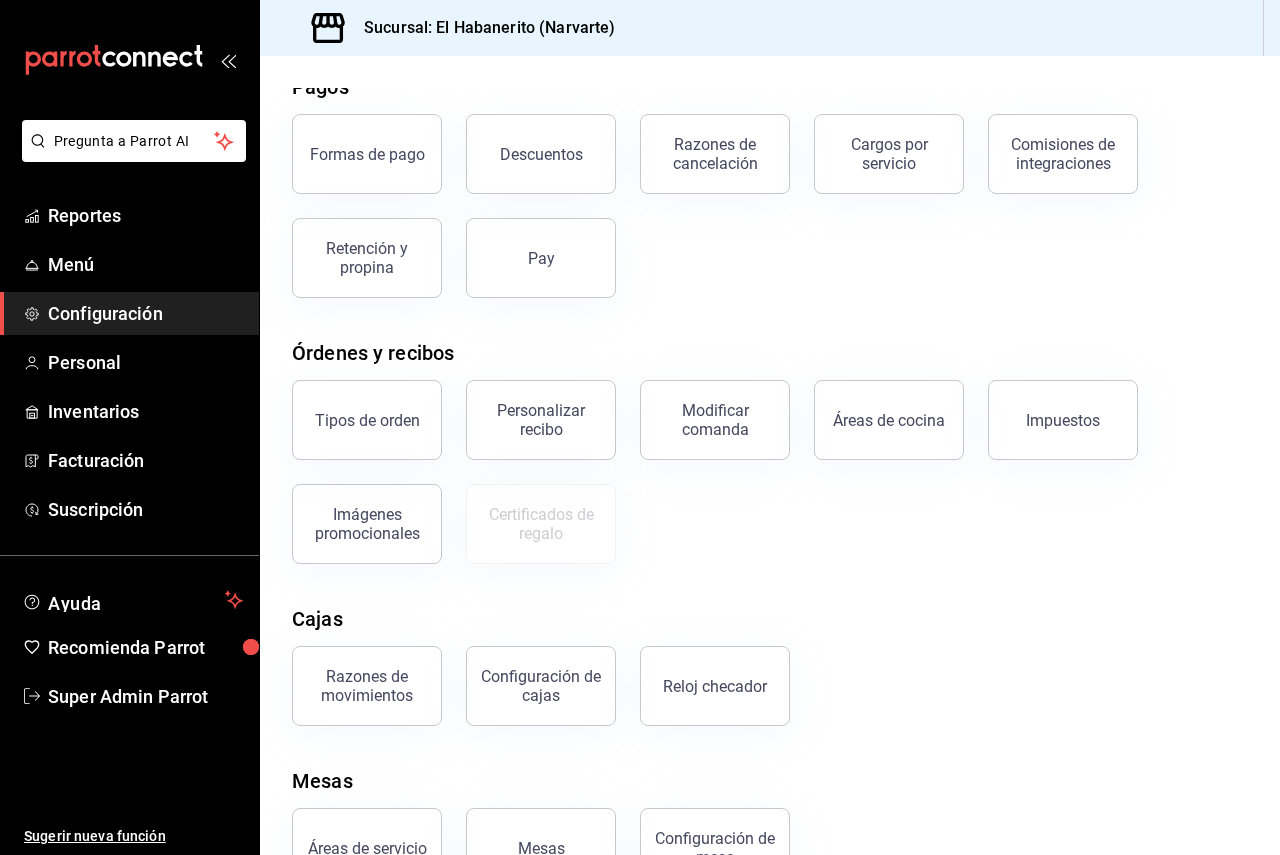 scroll, scrollTop: 59, scrollLeft: 0, axis: vertical 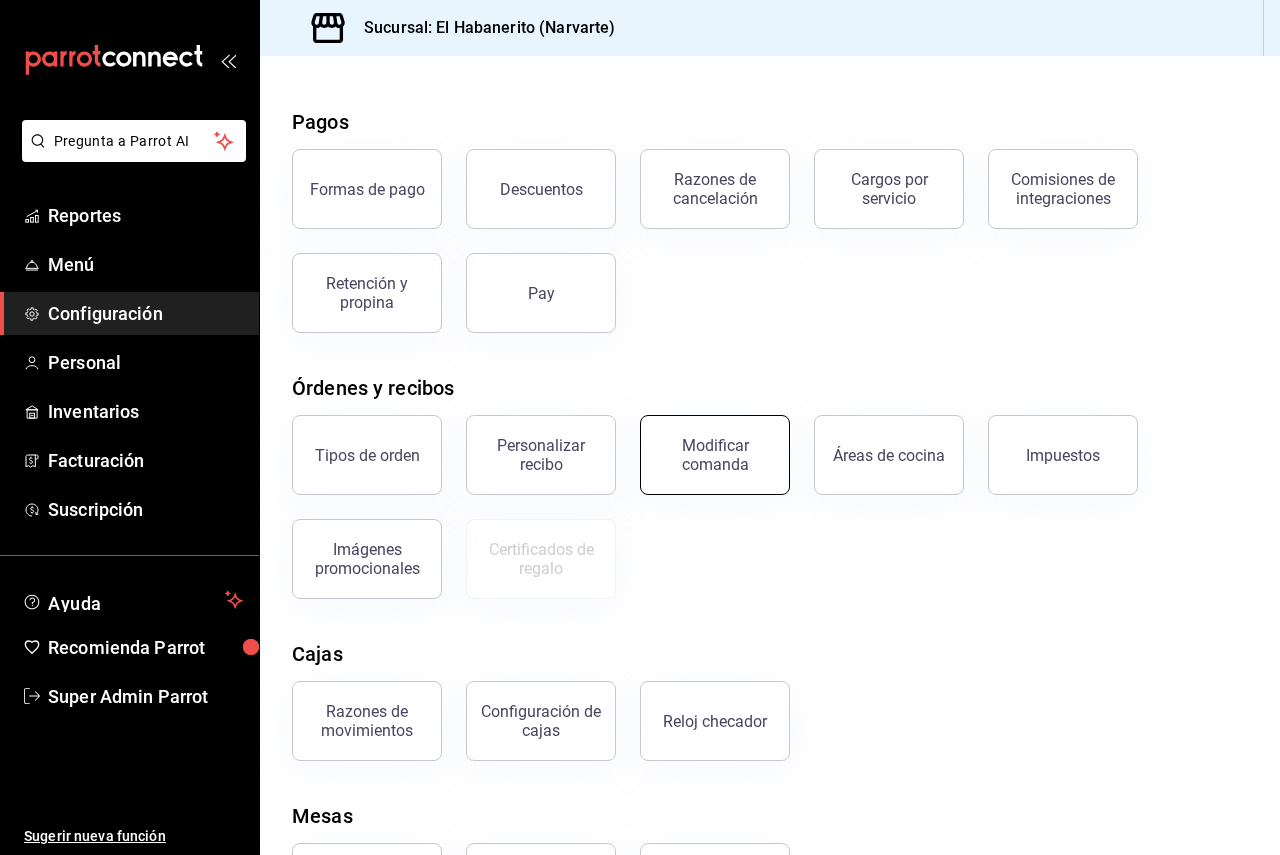 click on "Modificar comanda" at bounding box center (715, 455) 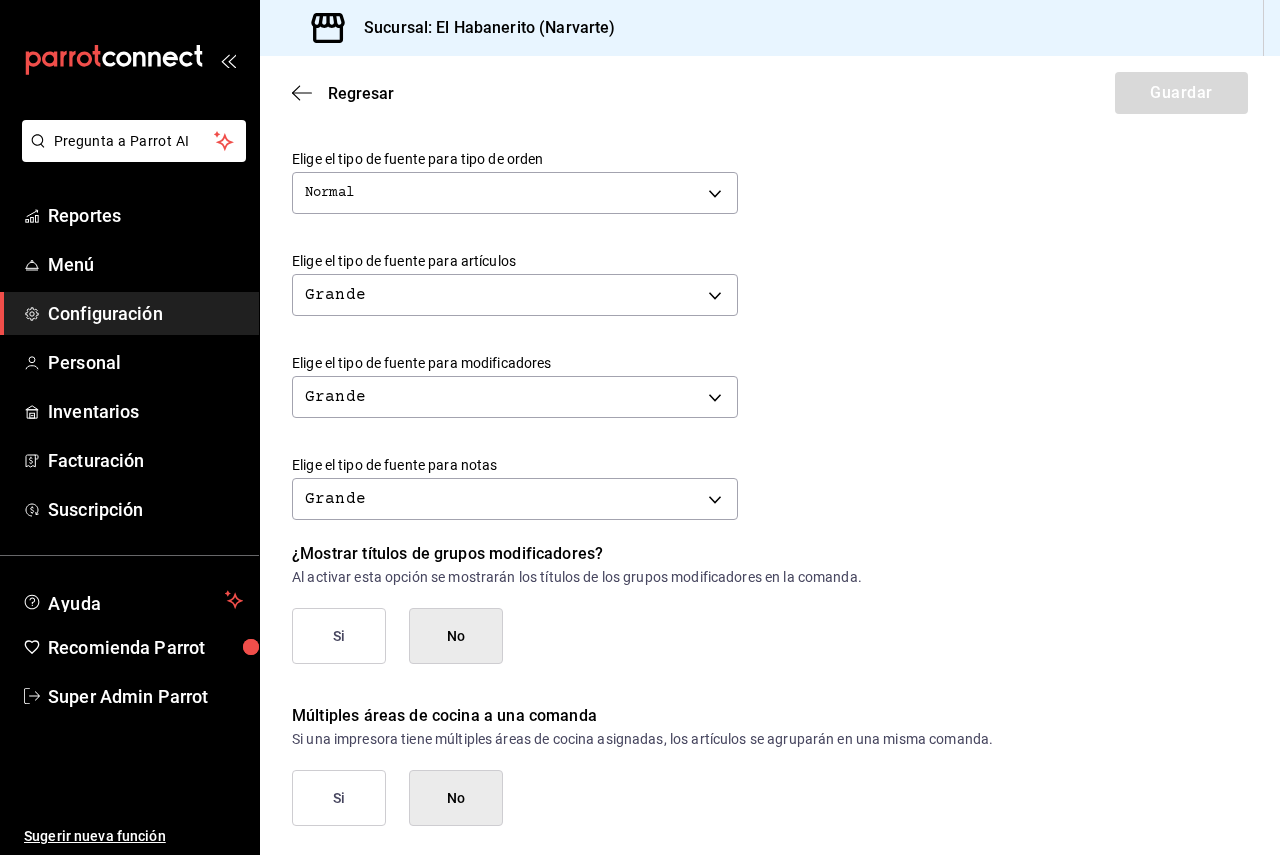 scroll, scrollTop: 743, scrollLeft: 0, axis: vertical 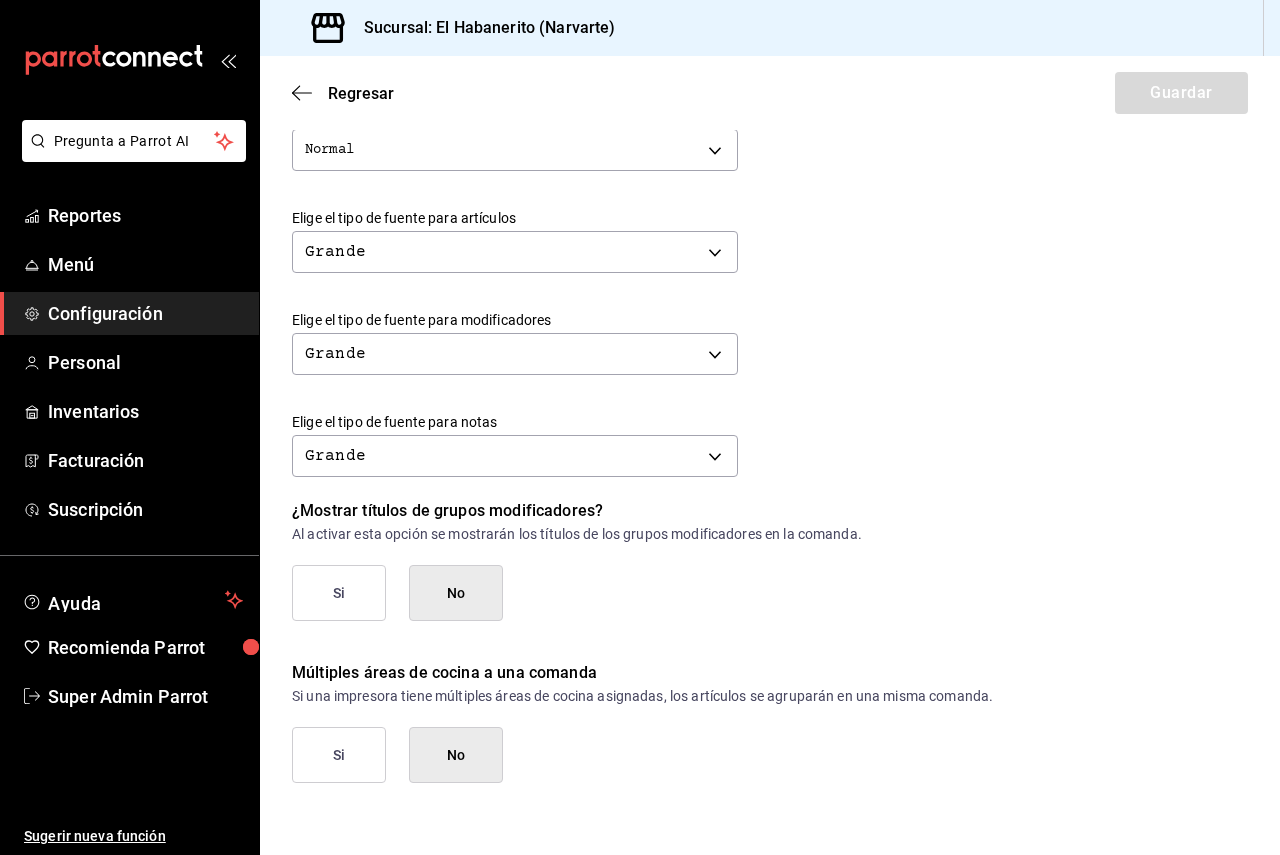 click on "Configuración" at bounding box center [145, 313] 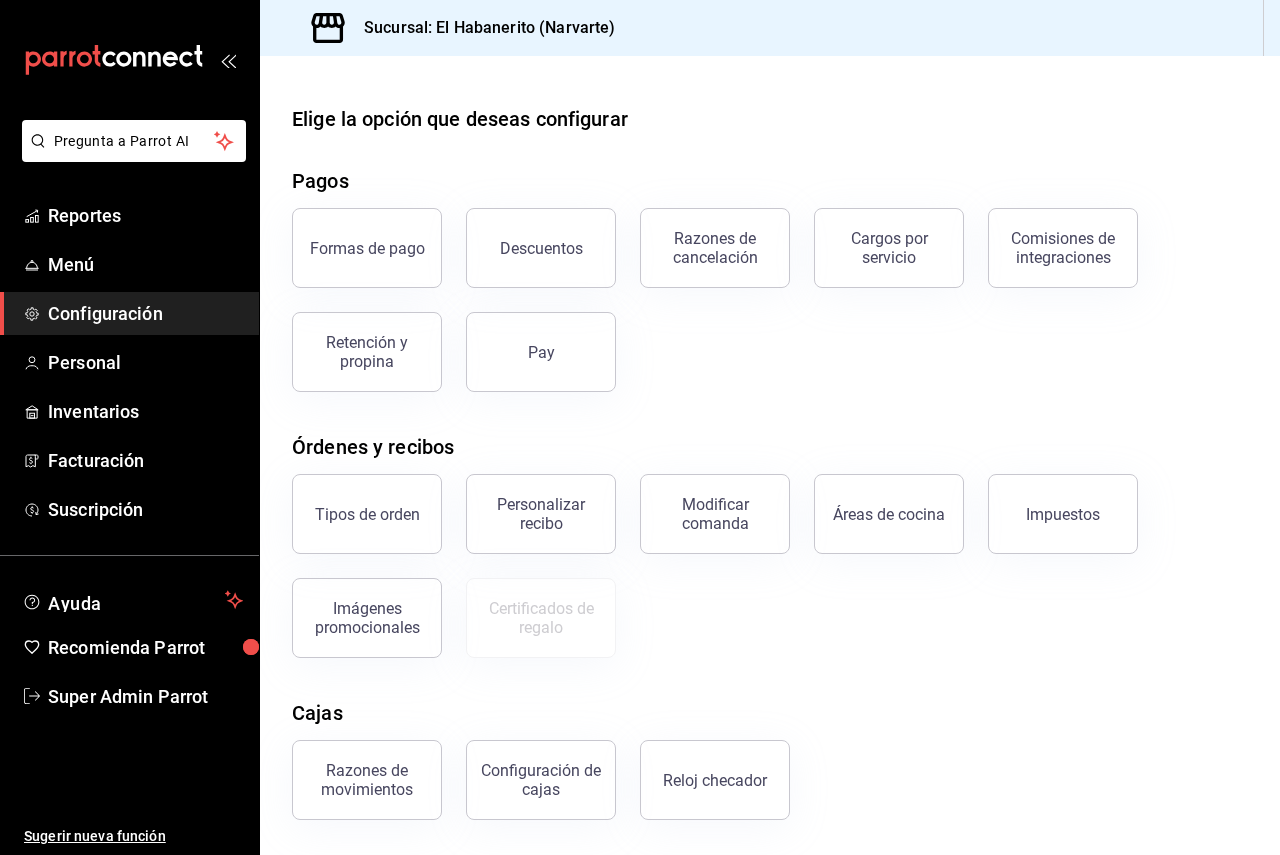 click on "Configuración" at bounding box center [145, 313] 